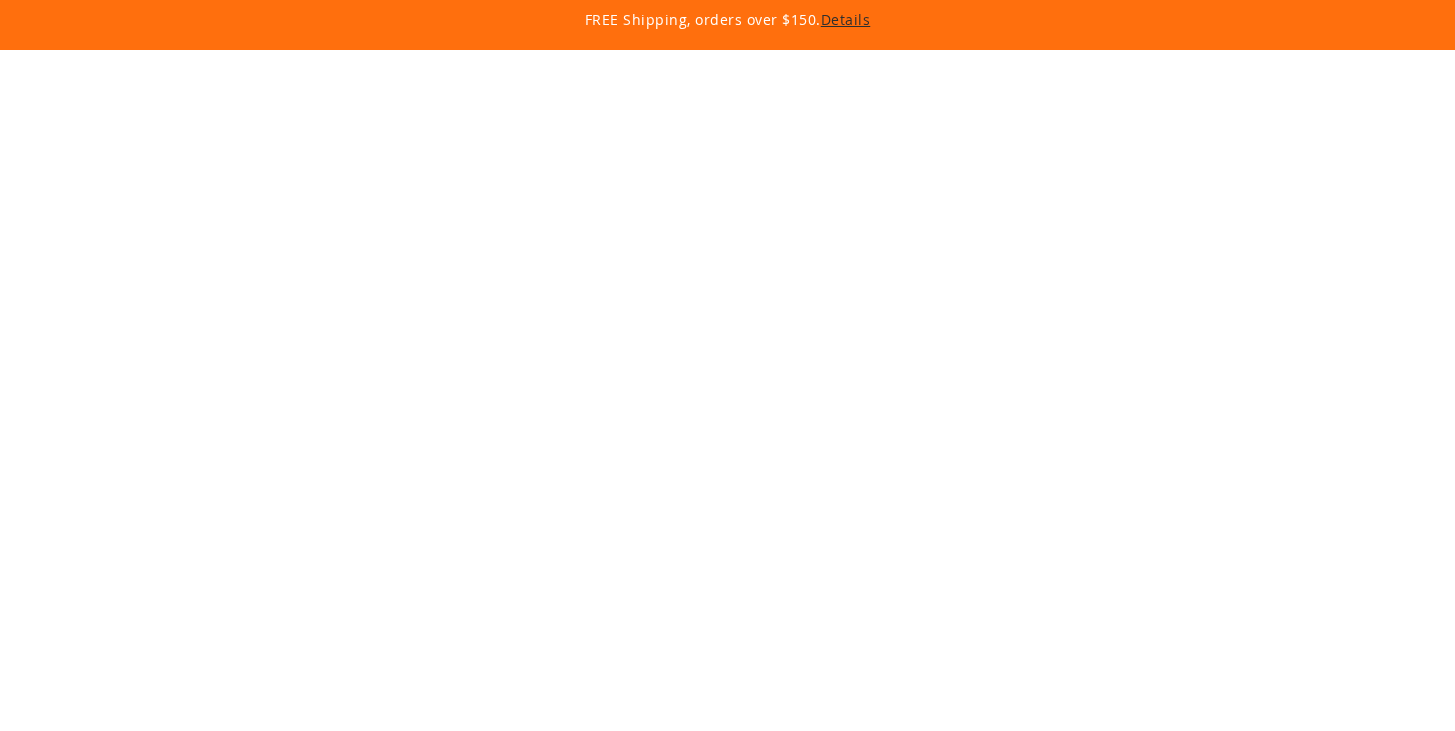 scroll, scrollTop: 0, scrollLeft: 0, axis: both 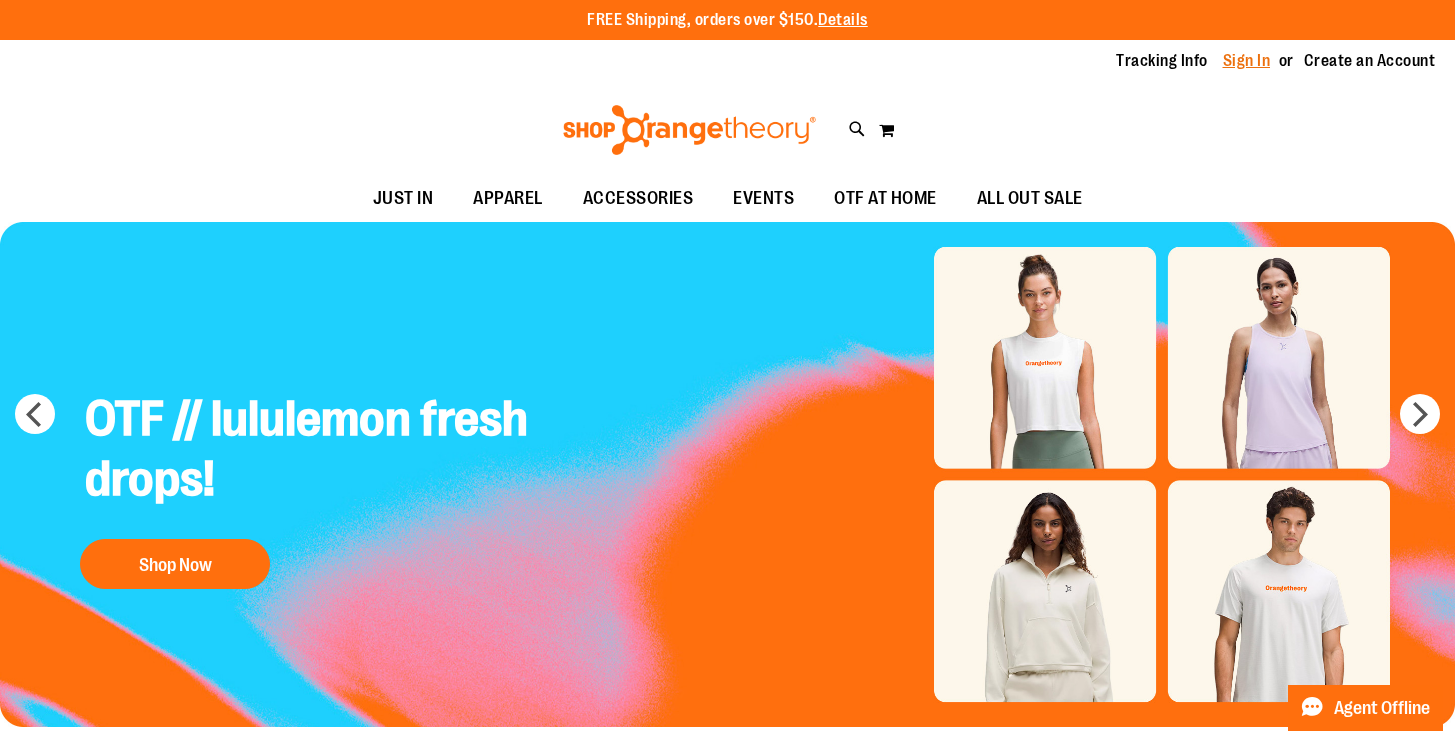 type on "**********" 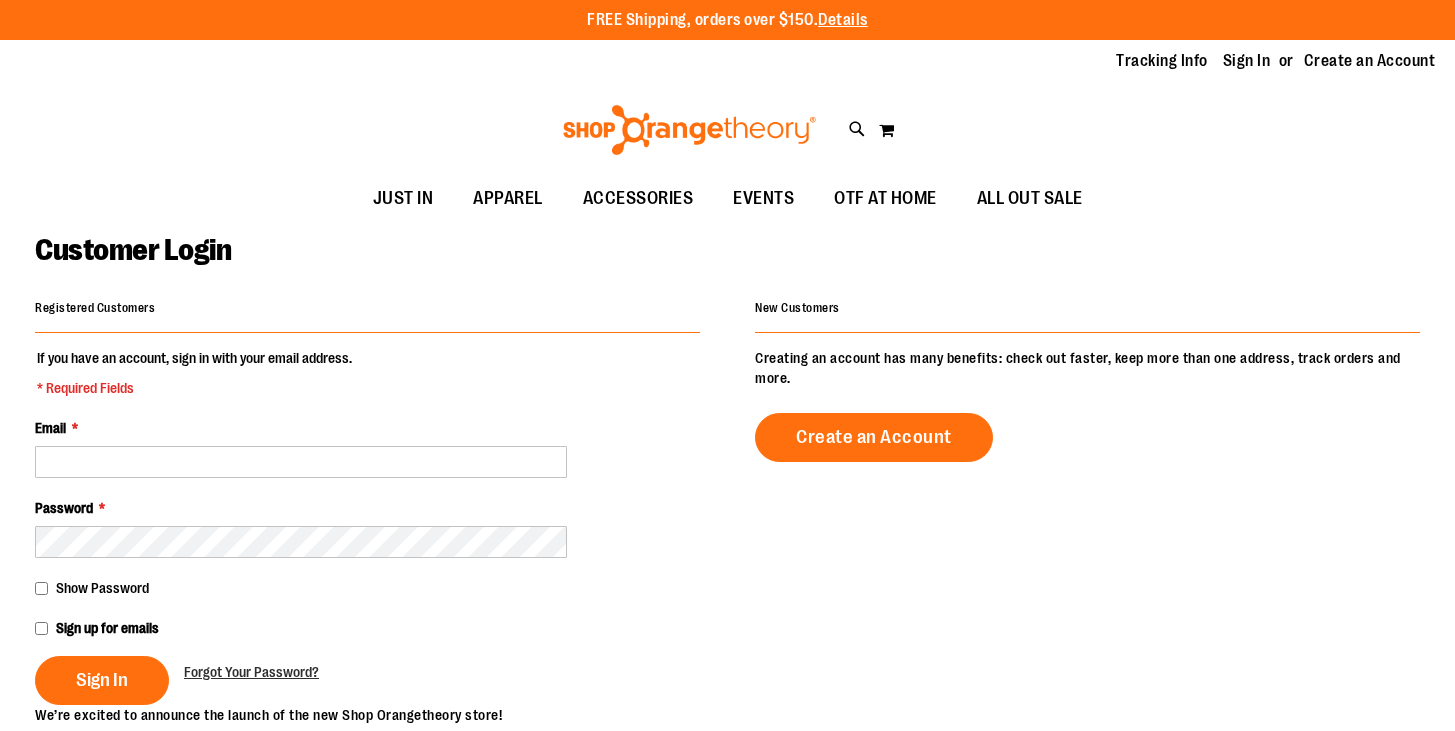 scroll, scrollTop: 0, scrollLeft: 0, axis: both 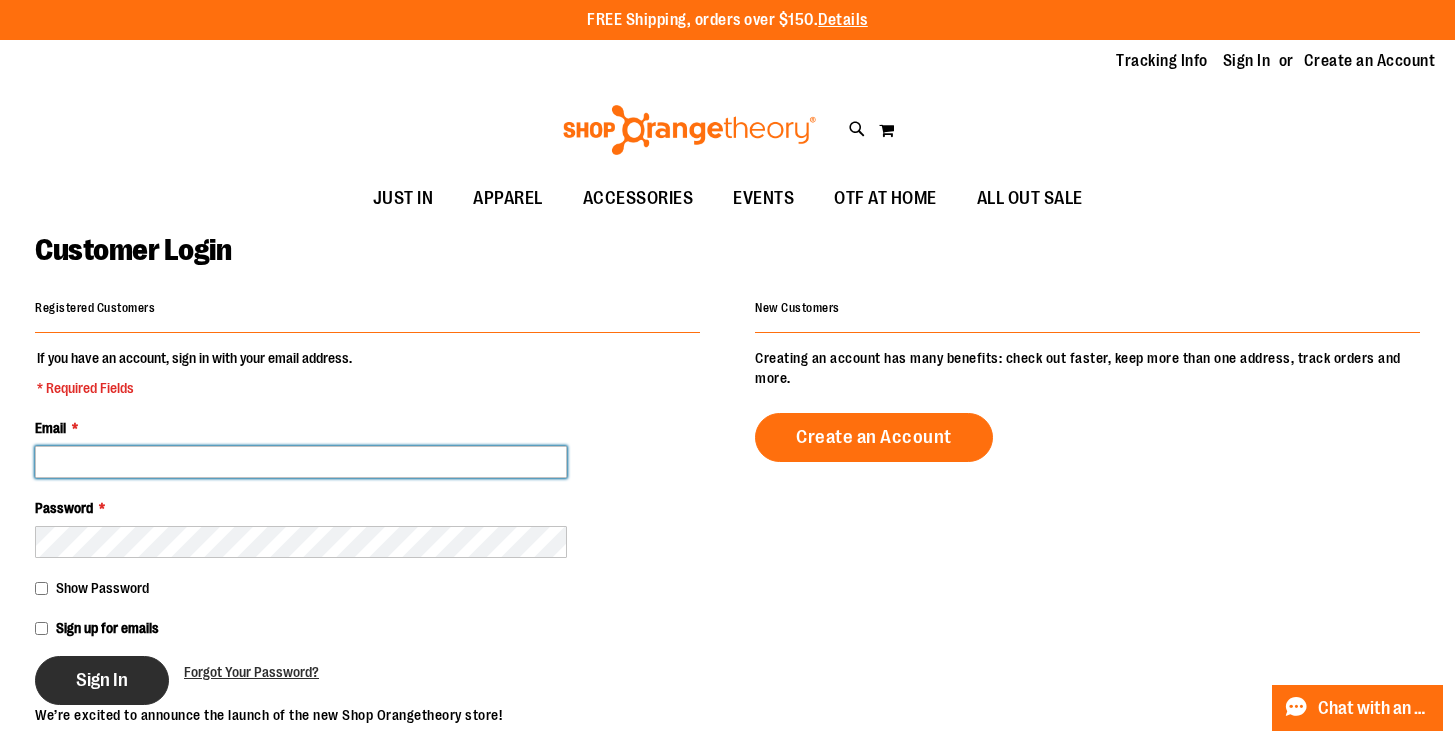 type on "**********" 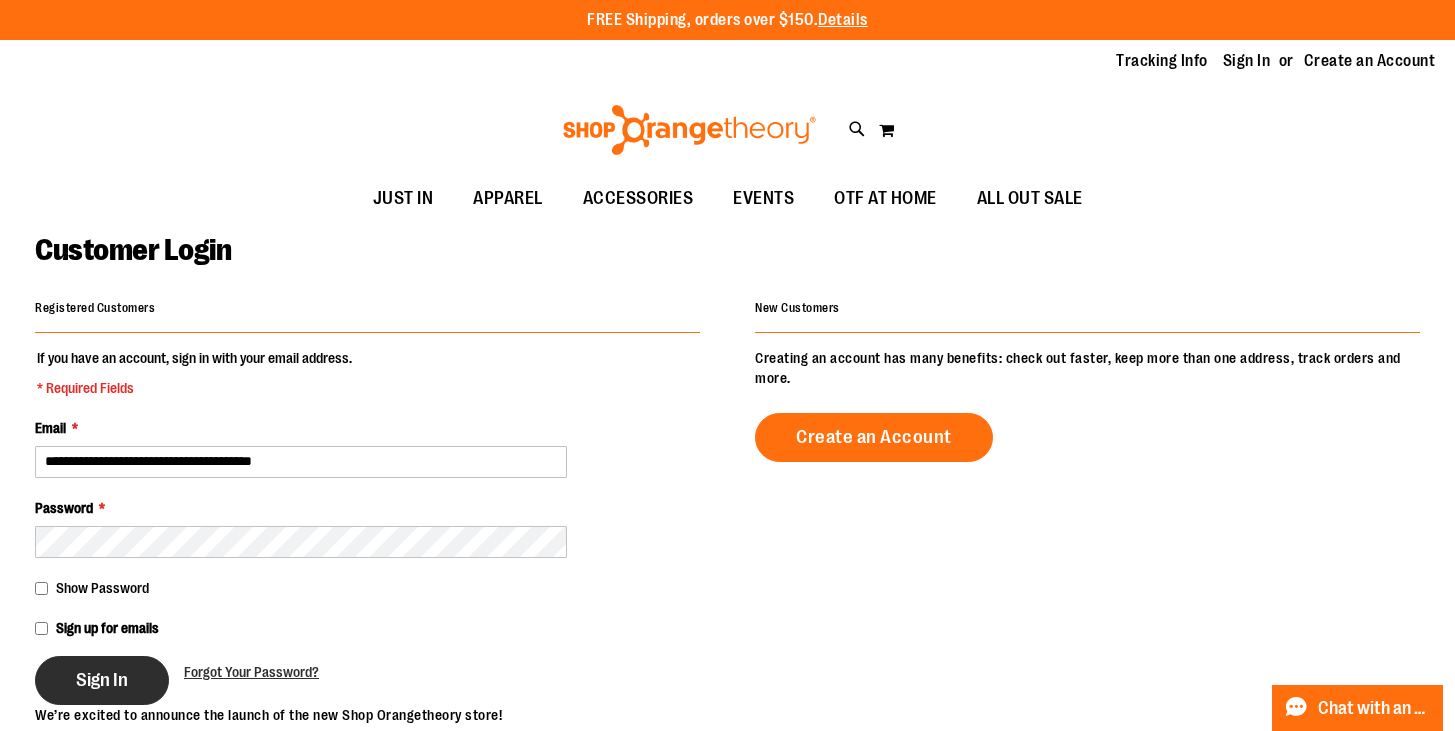 type on "**********" 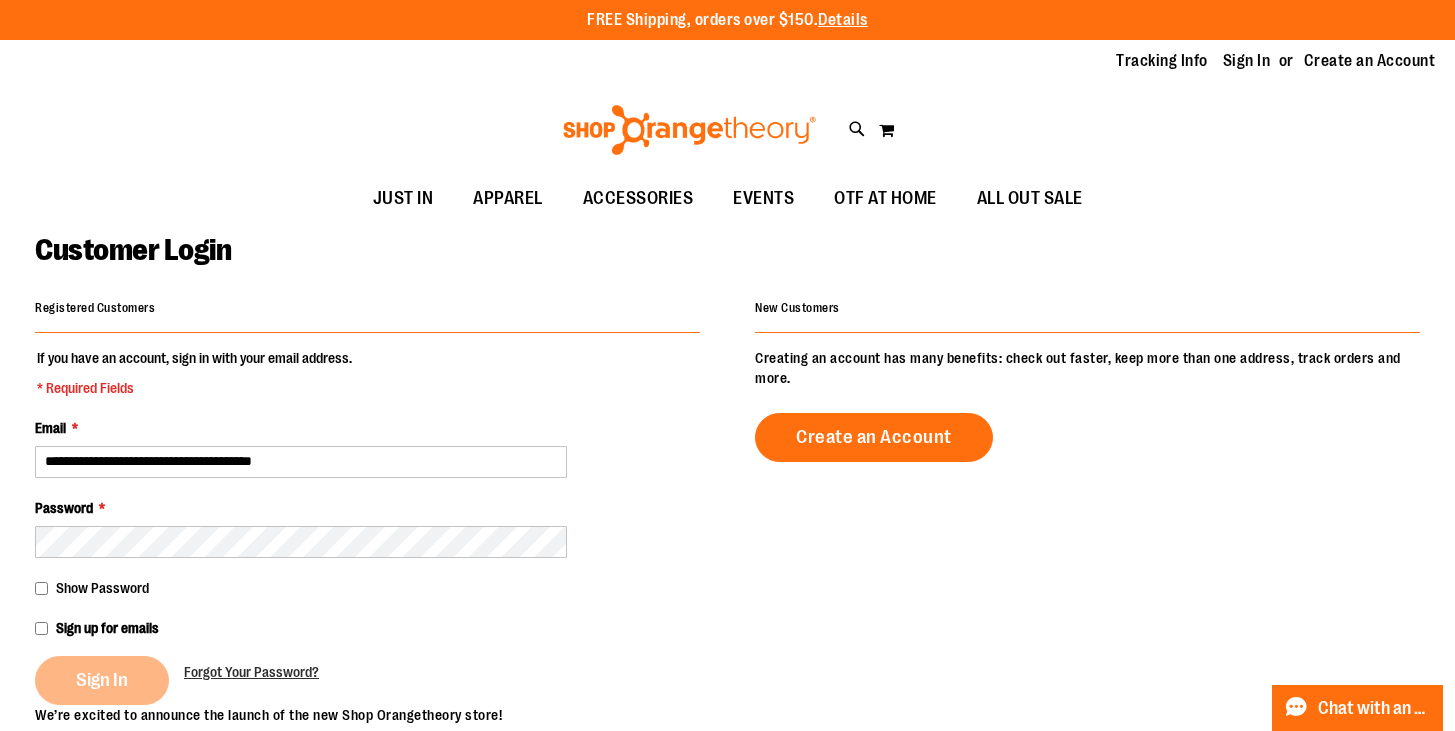click on "Sign In" at bounding box center [109, 680] 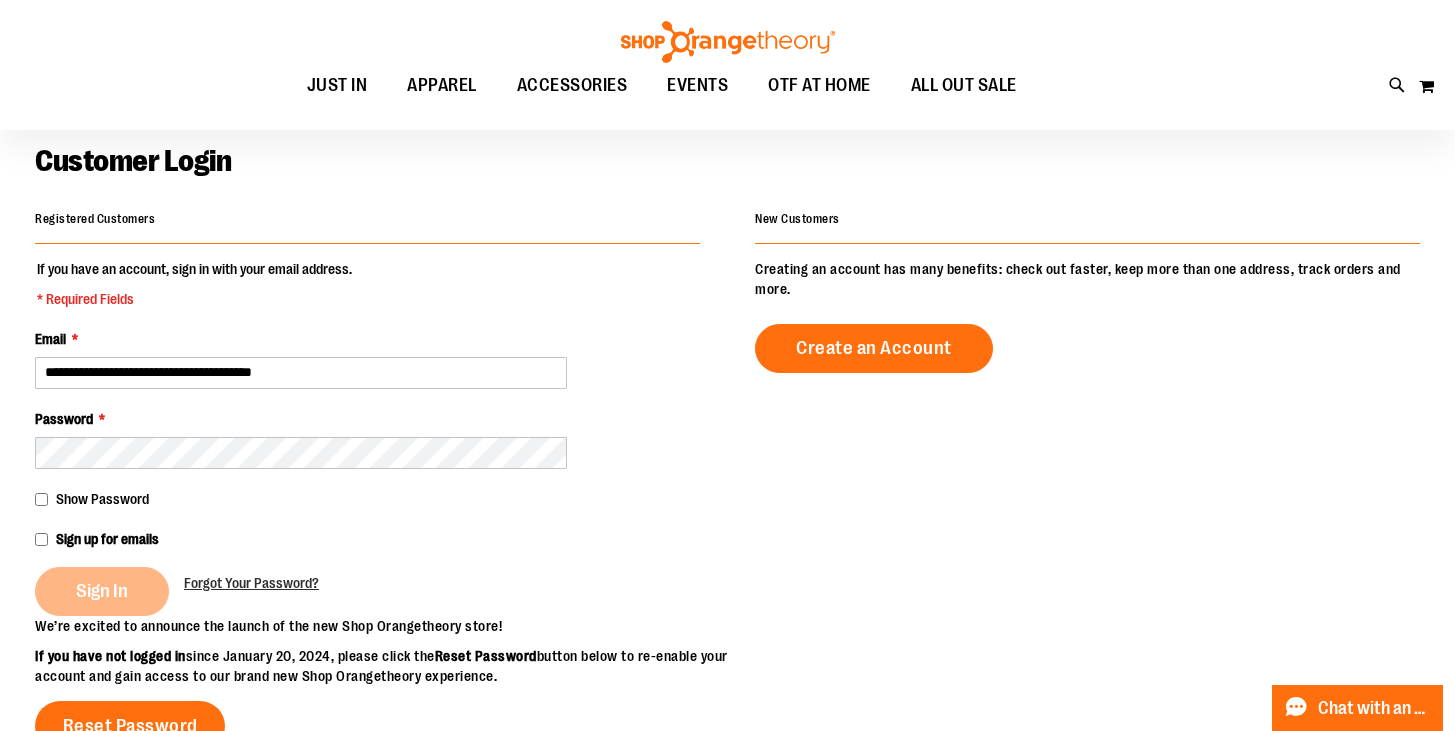scroll, scrollTop: 137, scrollLeft: 0, axis: vertical 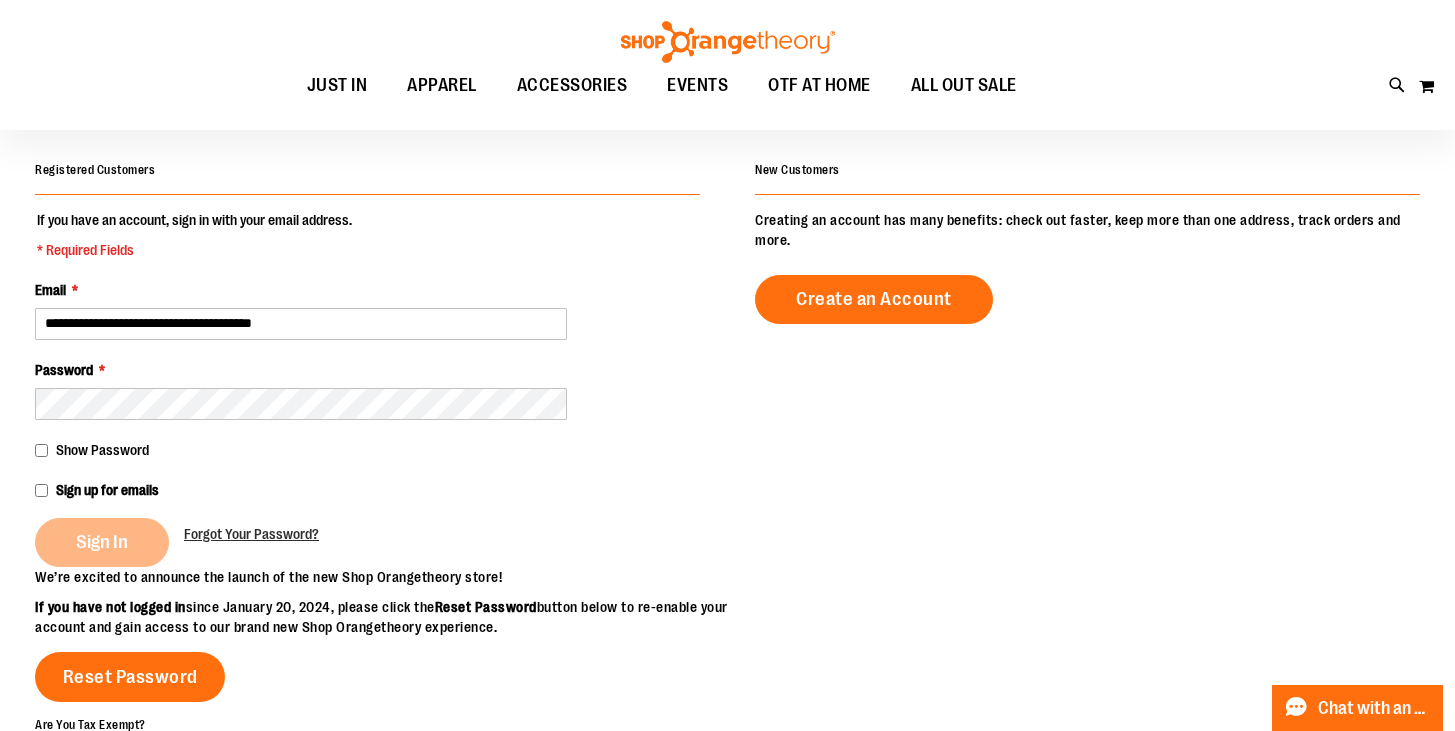 click on "Sign In" at bounding box center [109, 542] 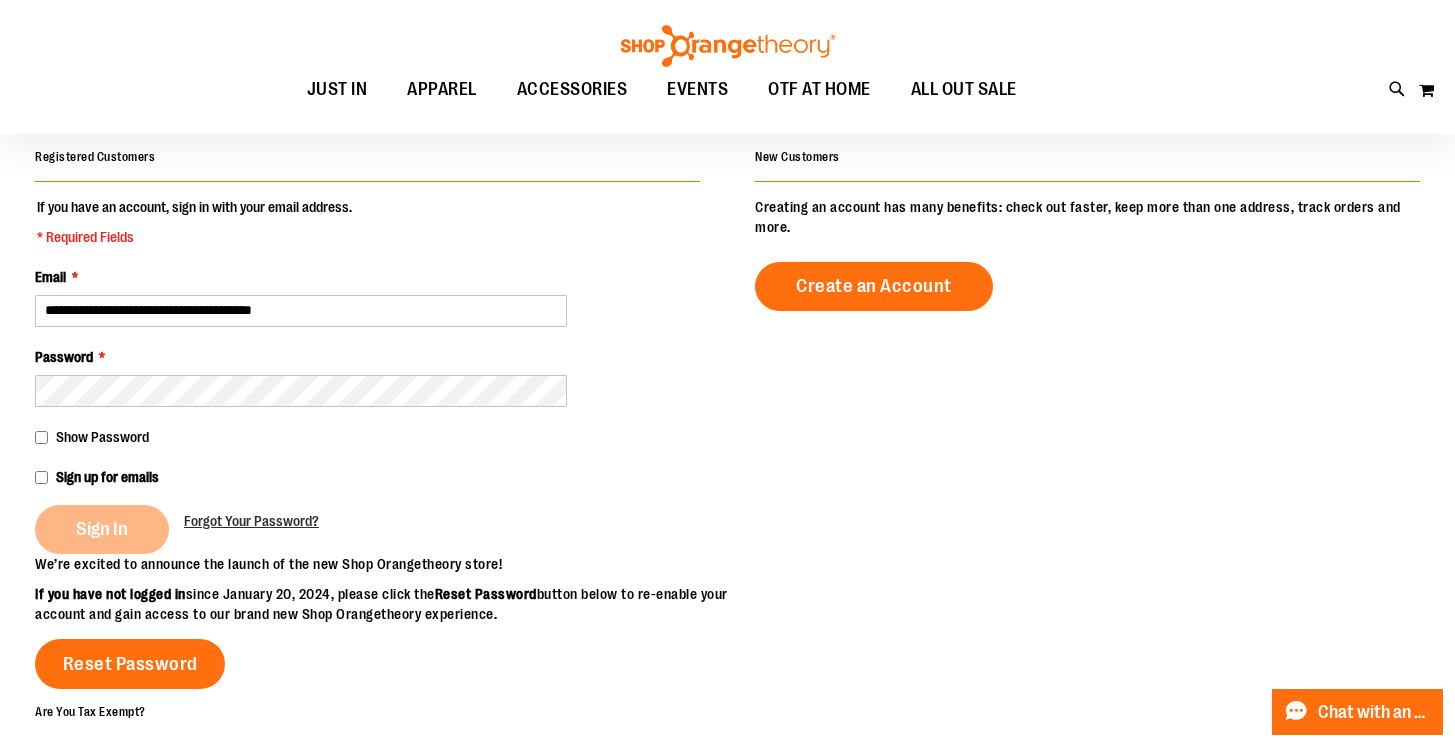 scroll, scrollTop: 157, scrollLeft: 0, axis: vertical 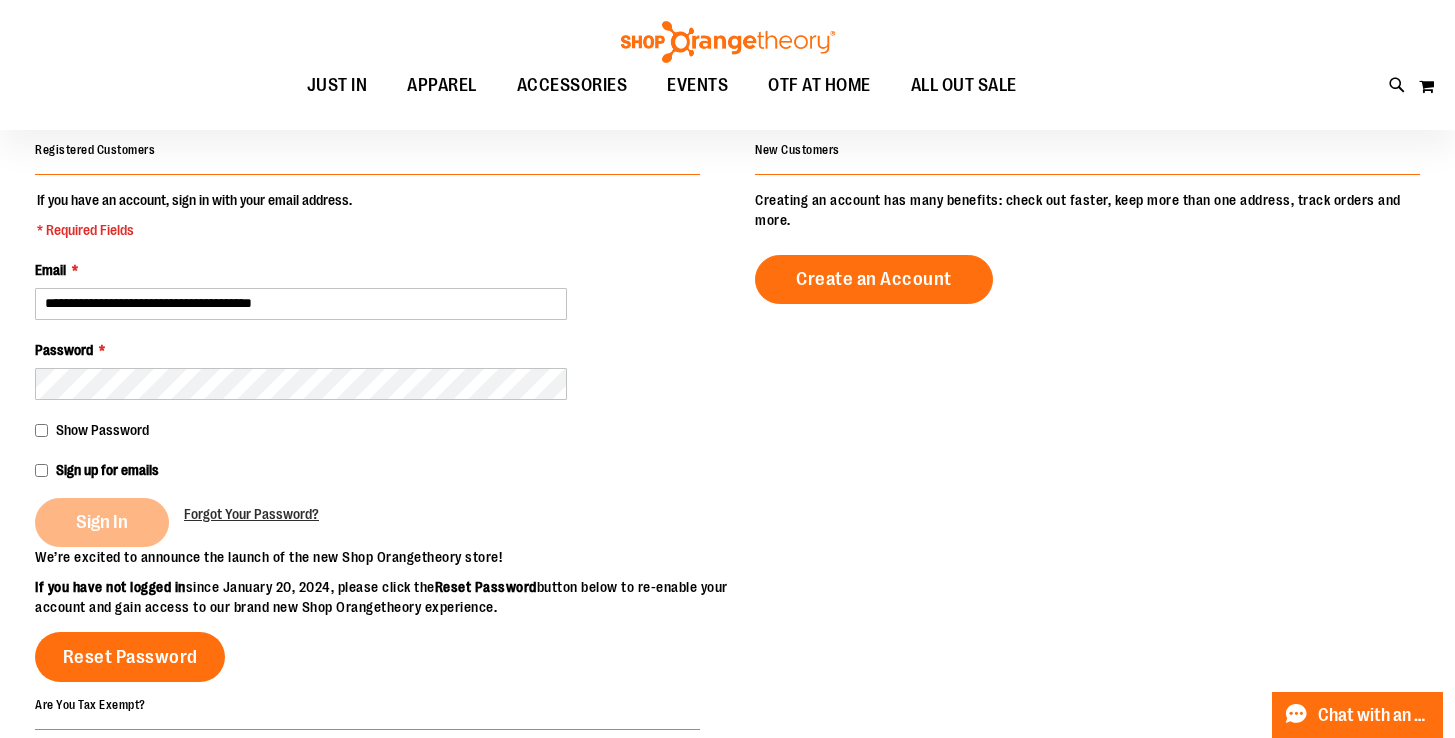 click on "Sign In
Forgot Your Password?" at bounding box center (367, 522) 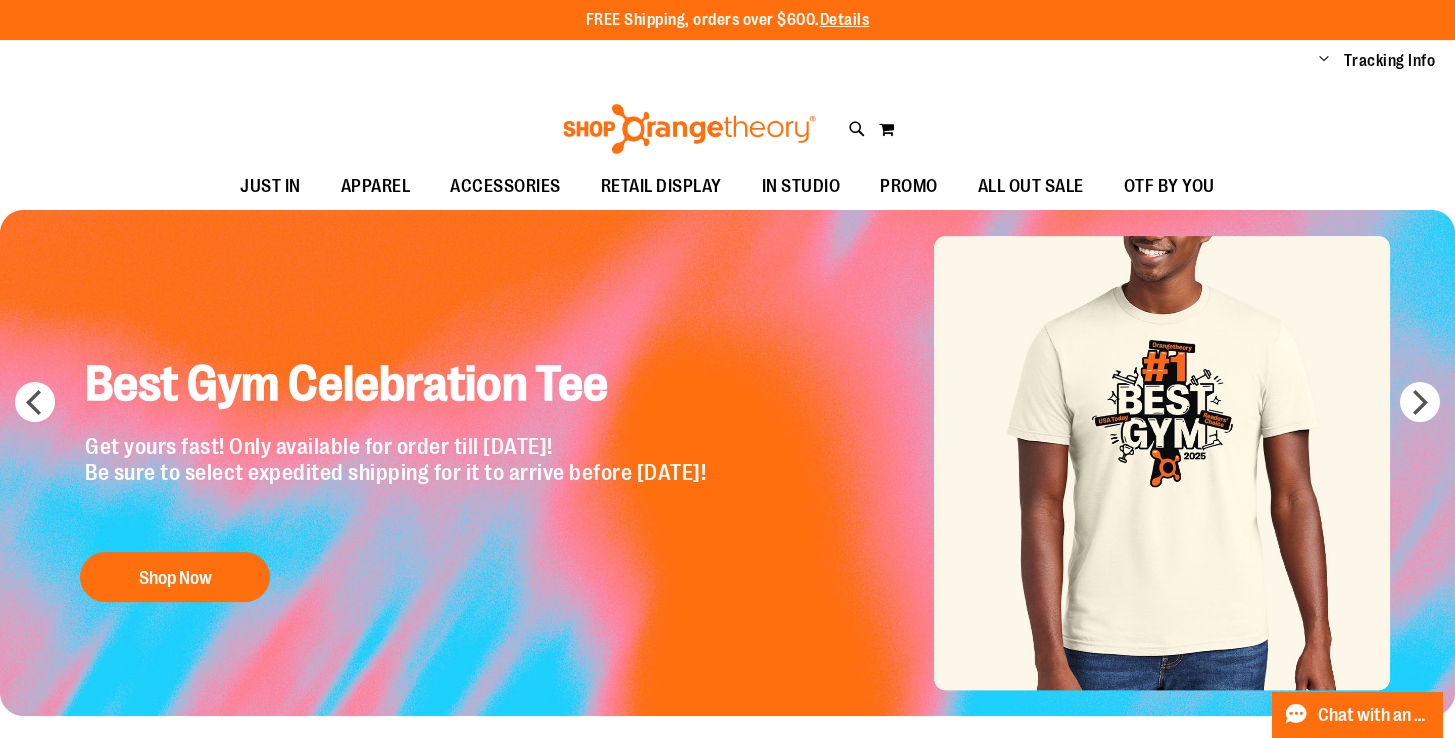 scroll, scrollTop: 7, scrollLeft: 0, axis: vertical 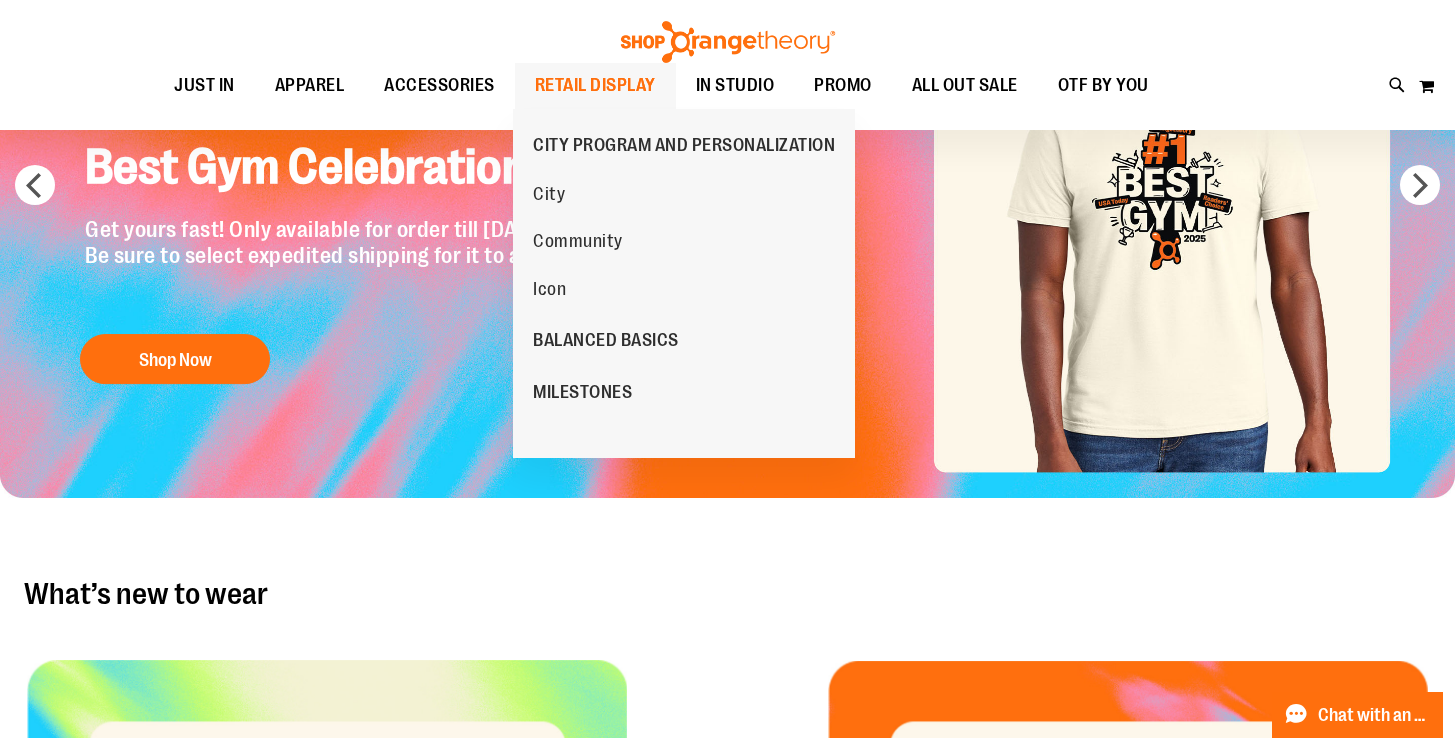 type on "**********" 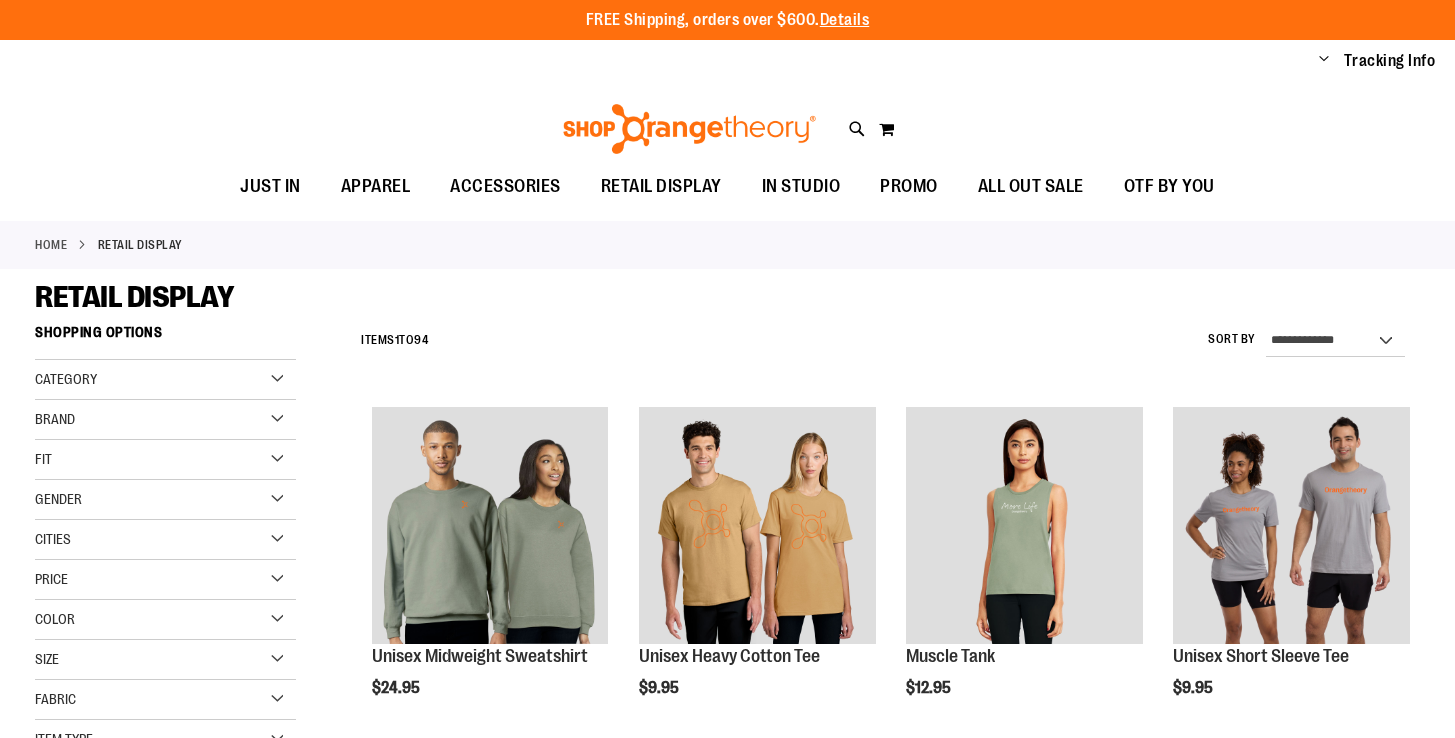scroll, scrollTop: 0, scrollLeft: 0, axis: both 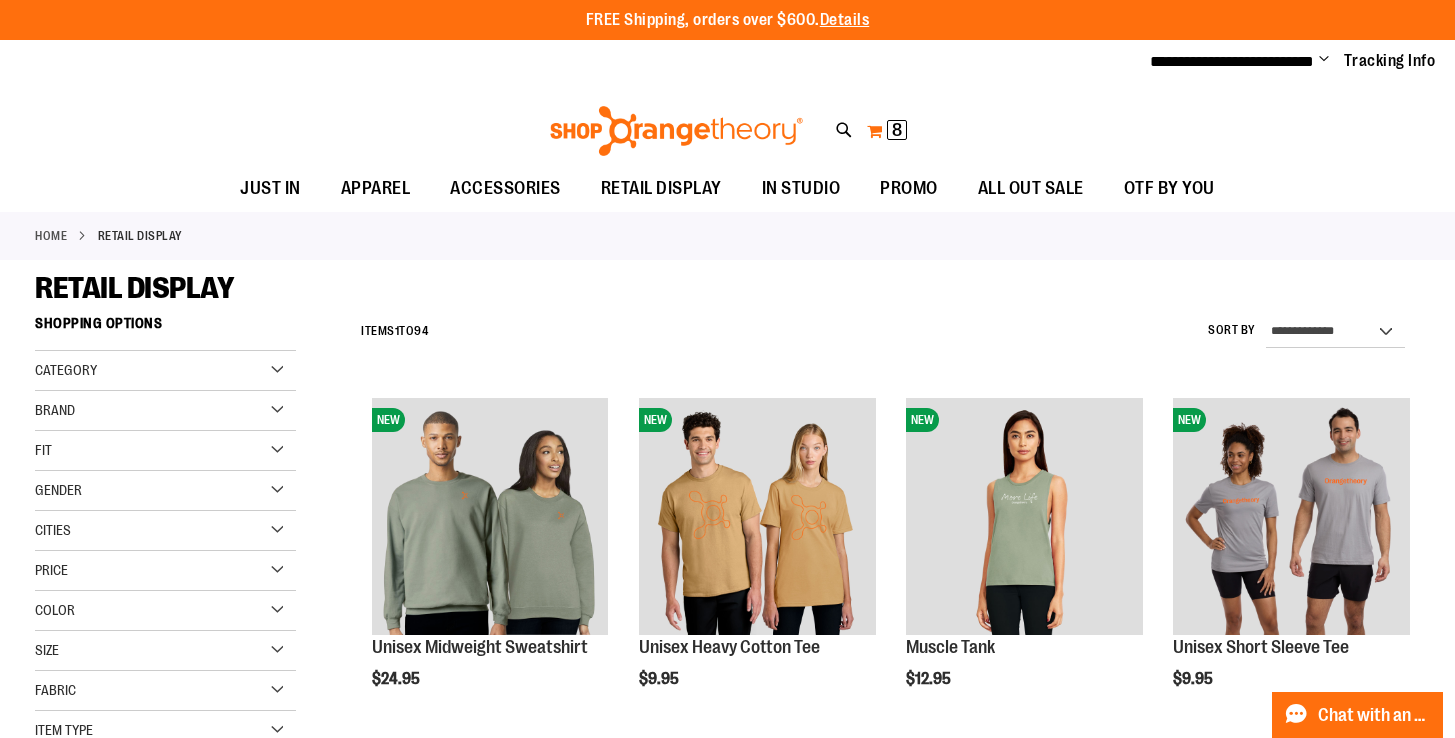 type on "**********" 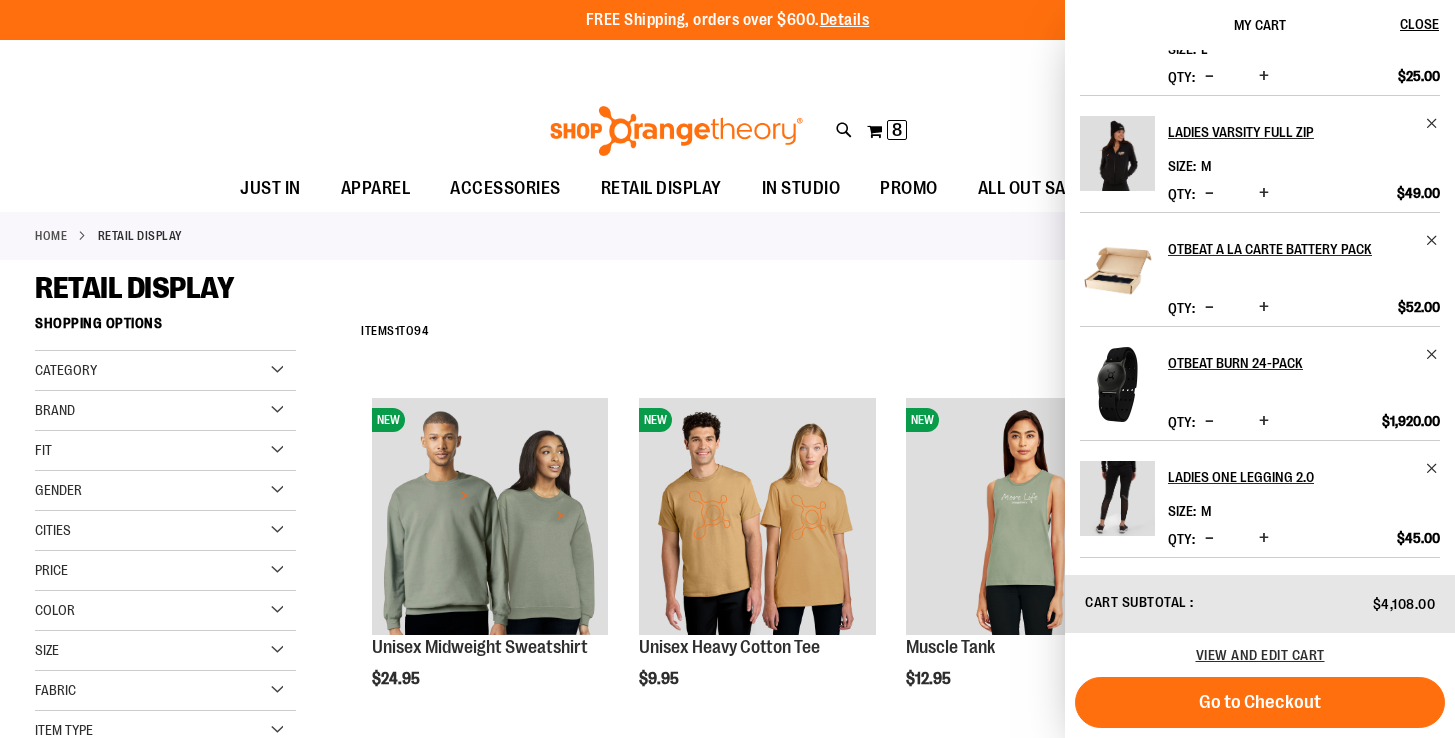 scroll, scrollTop: 0, scrollLeft: 0, axis: both 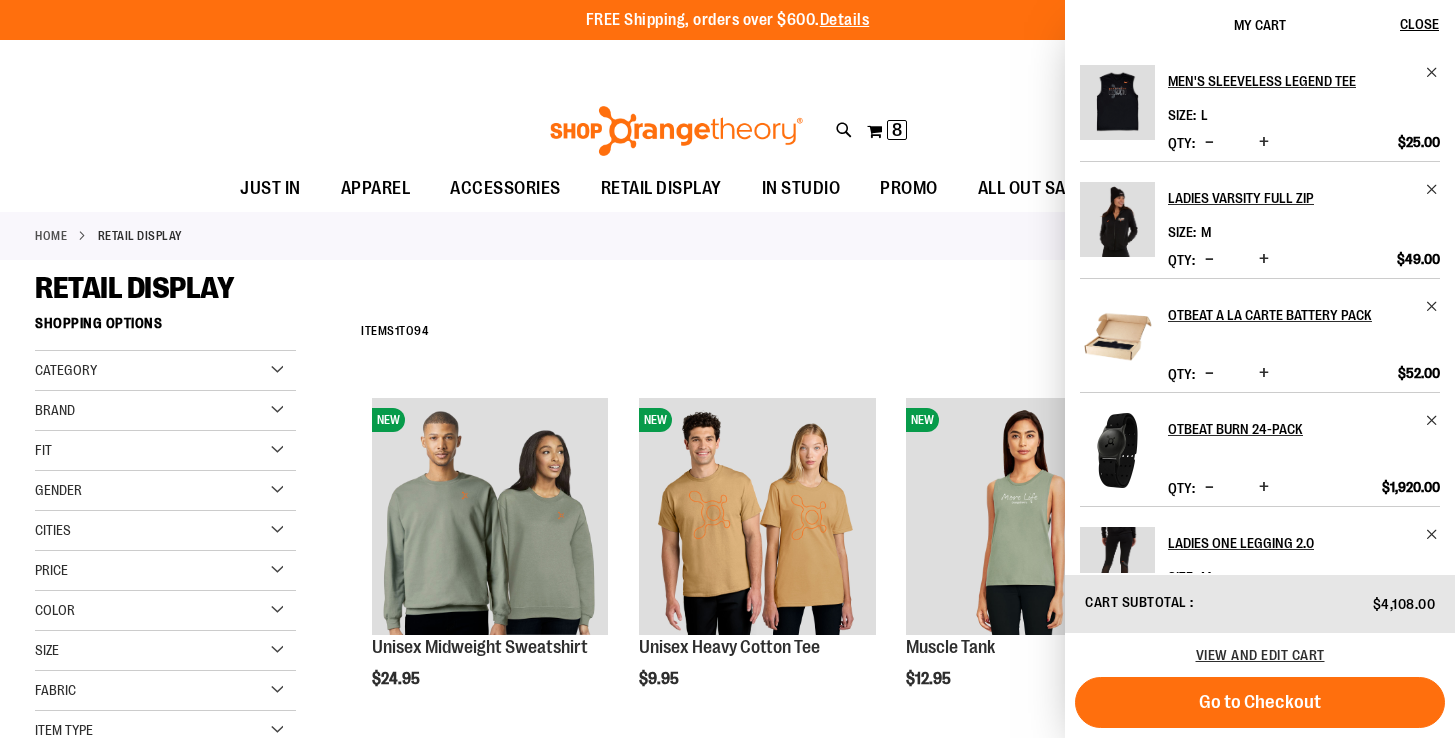 click on "**********" at bounding box center (727, 62) 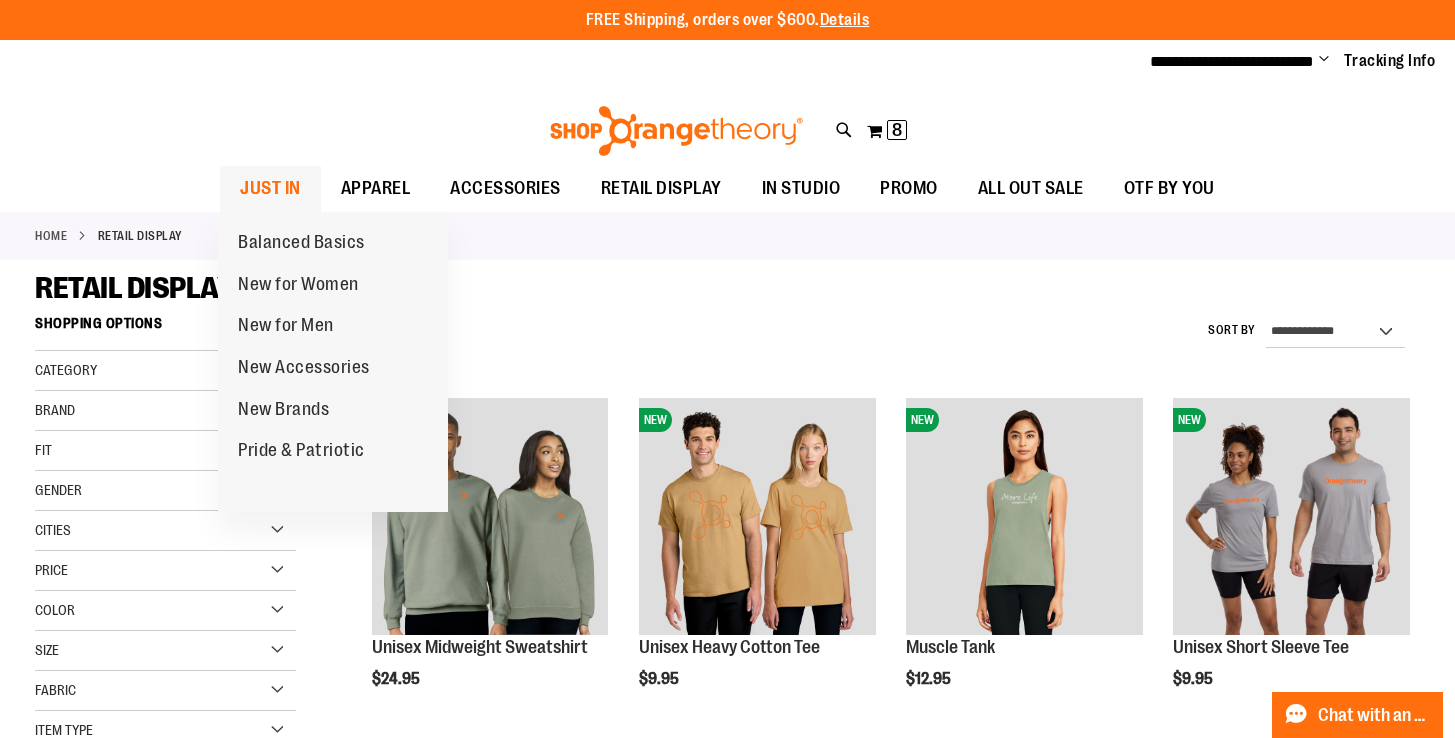 click on "JUST IN" at bounding box center [270, 188] 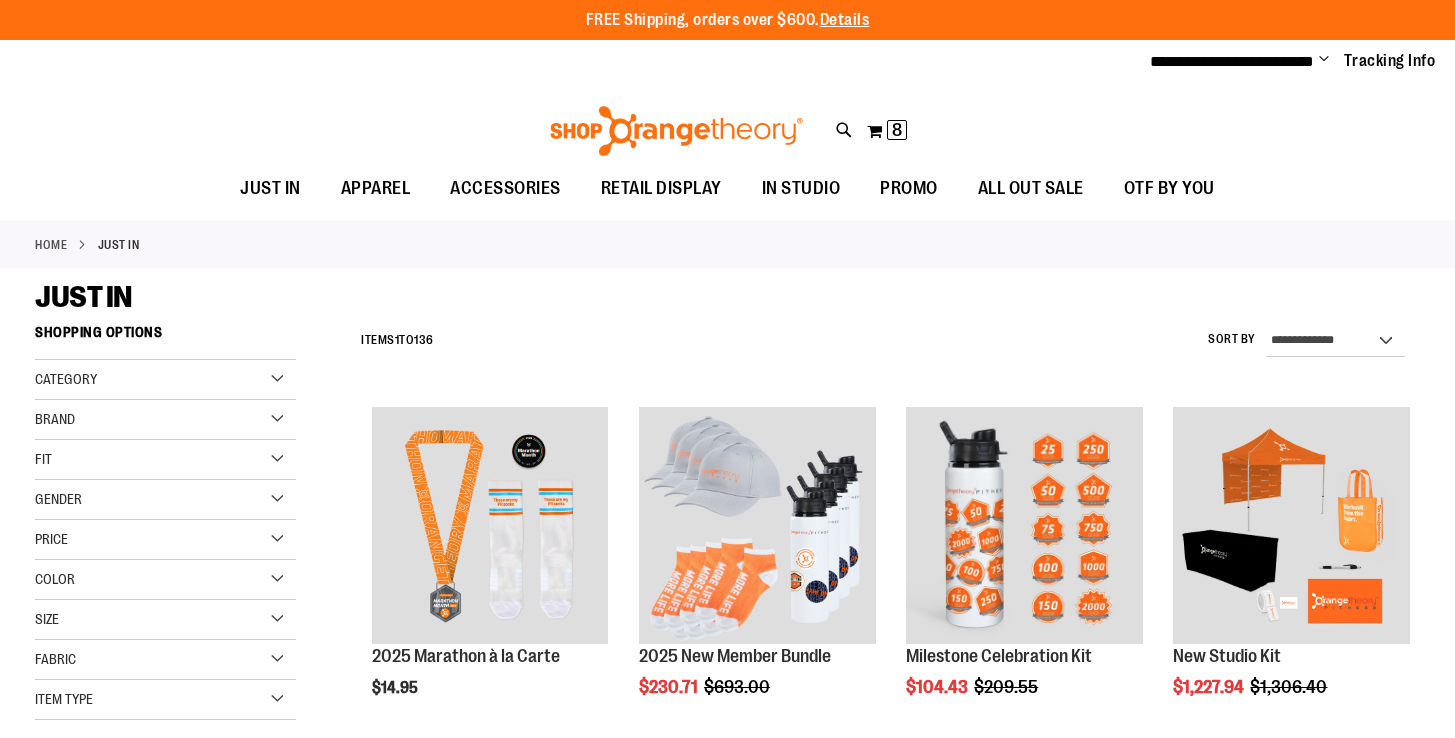 scroll, scrollTop: 0, scrollLeft: 0, axis: both 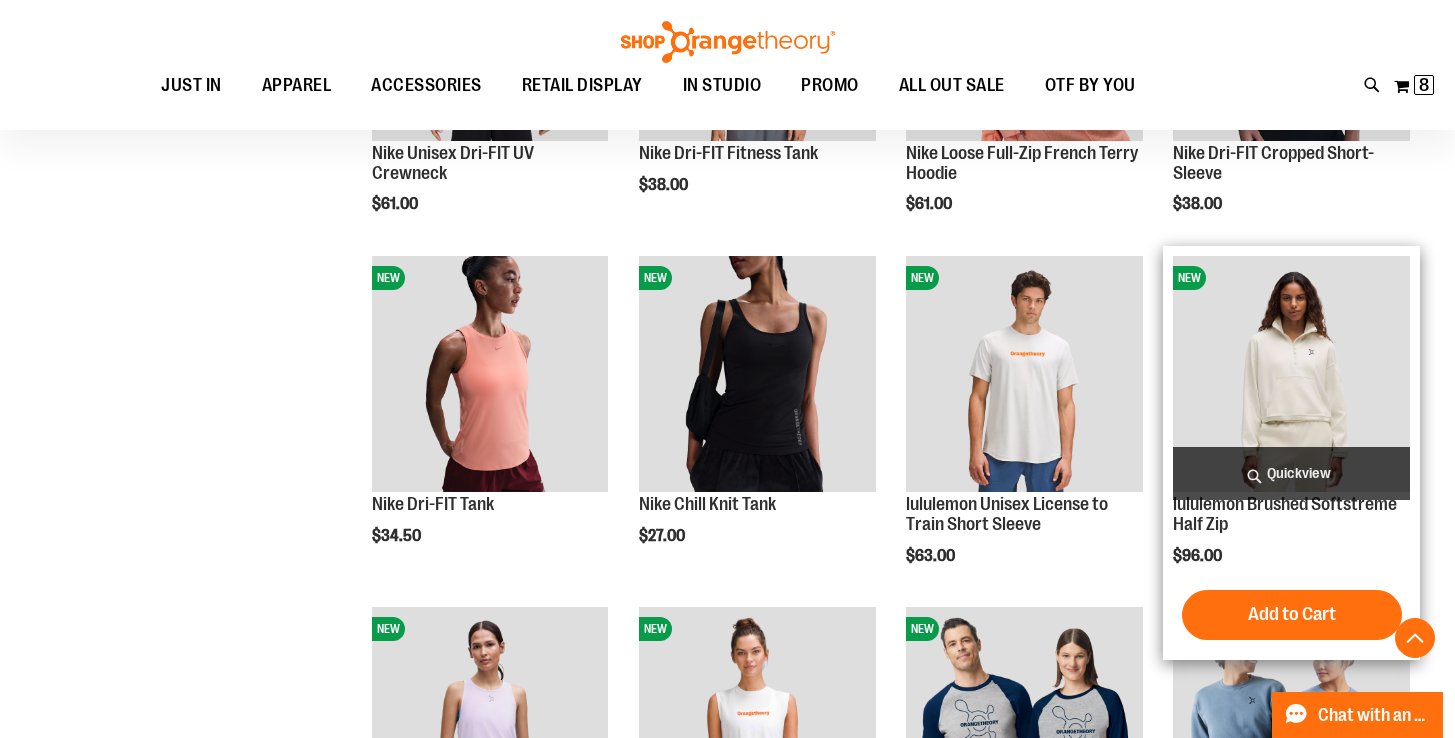 type on "**********" 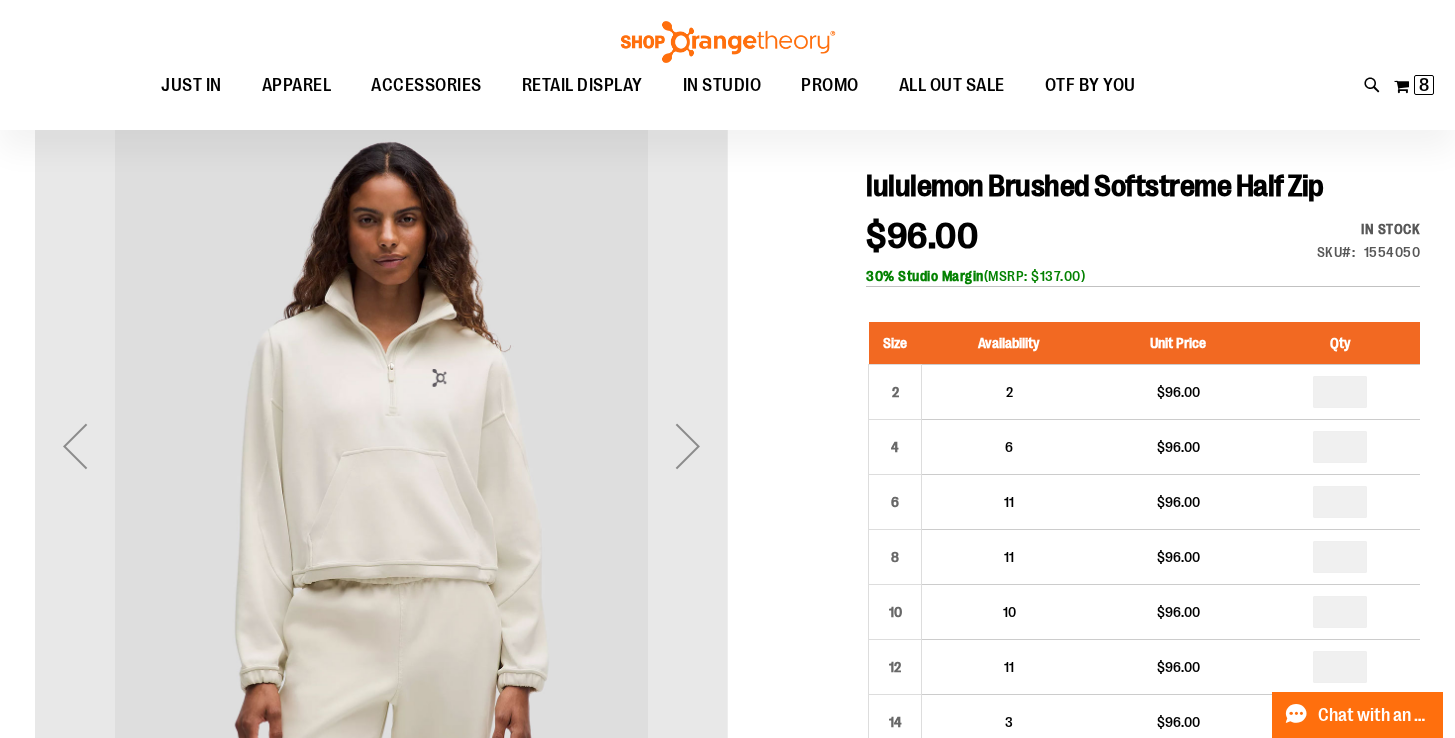 scroll, scrollTop: 186, scrollLeft: 0, axis: vertical 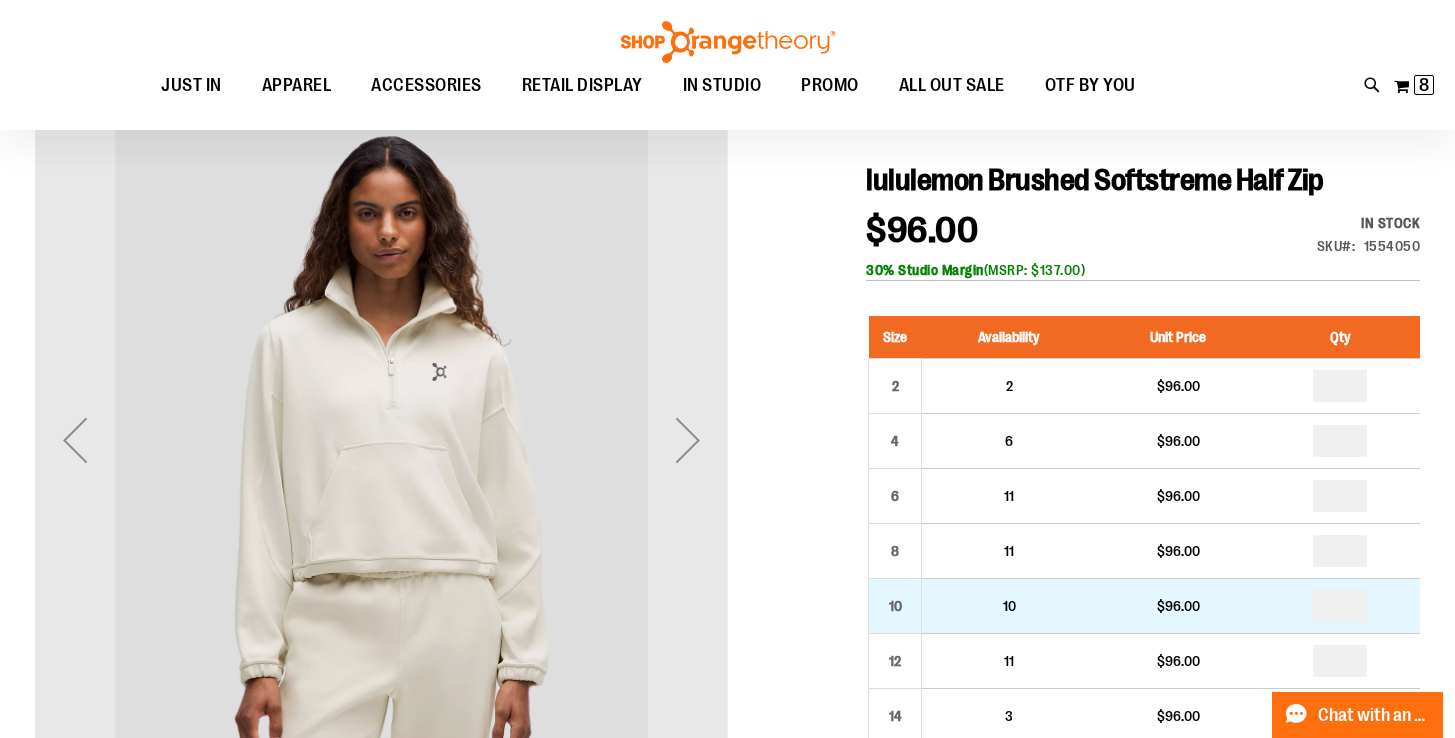 type on "**********" 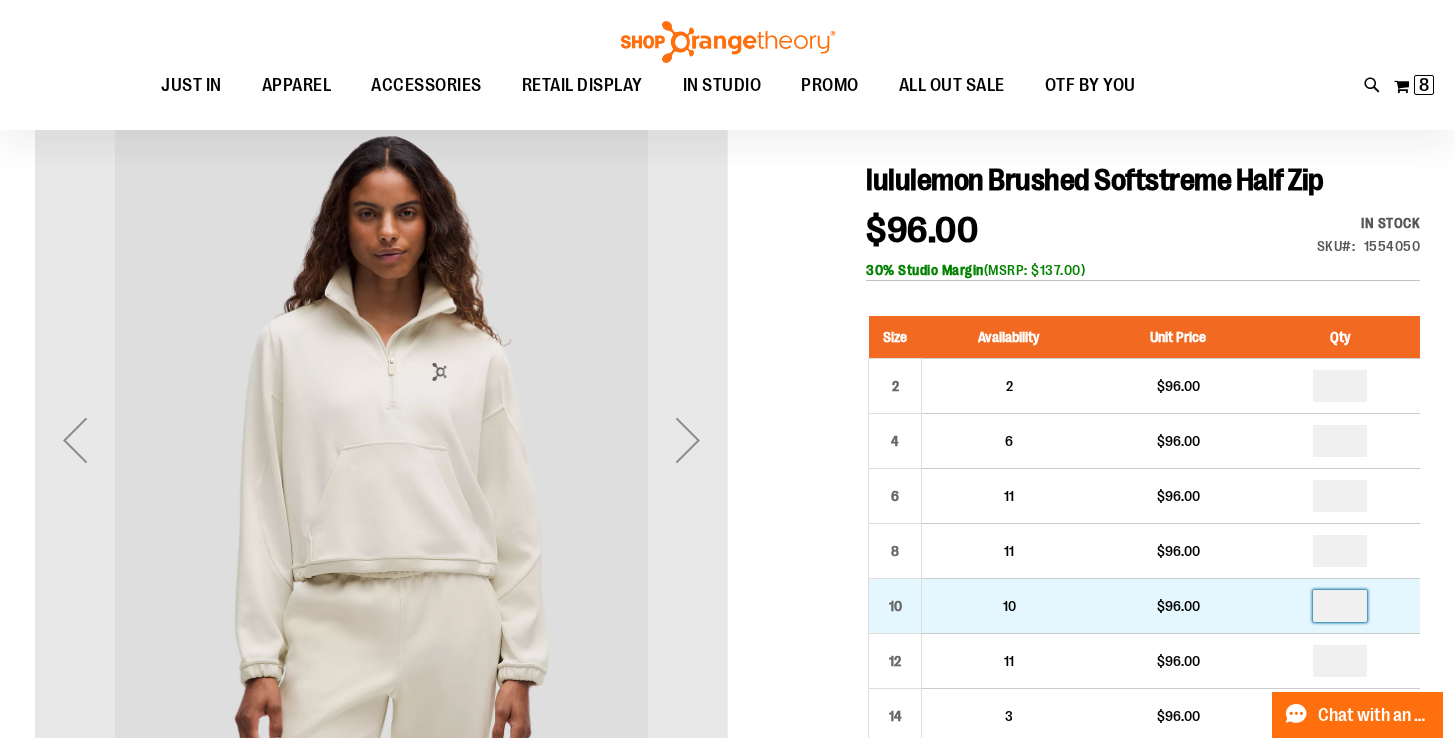 click at bounding box center (1340, 606) 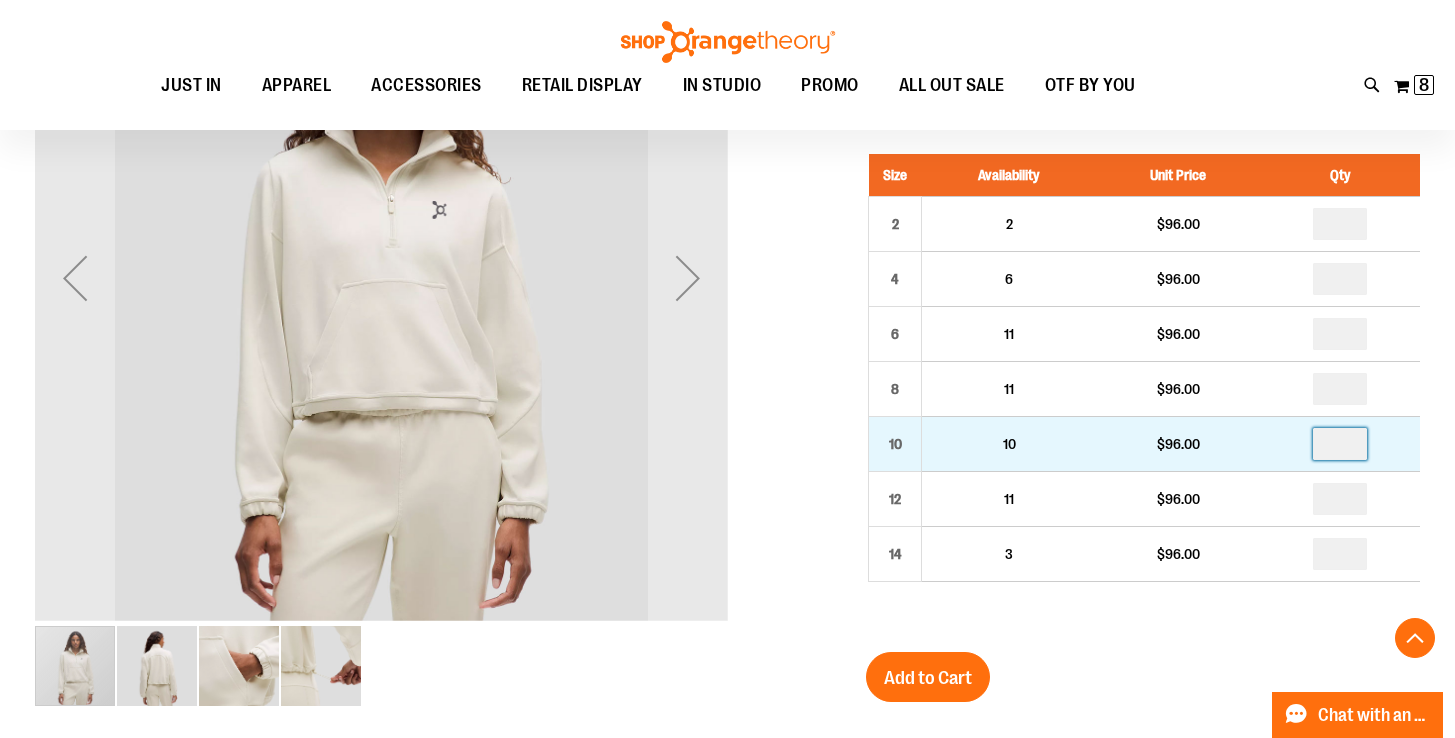scroll, scrollTop: 350, scrollLeft: 0, axis: vertical 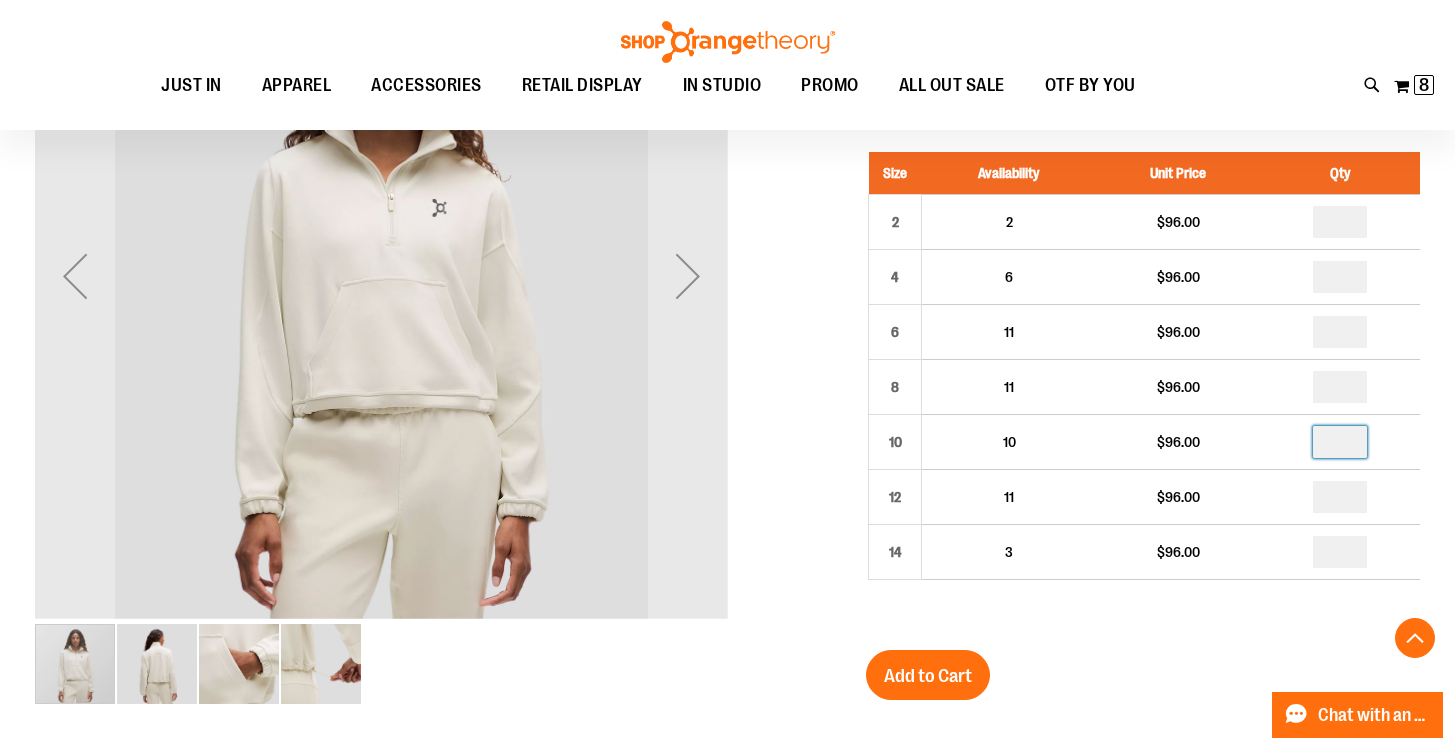 type on "*" 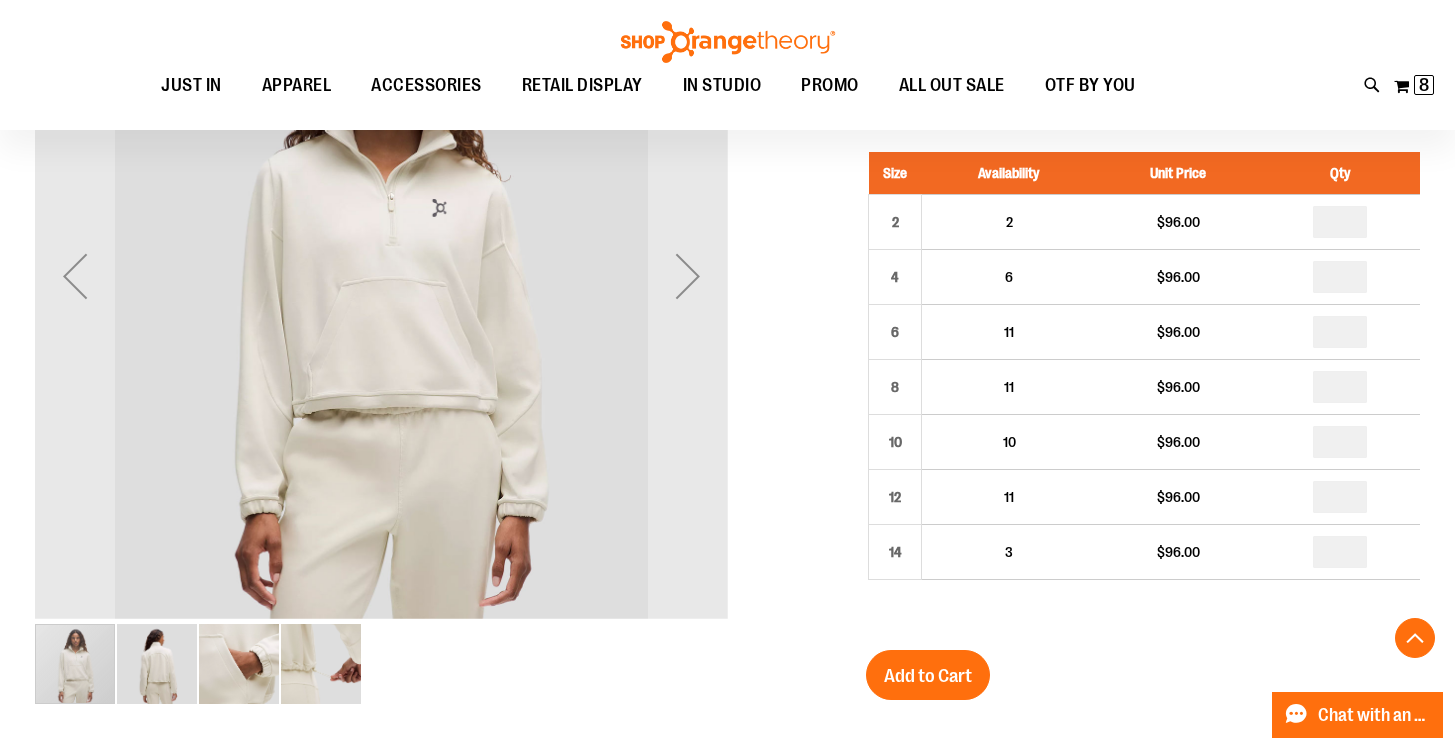 click on "Size
Availability
Unit Price
Qty
2
2
$96.00
*
4
6
*" at bounding box center (1143, 381) 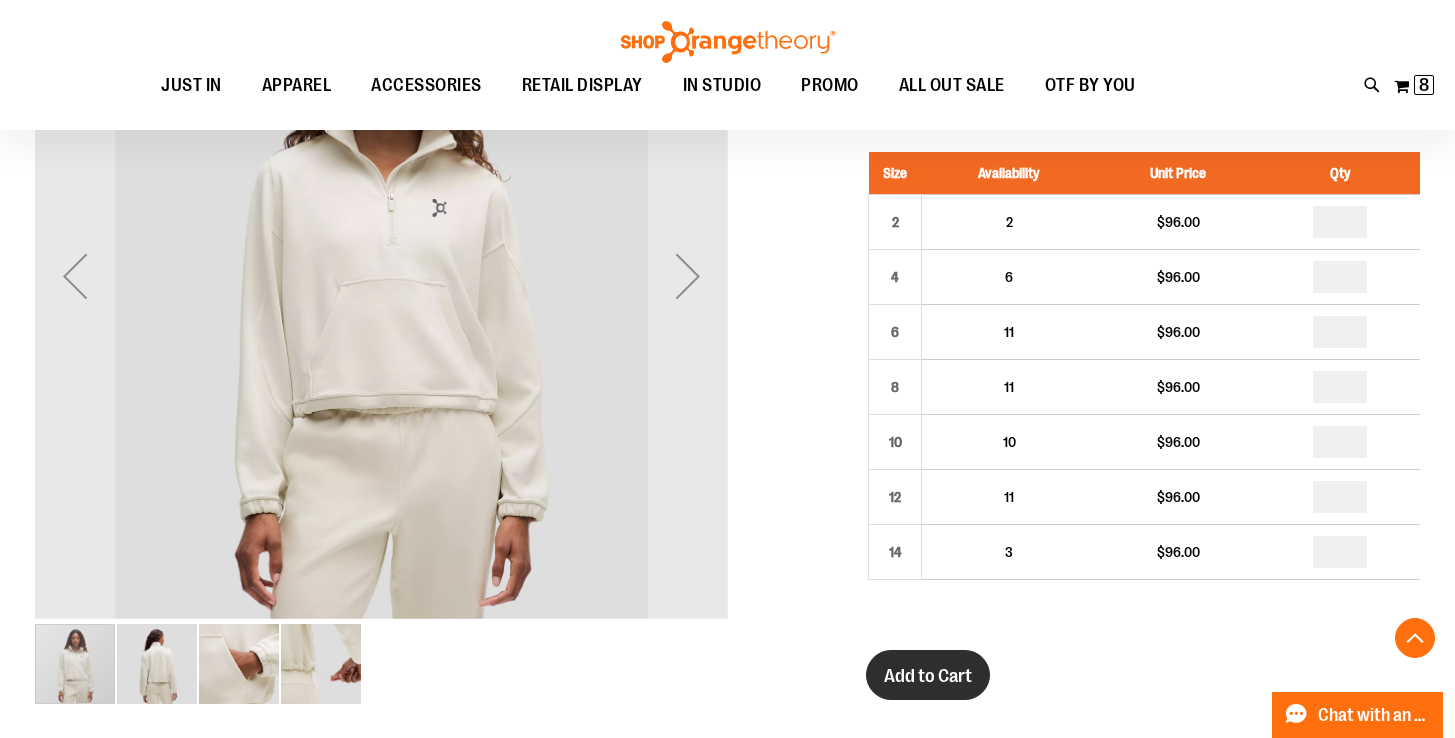 click on "Add to Cart" at bounding box center [928, 675] 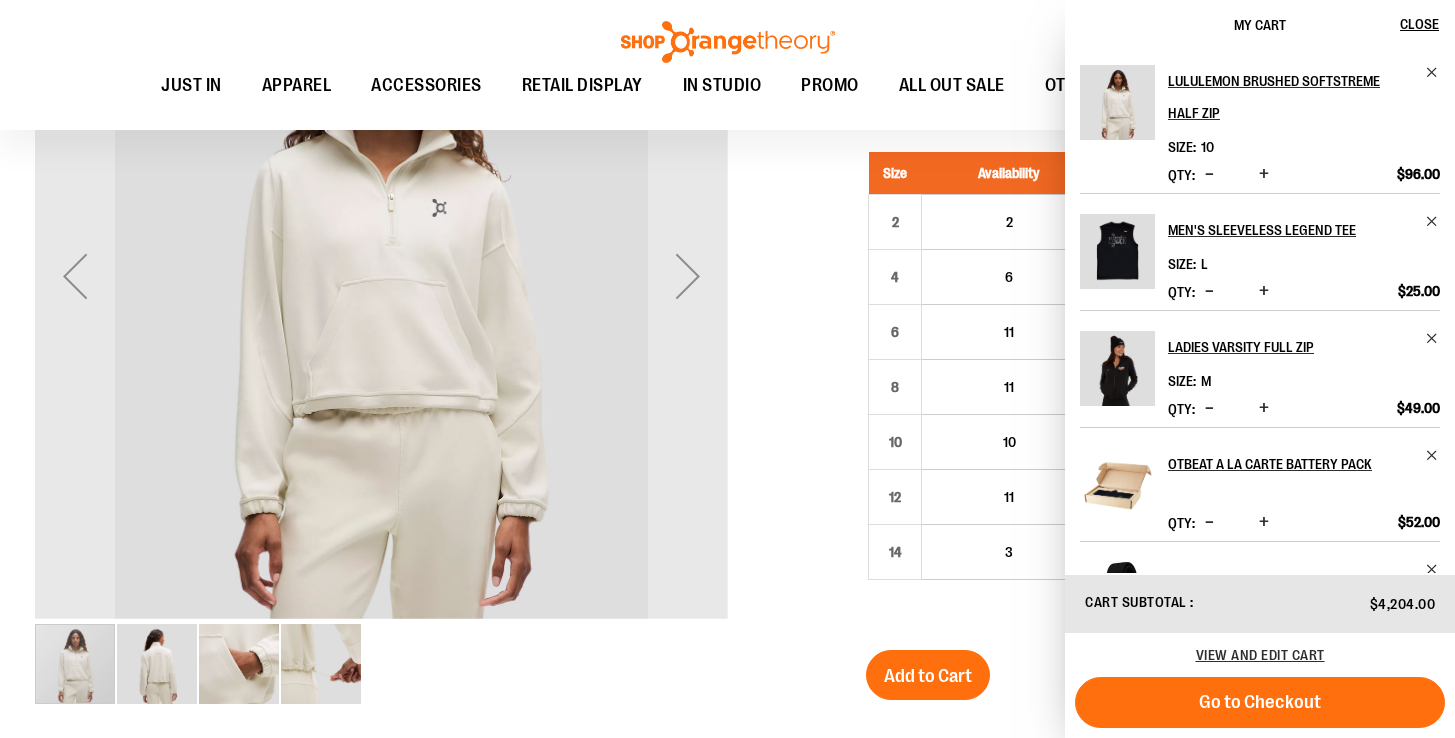 click at bounding box center (727, 542) 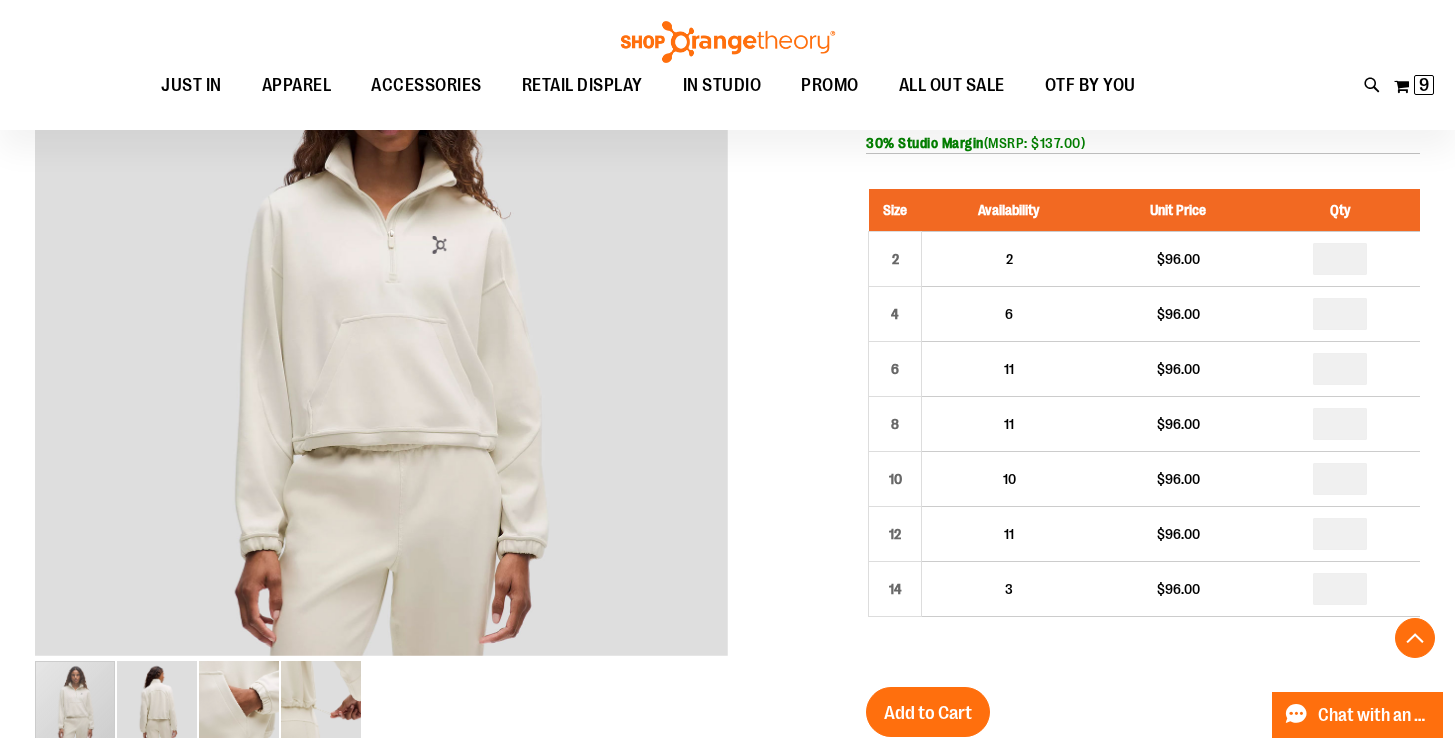 scroll, scrollTop: 264, scrollLeft: 0, axis: vertical 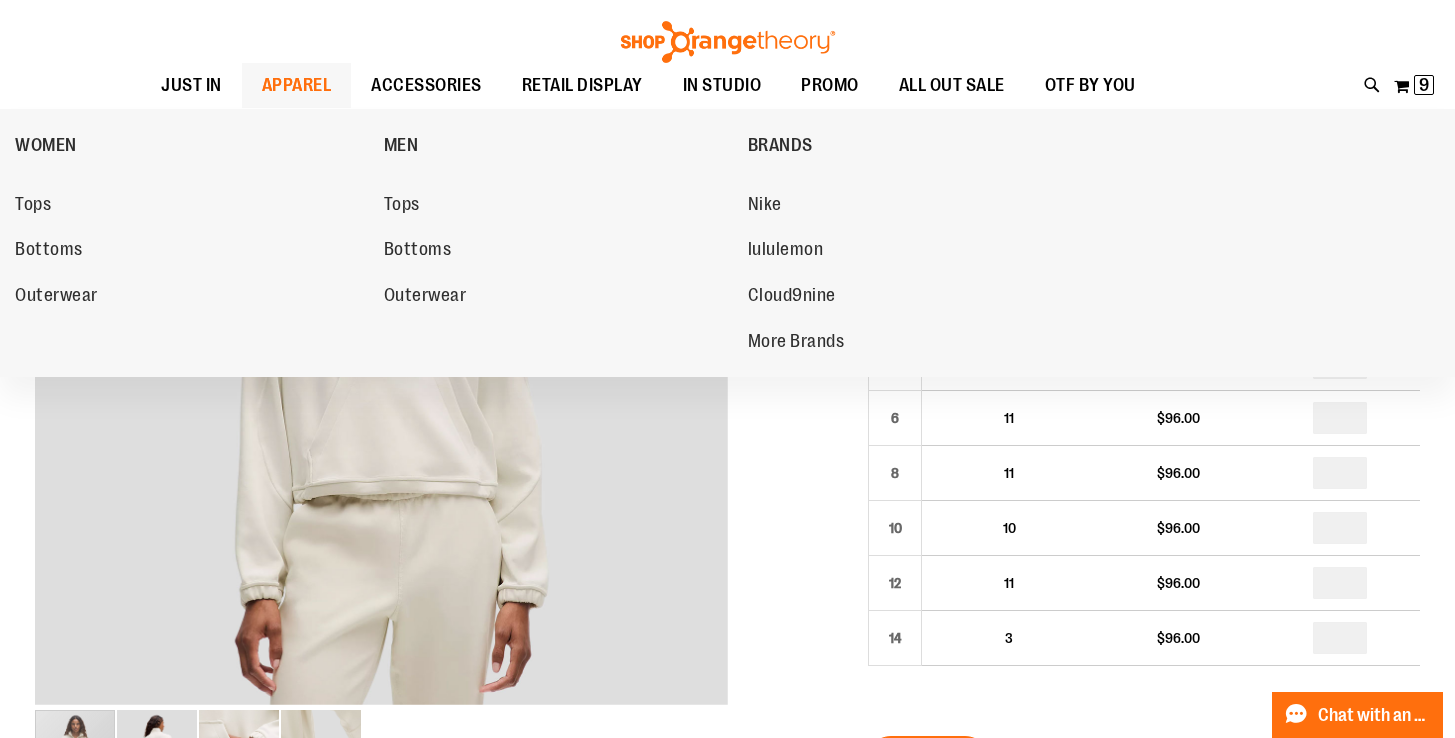 click on "APPAREL" at bounding box center (297, 85) 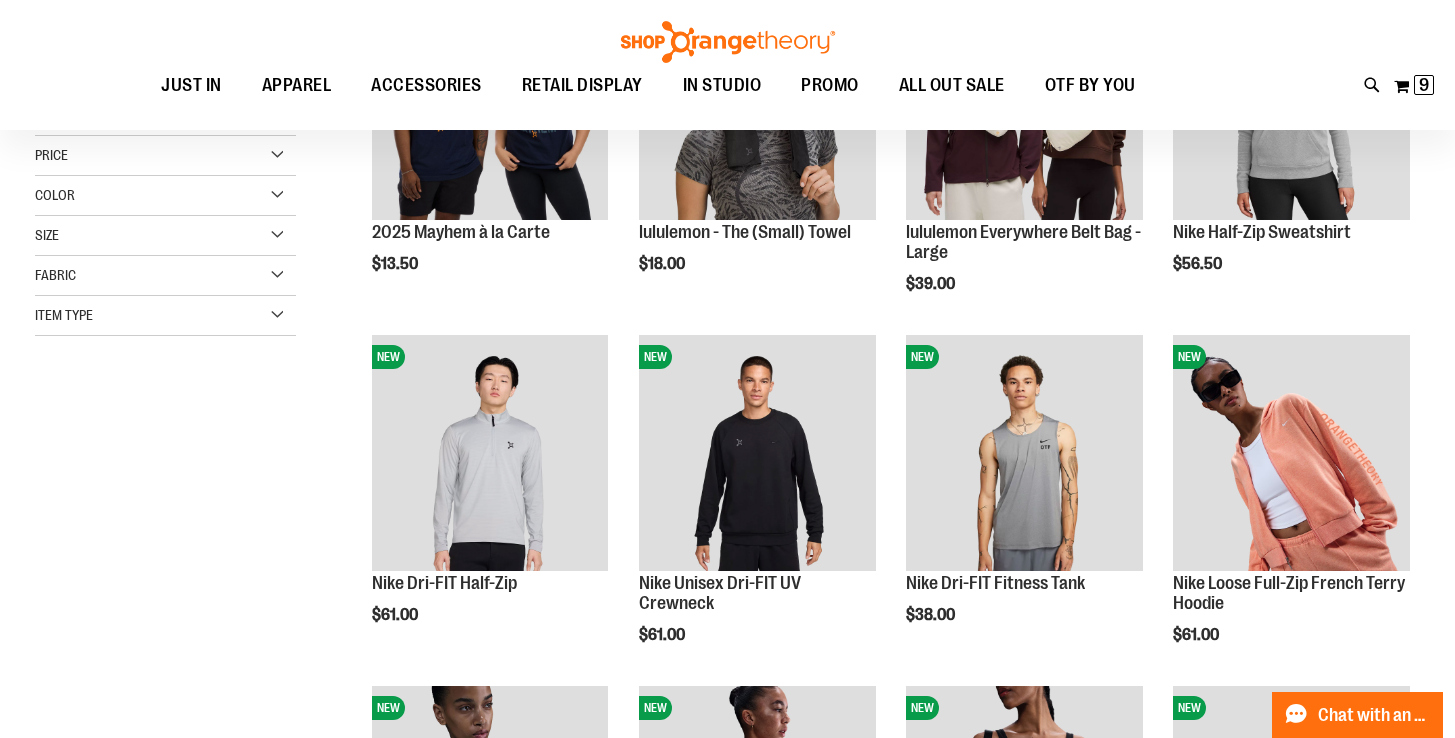 scroll, scrollTop: 204, scrollLeft: 0, axis: vertical 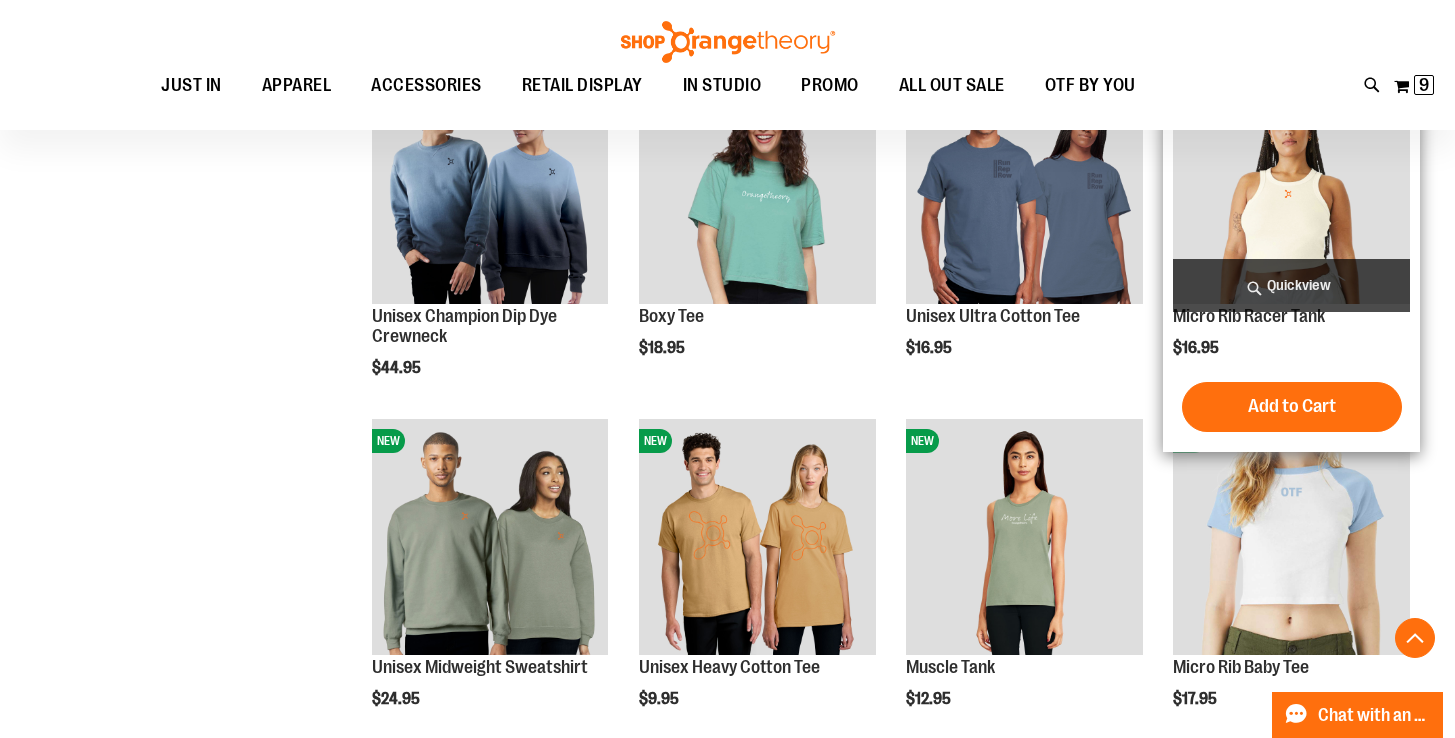 type on "**********" 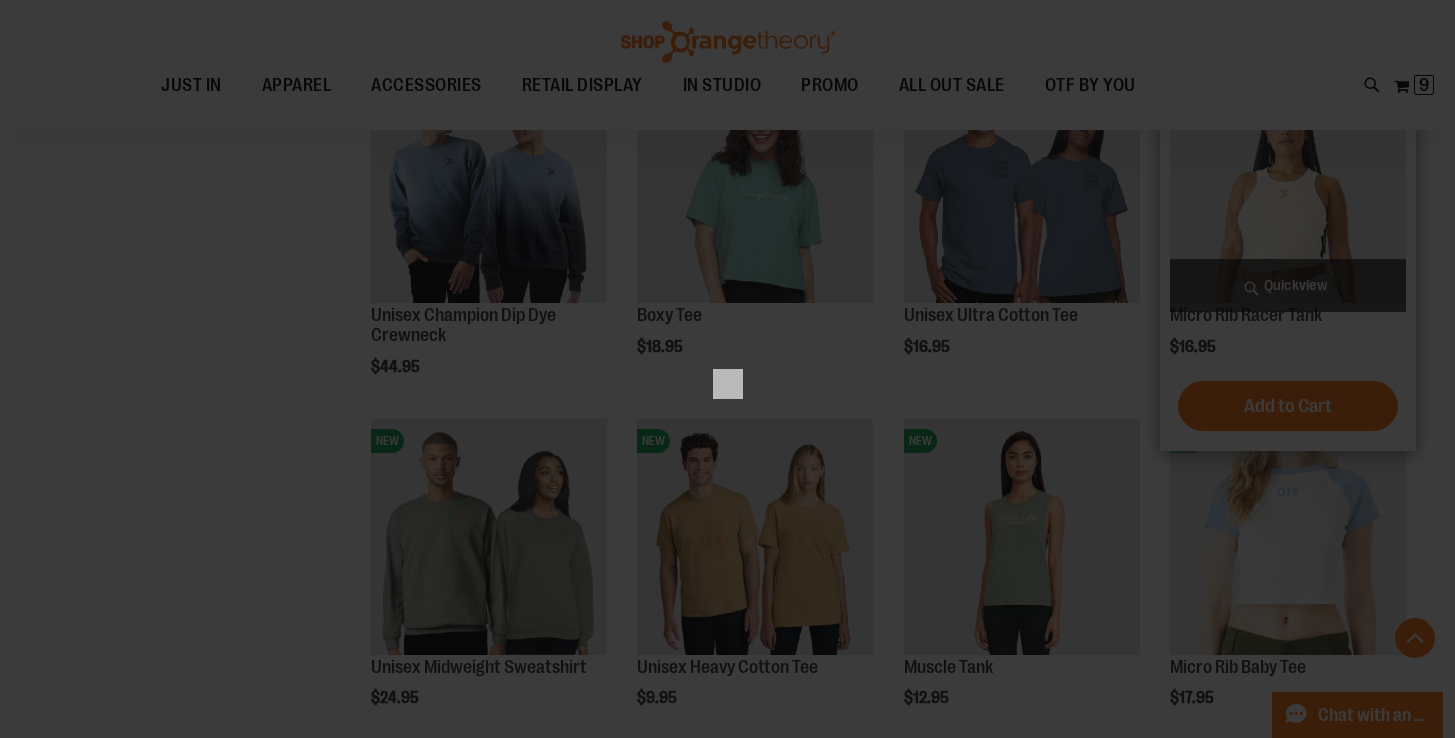 scroll, scrollTop: 0, scrollLeft: 0, axis: both 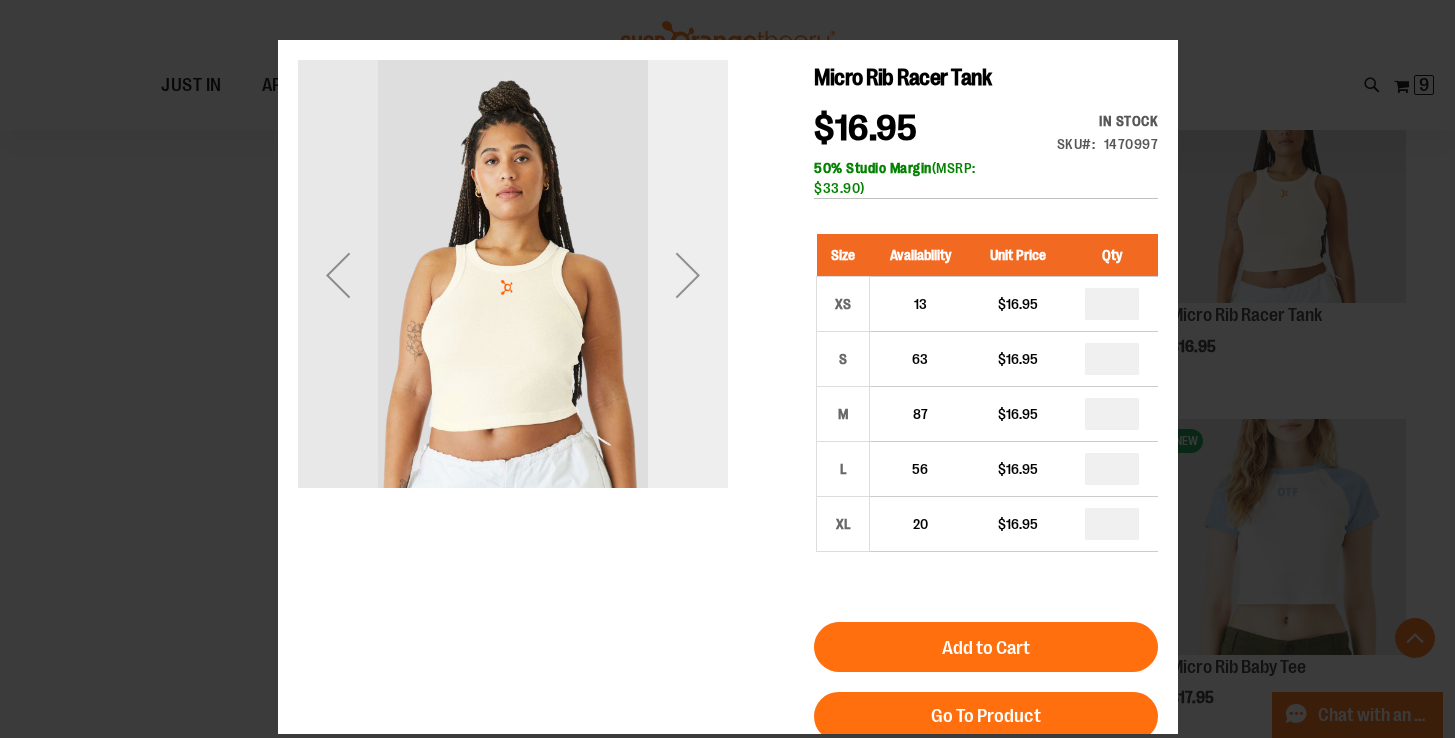 click at bounding box center (687, 275) 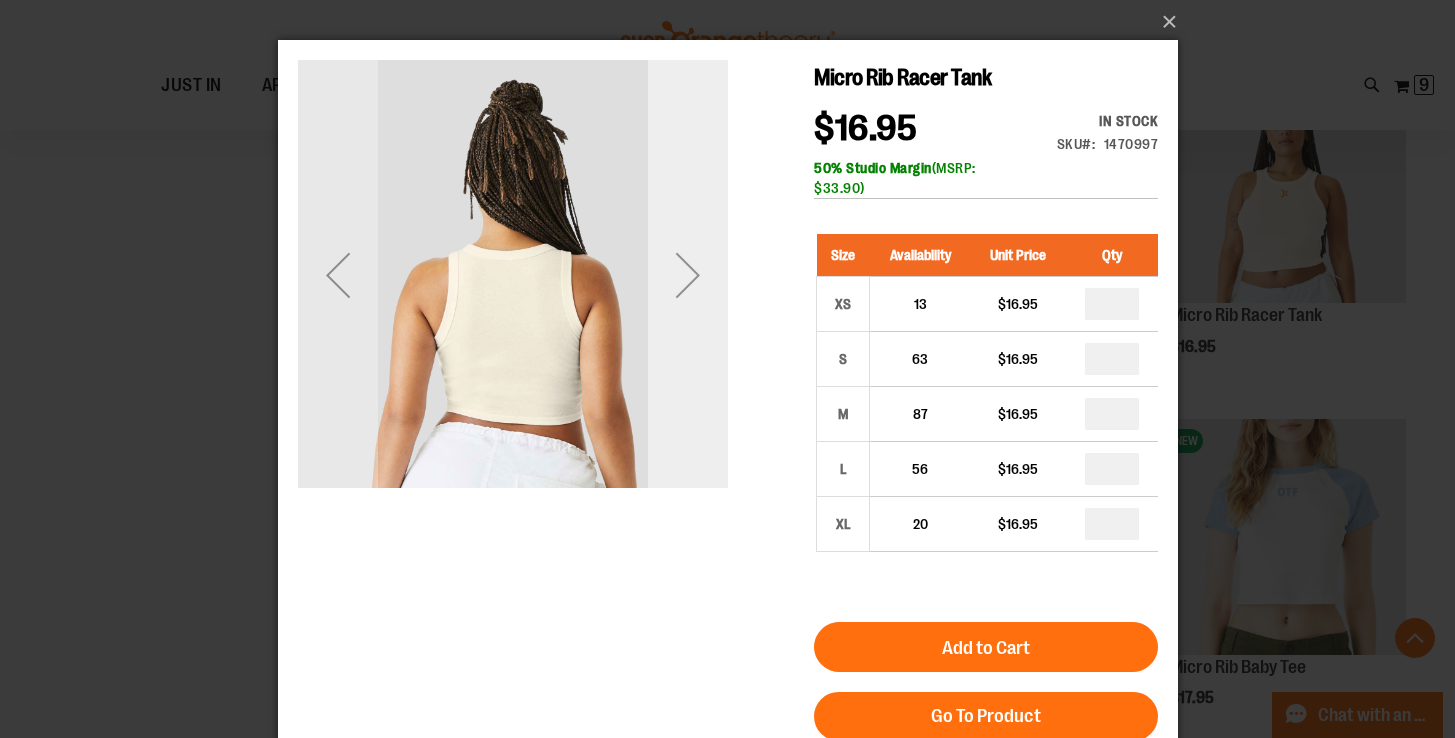 click at bounding box center [687, 275] 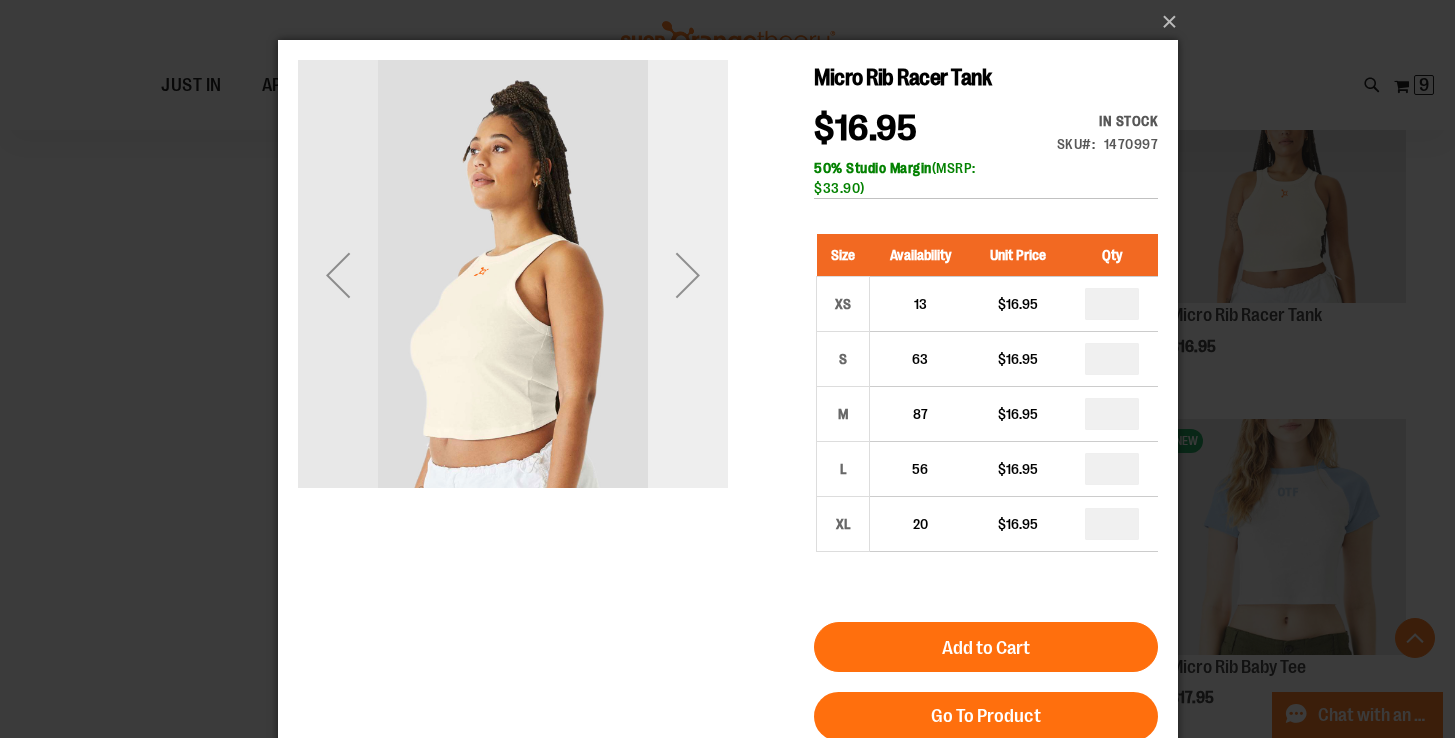 click at bounding box center (687, 275) 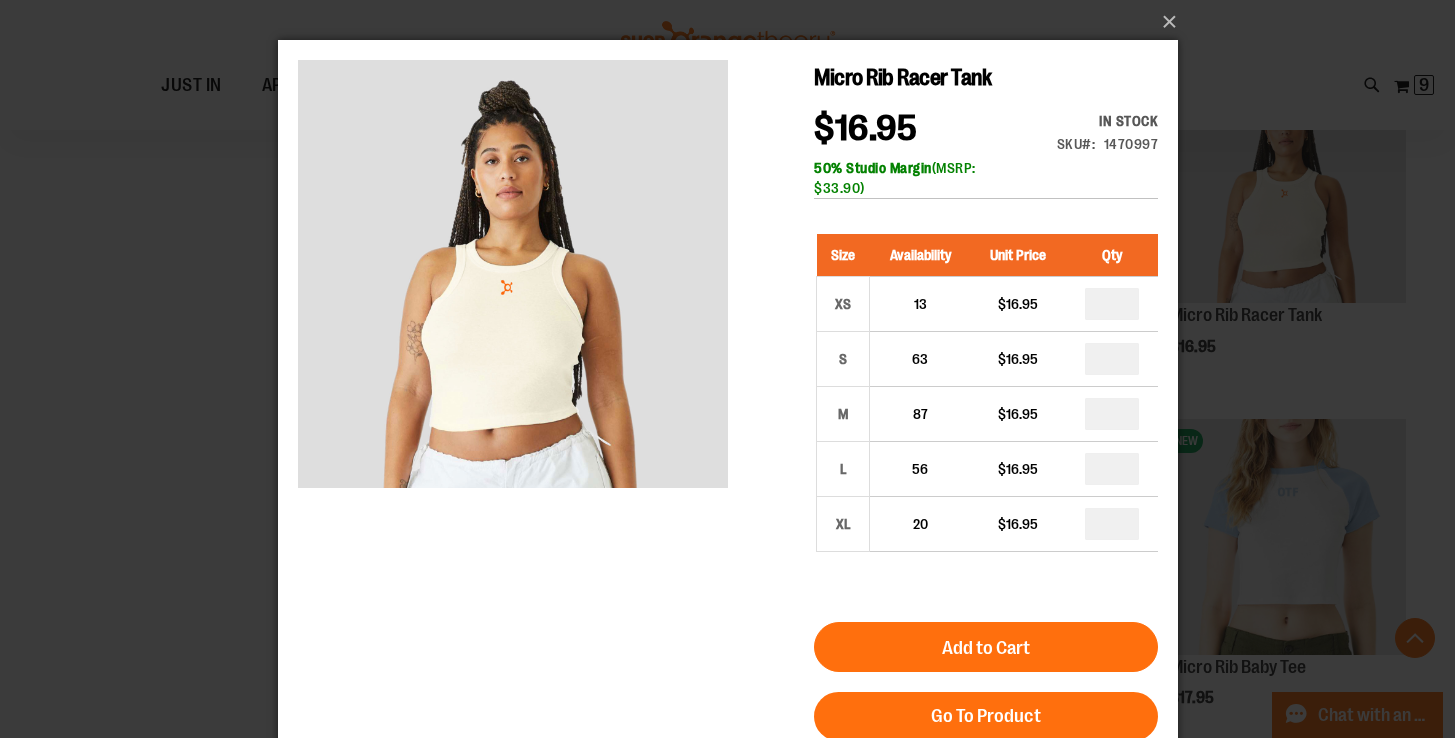 click on "×" at bounding box center [727, 369] 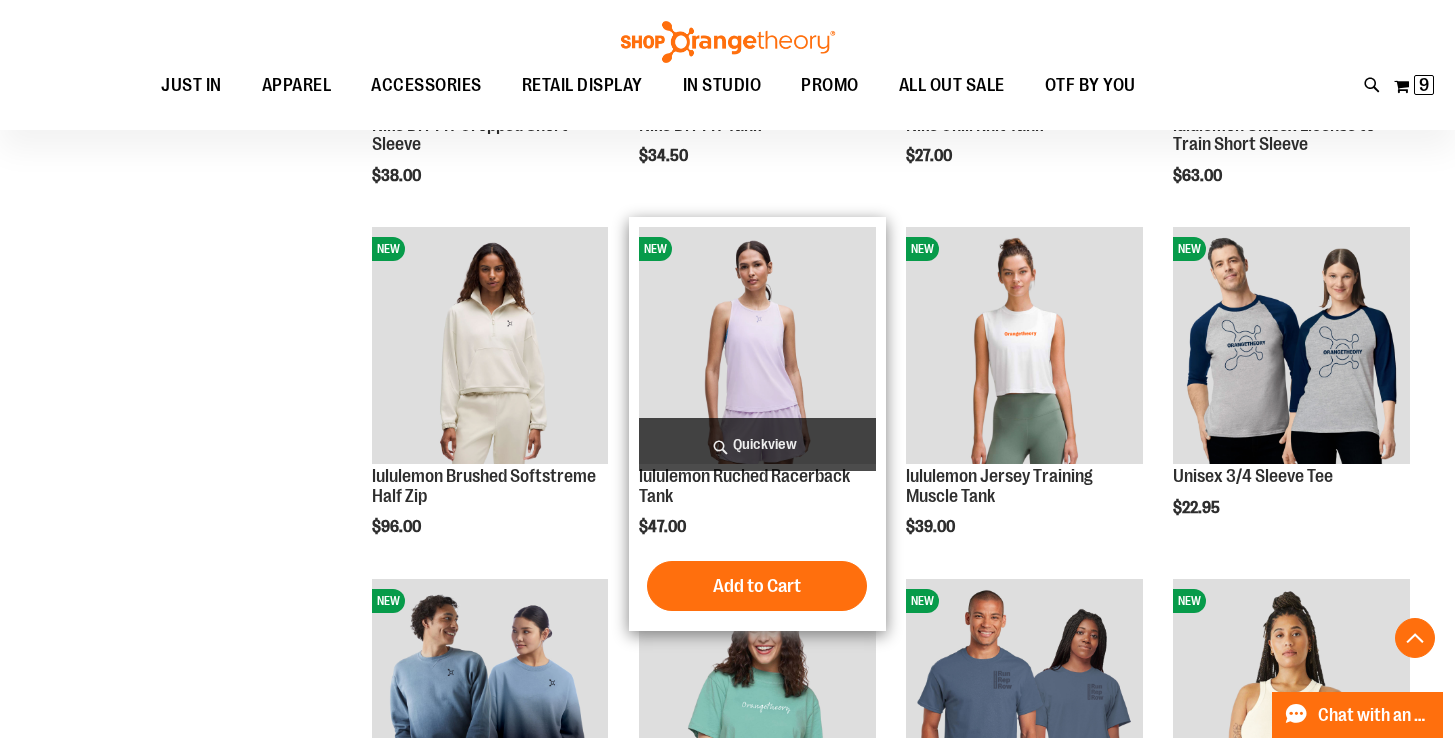 scroll, scrollTop: 1005, scrollLeft: 0, axis: vertical 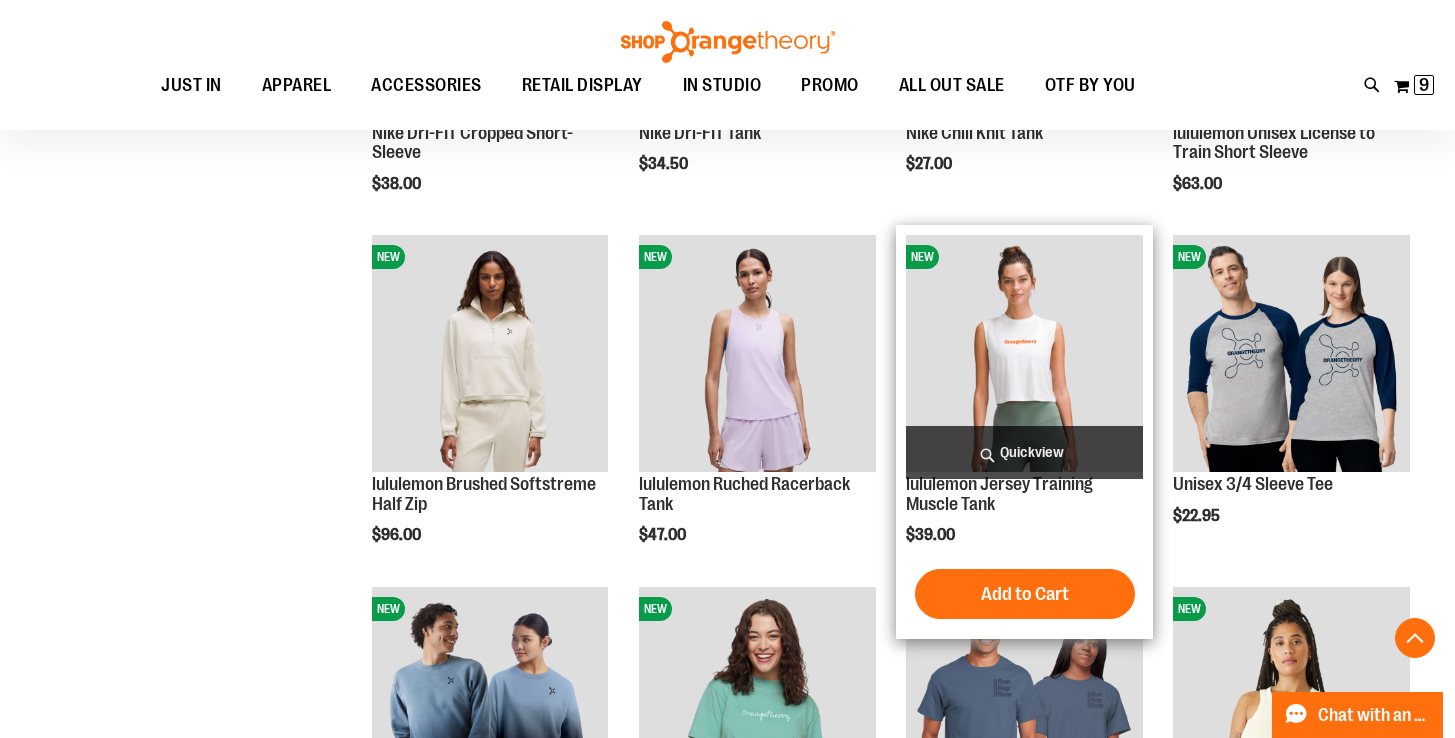 click on "Quickview" at bounding box center (1024, 452) 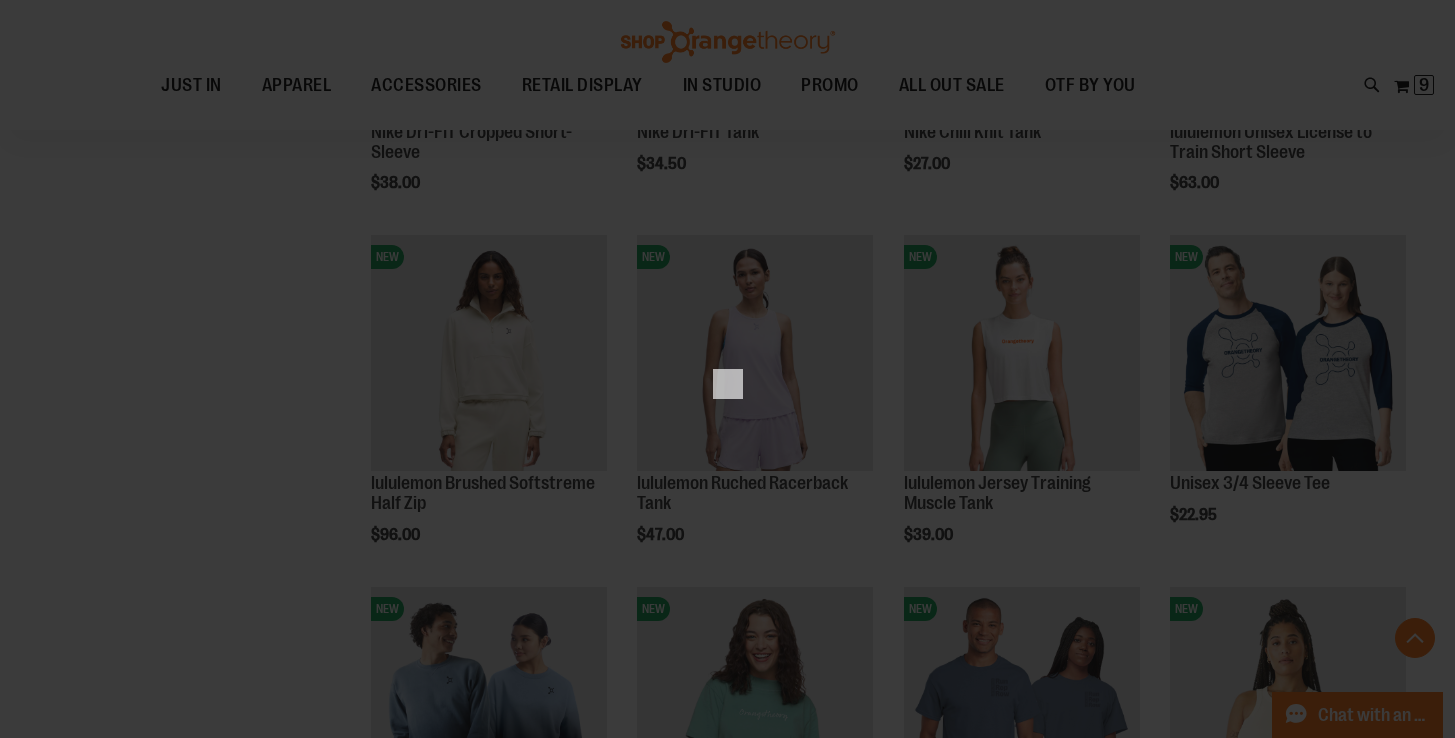 scroll, scrollTop: 0, scrollLeft: 0, axis: both 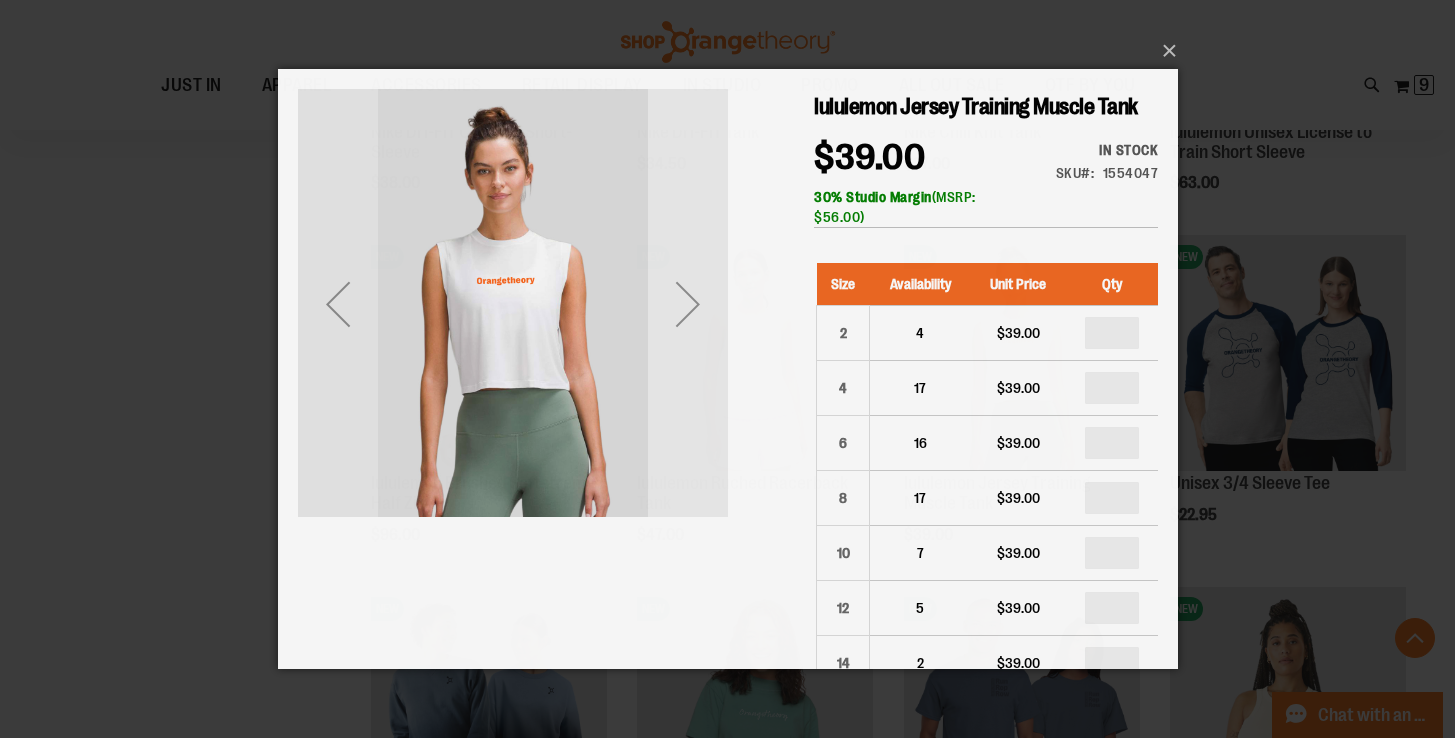 click at bounding box center (687, 304) 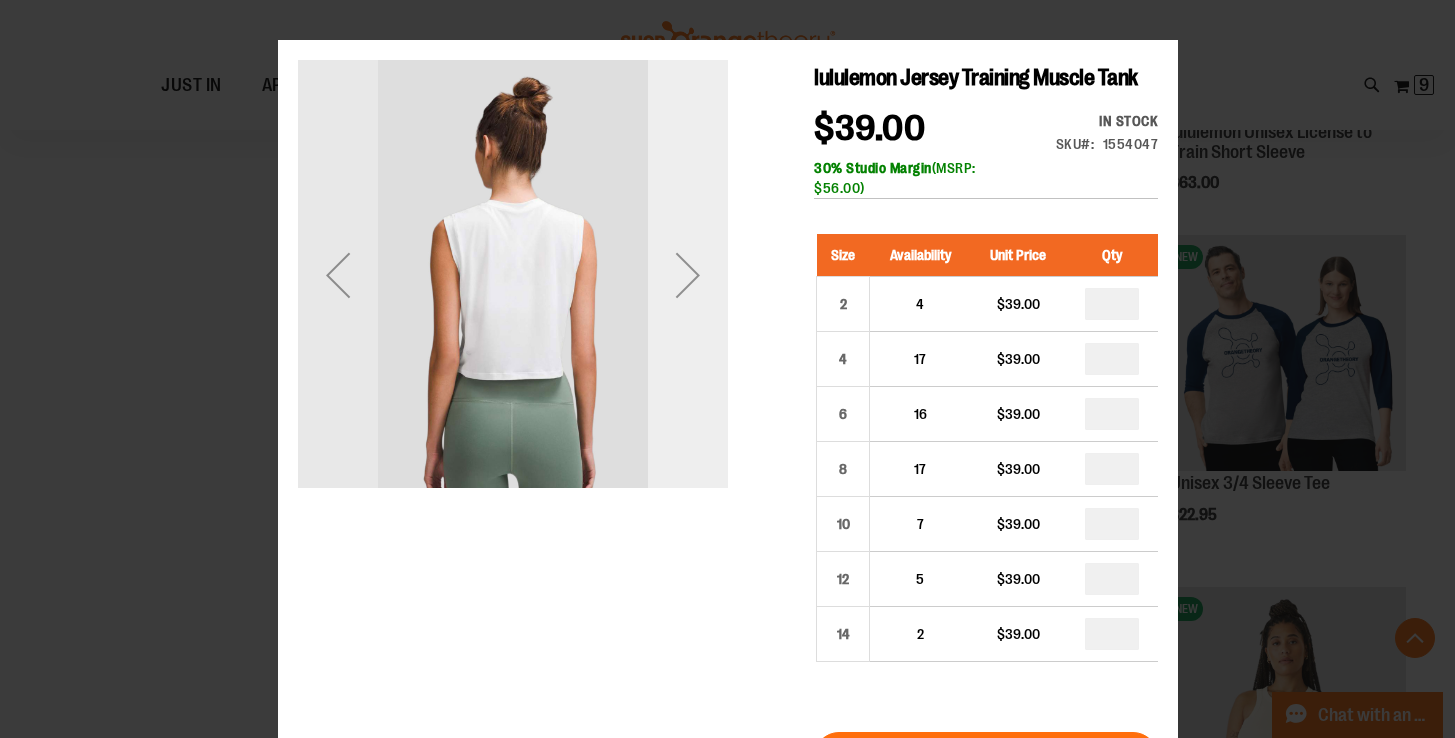 click at bounding box center (687, 275) 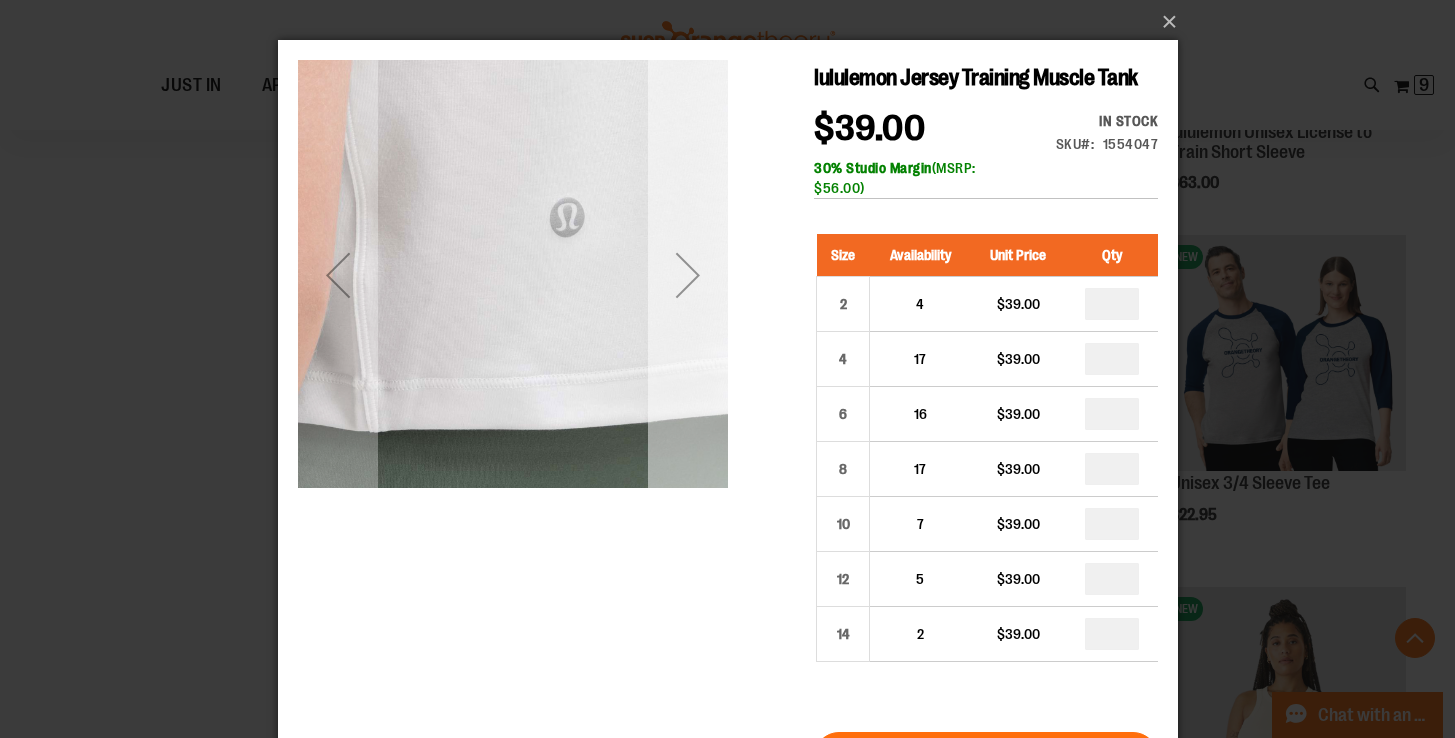 click at bounding box center (687, 275) 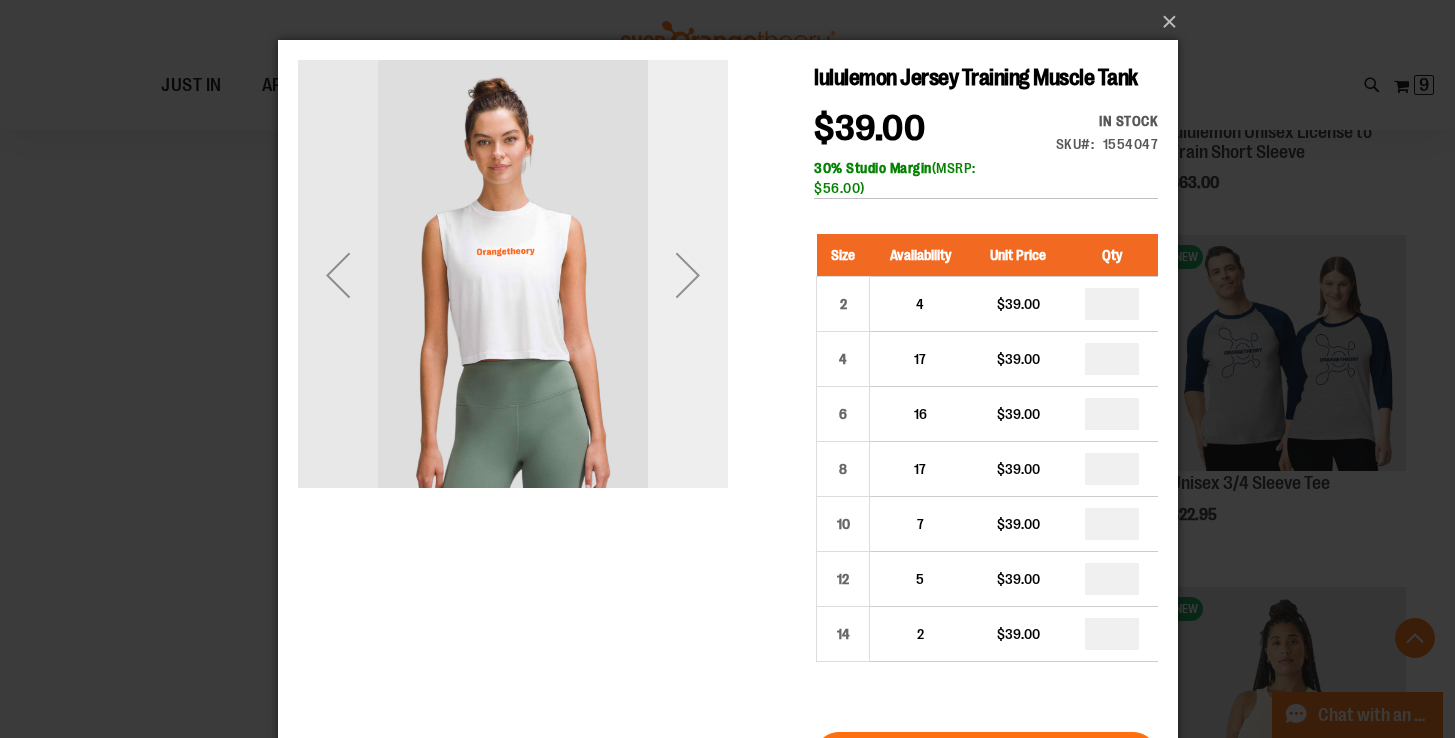 click at bounding box center (687, 275) 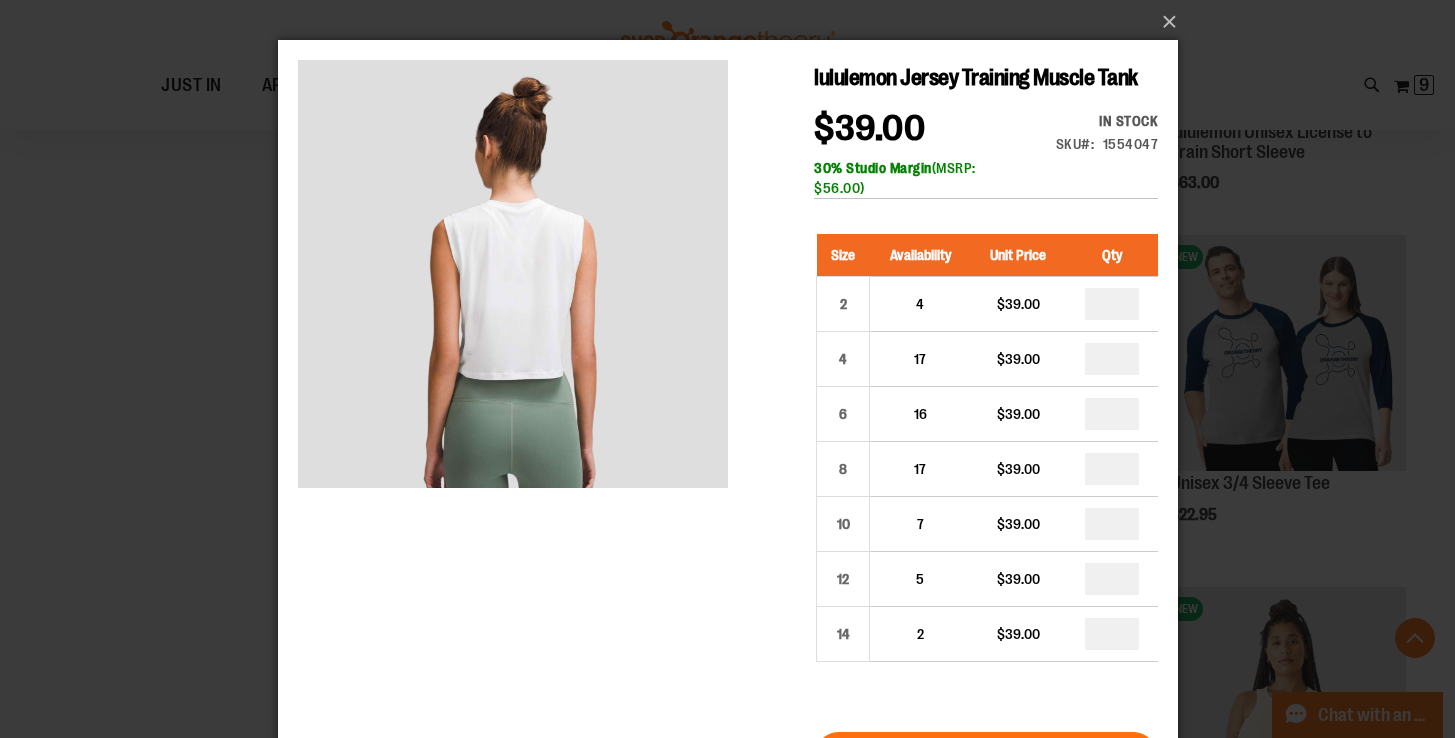 click on "×" at bounding box center (727, 369) 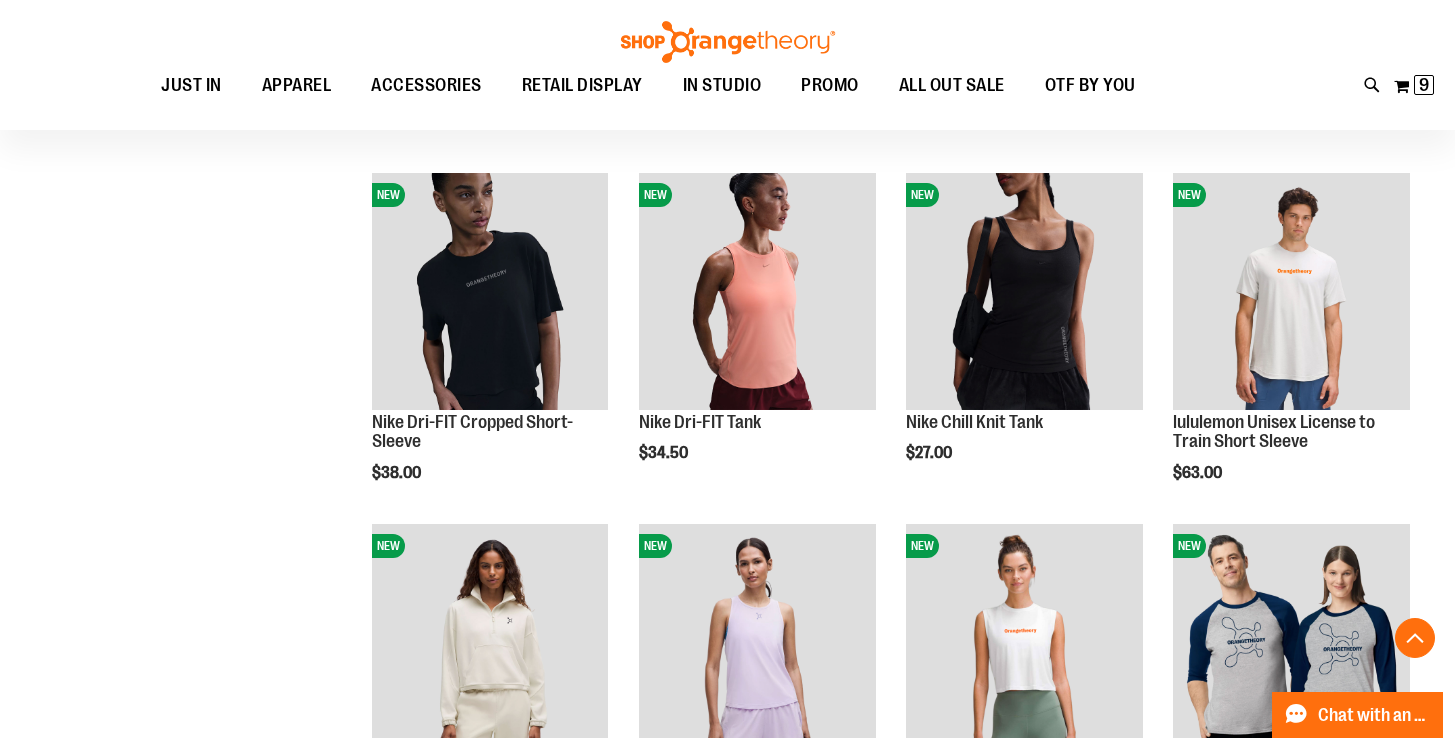 scroll, scrollTop: 676, scrollLeft: 0, axis: vertical 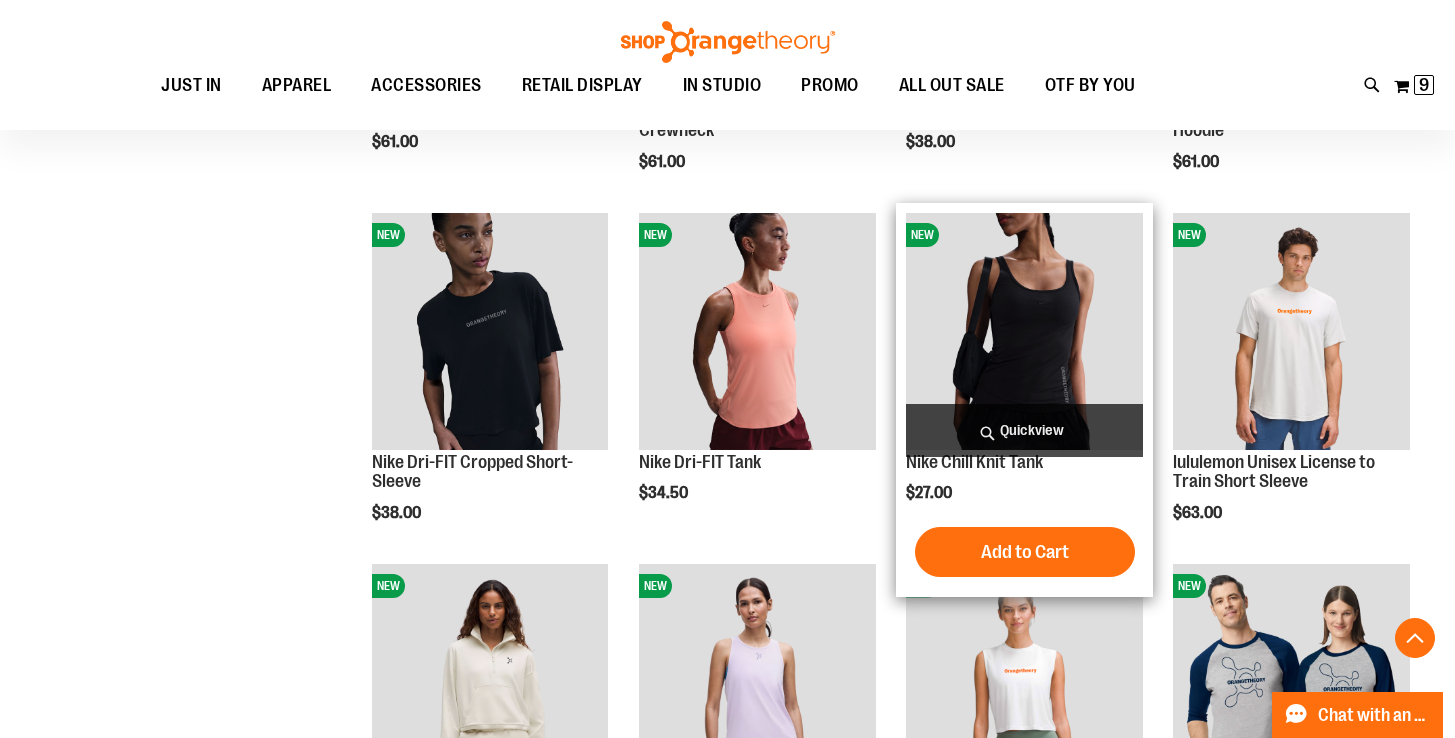 click on "Quickview" at bounding box center [1024, 430] 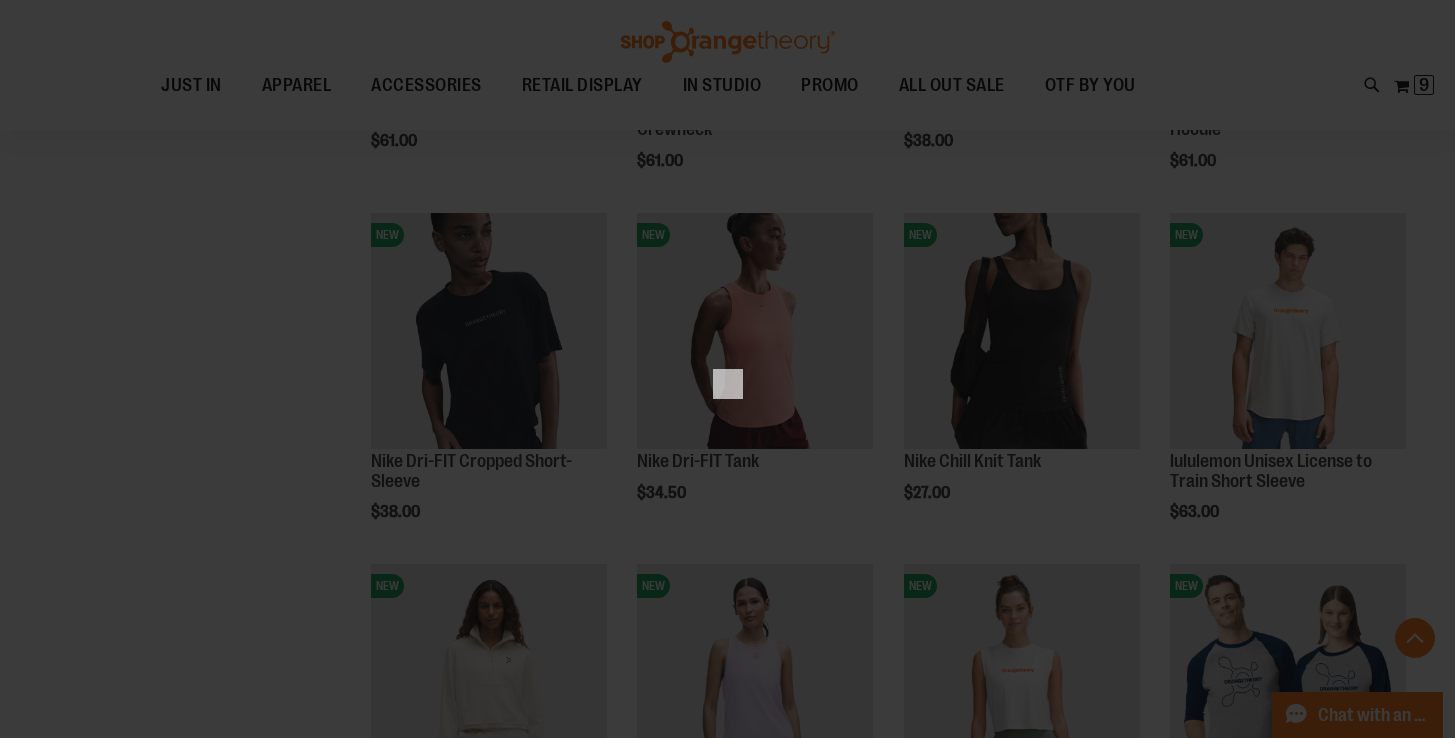 scroll, scrollTop: 0, scrollLeft: 0, axis: both 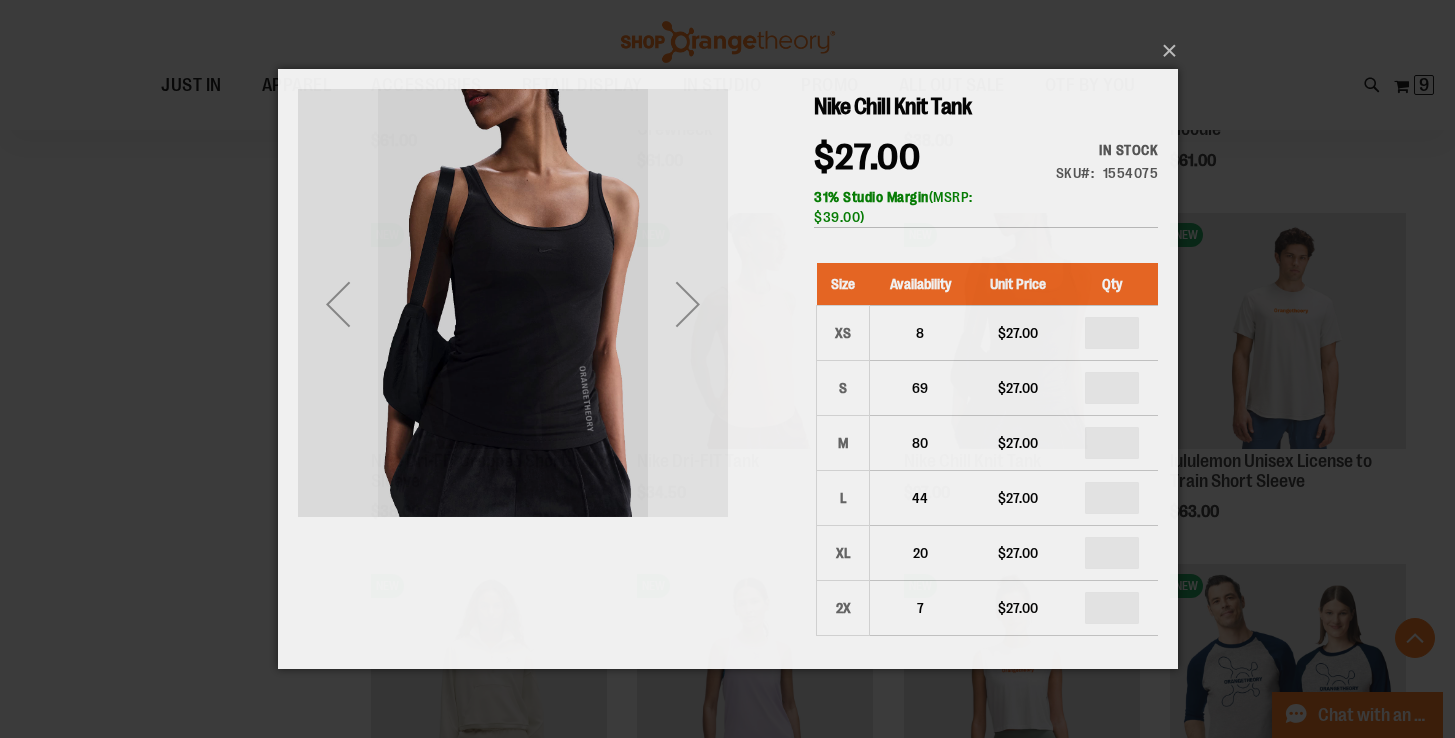 click at bounding box center [687, 304] 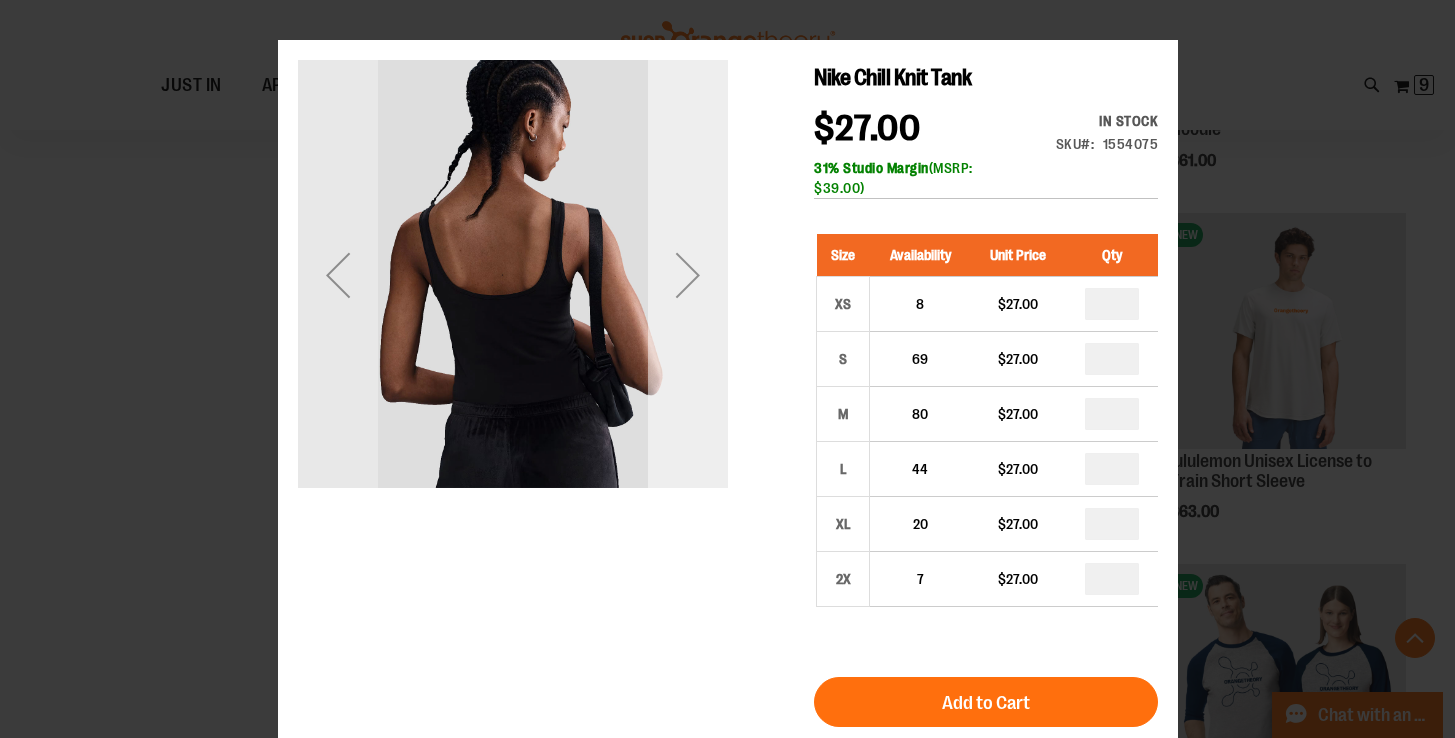 click at bounding box center [687, 275] 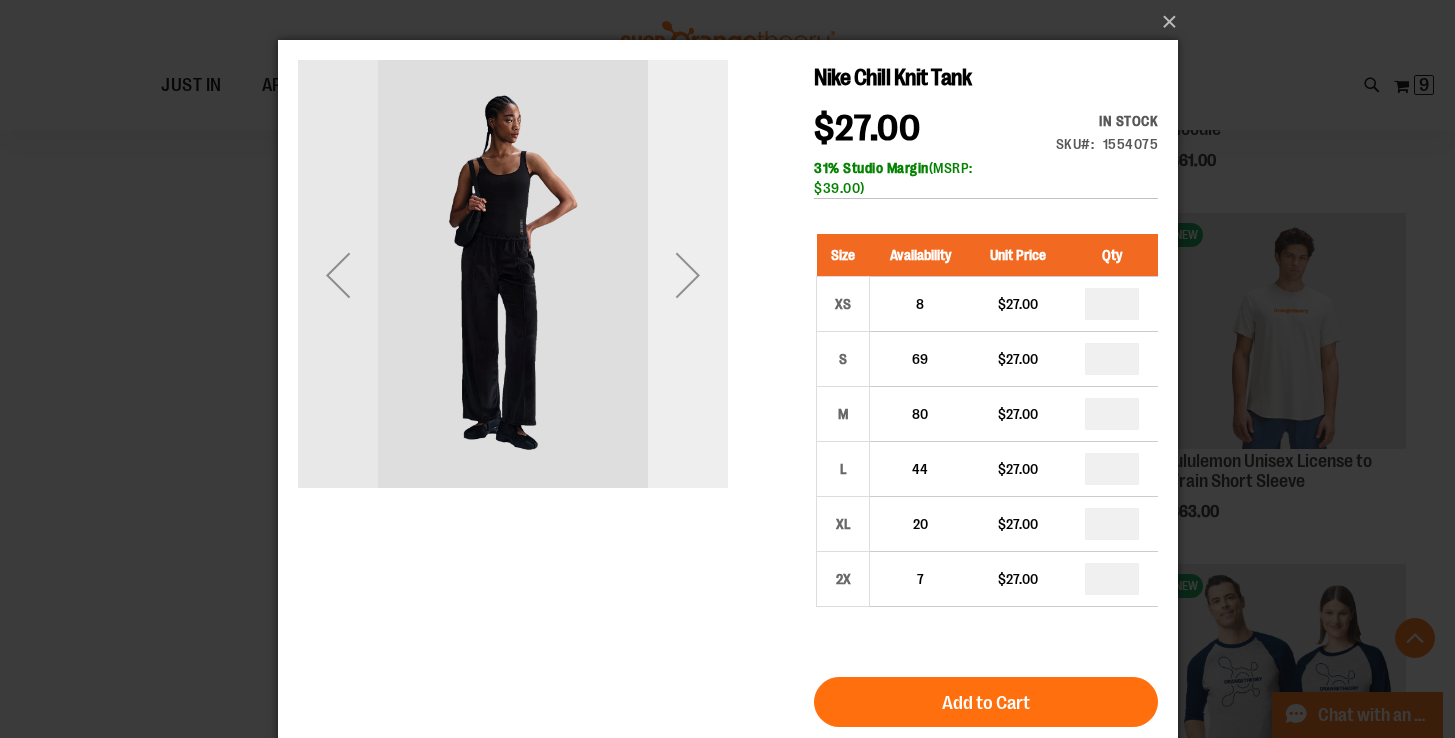 click at bounding box center [687, 275] 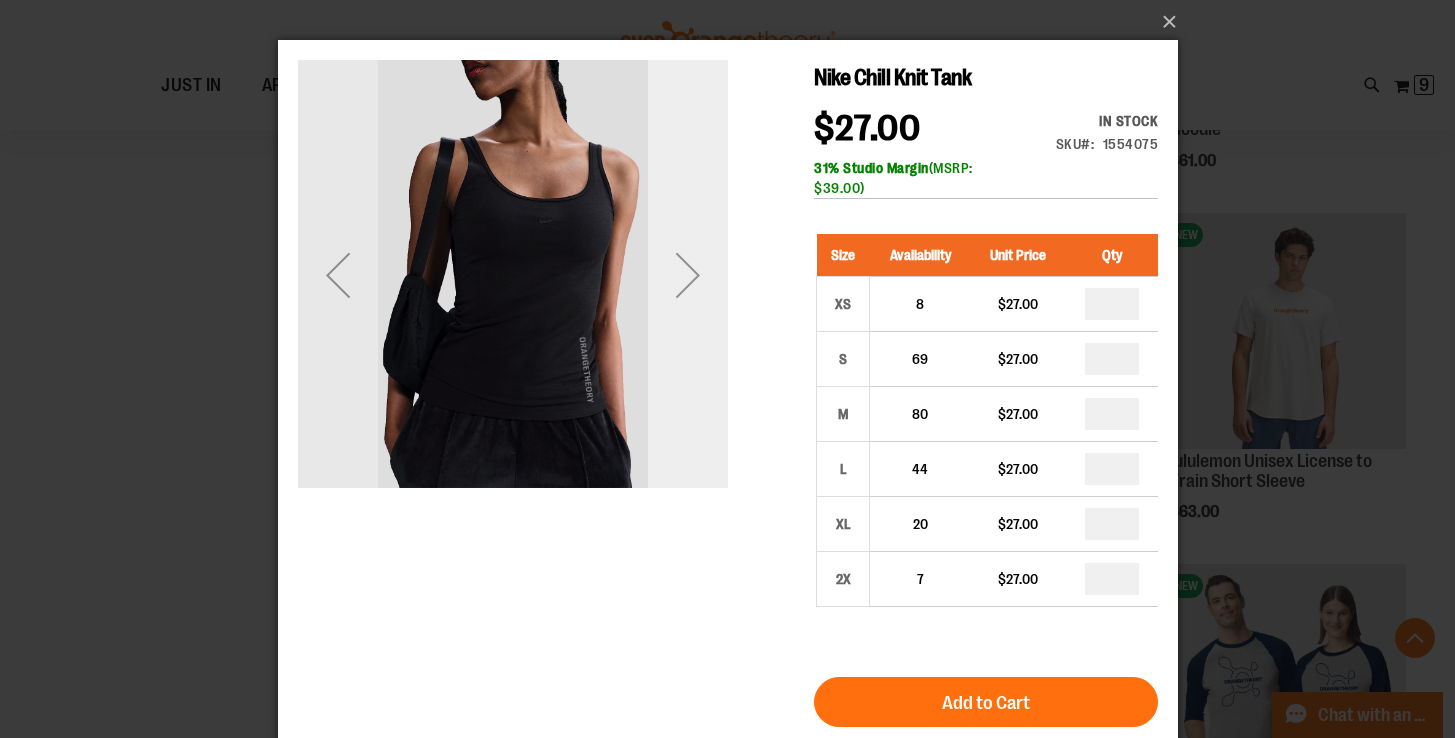 click at bounding box center [687, 275] 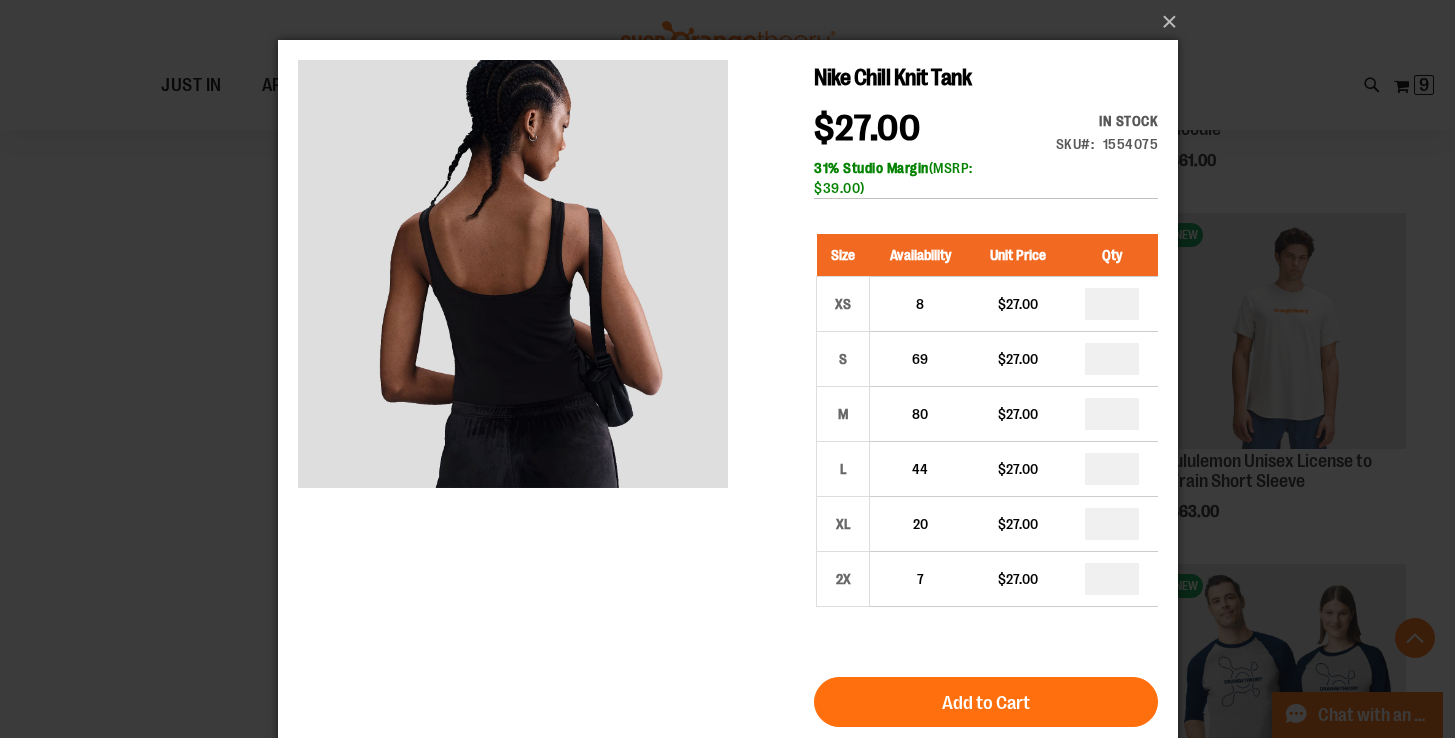 click on "×" at bounding box center [727, 369] 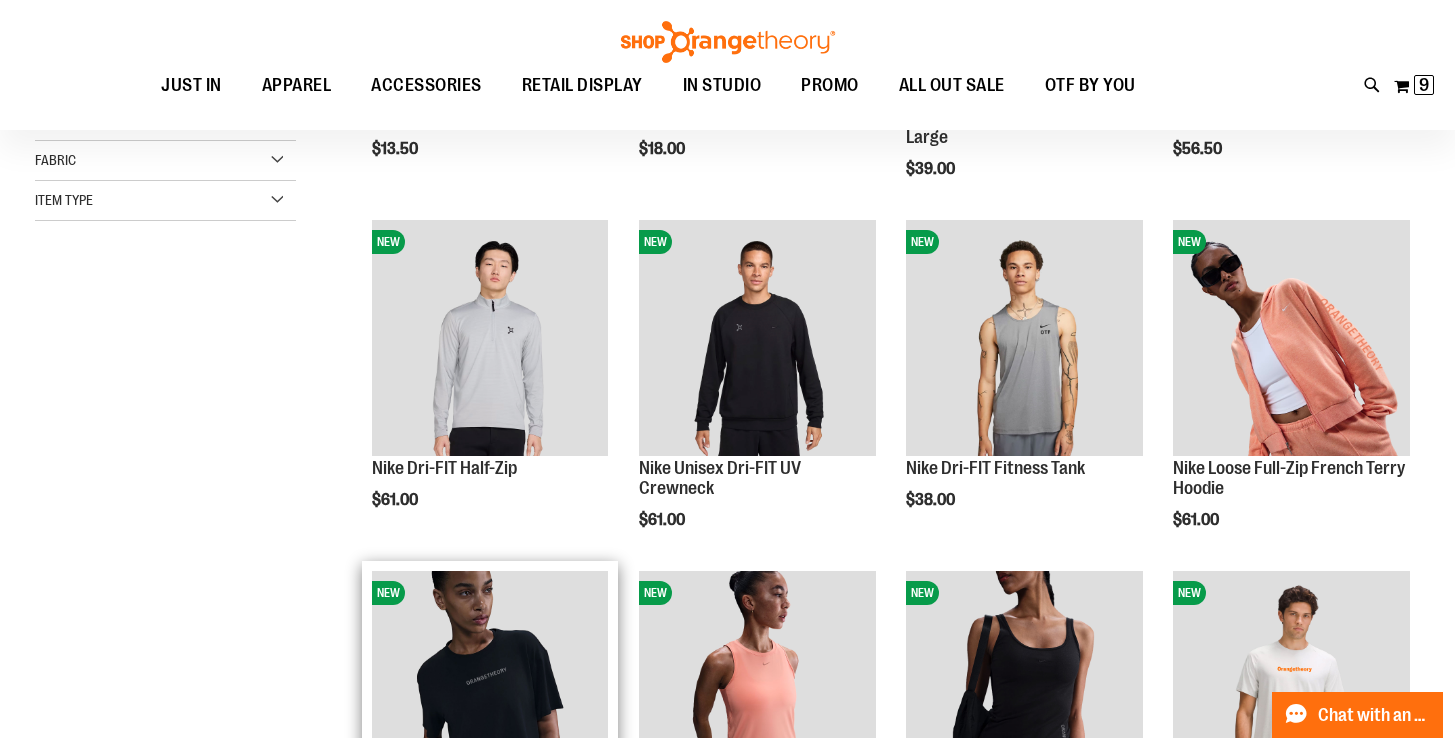 scroll, scrollTop: 199, scrollLeft: 0, axis: vertical 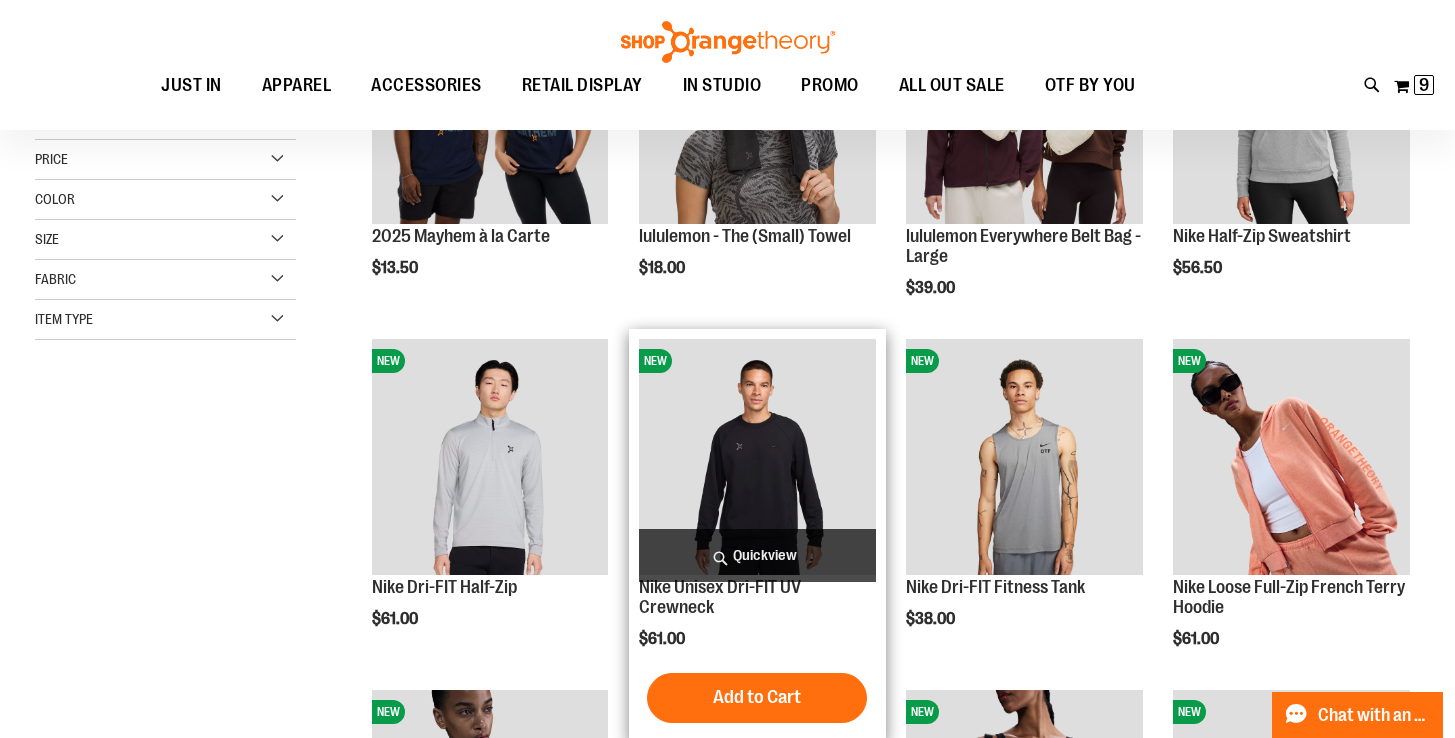 click on "Quickview" at bounding box center (757, 555) 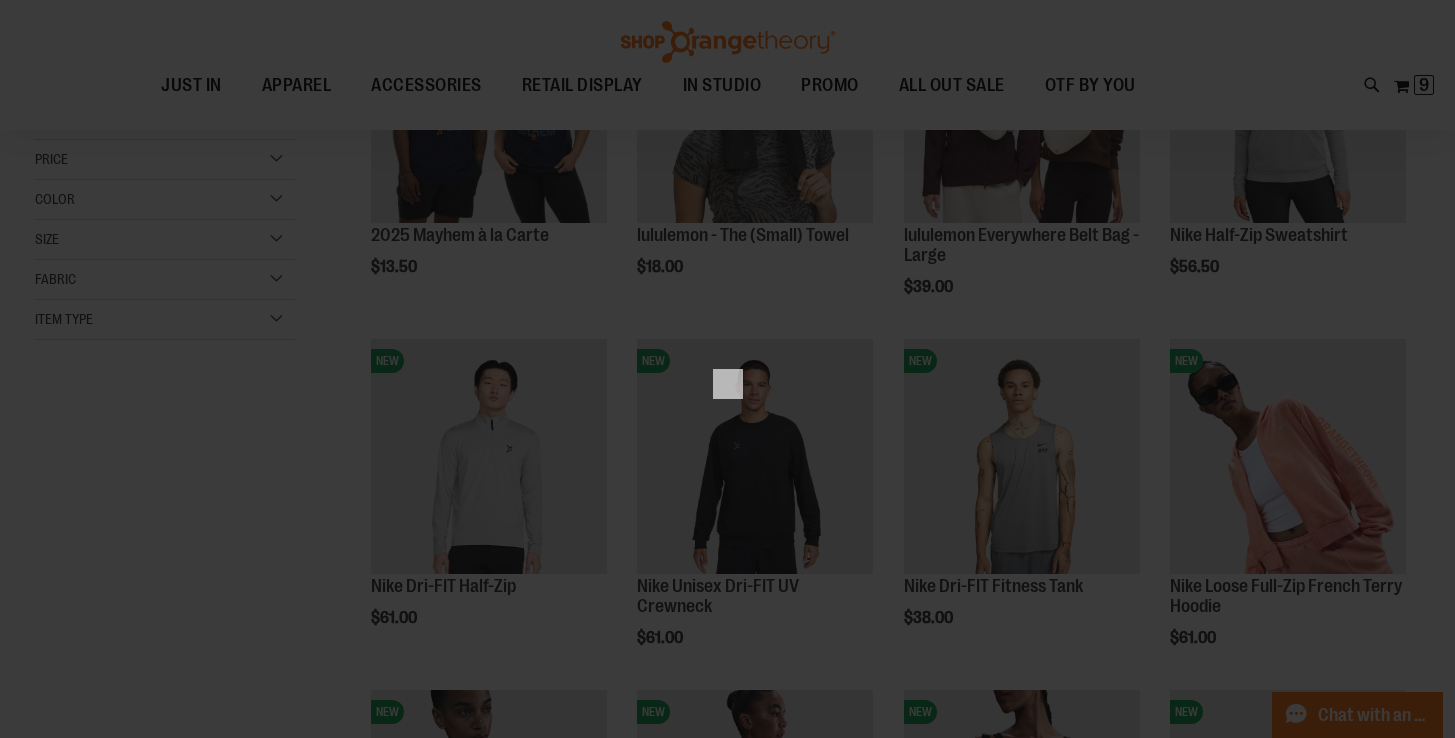scroll, scrollTop: 0, scrollLeft: 0, axis: both 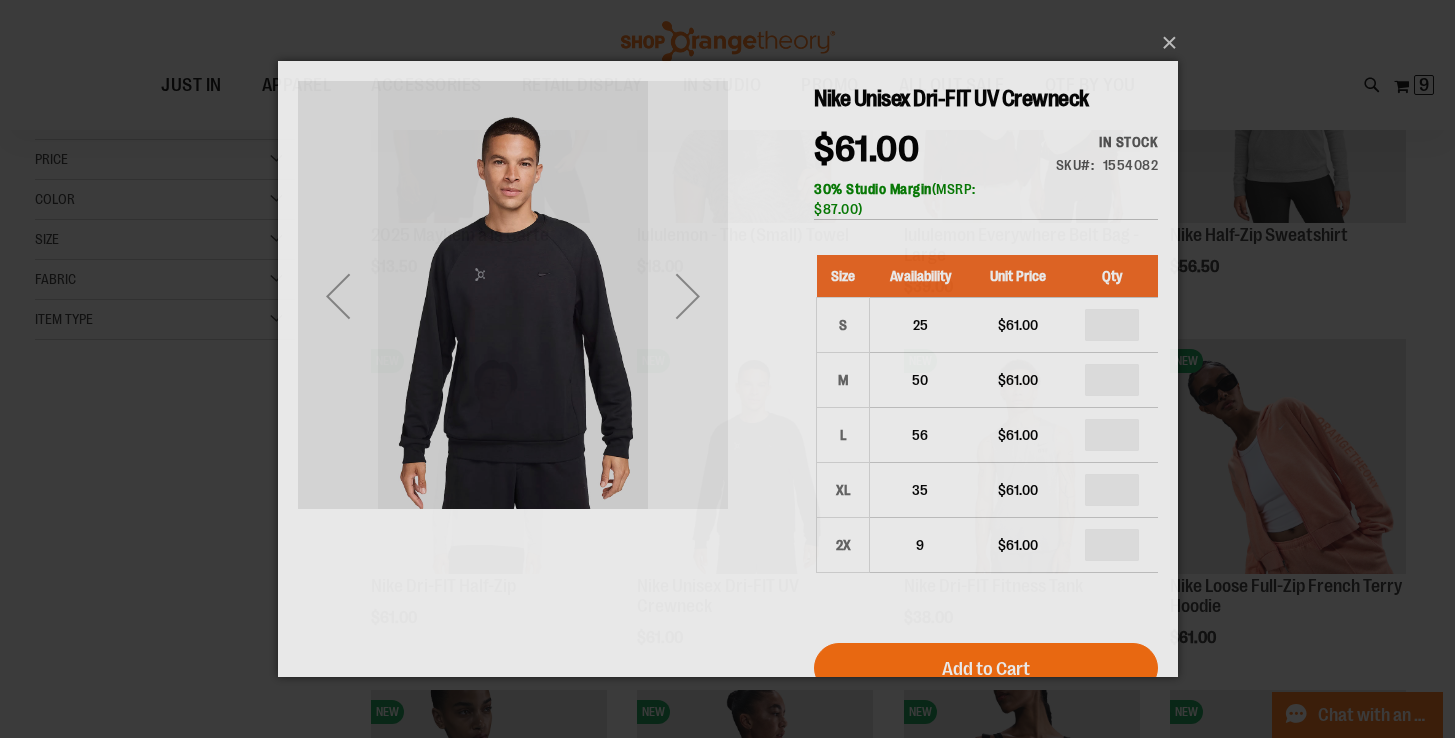 click at bounding box center [687, 296] 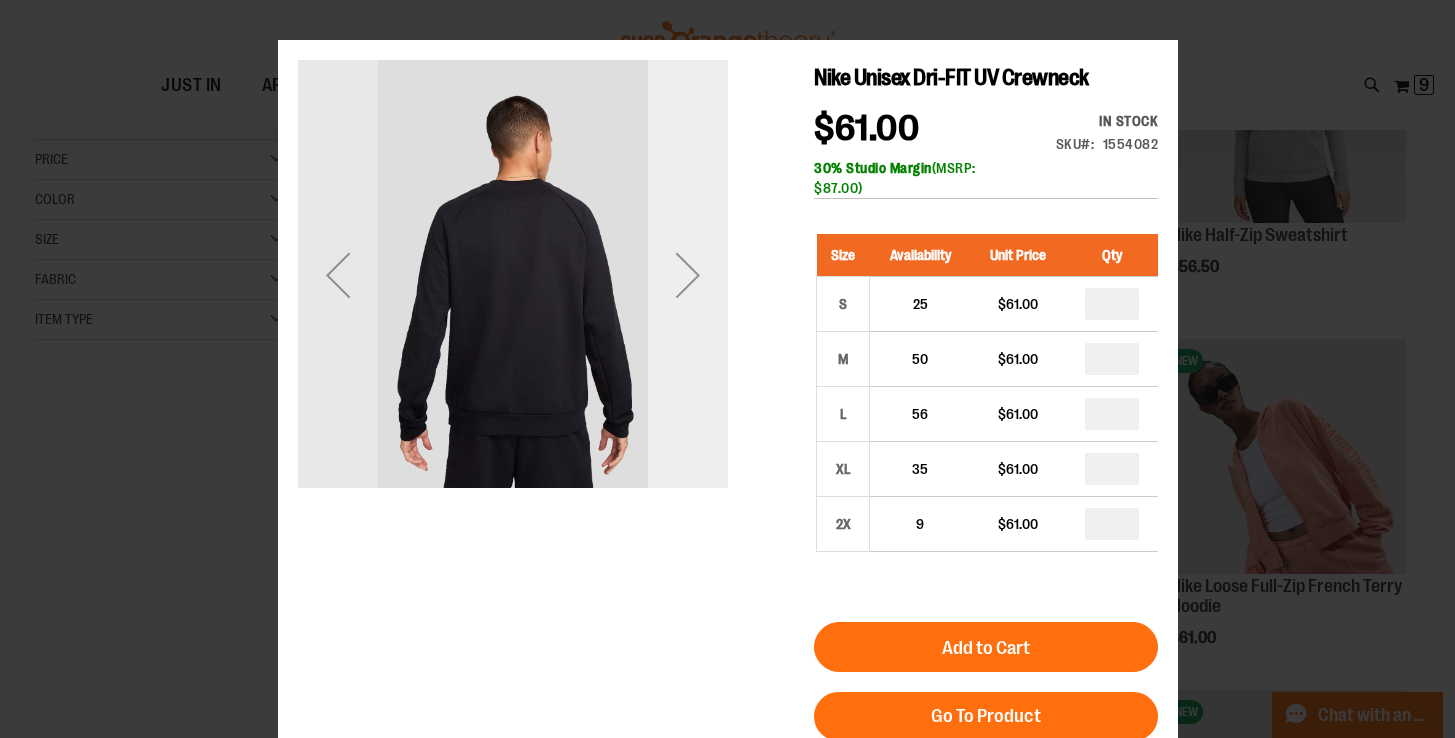 click at bounding box center [687, 275] 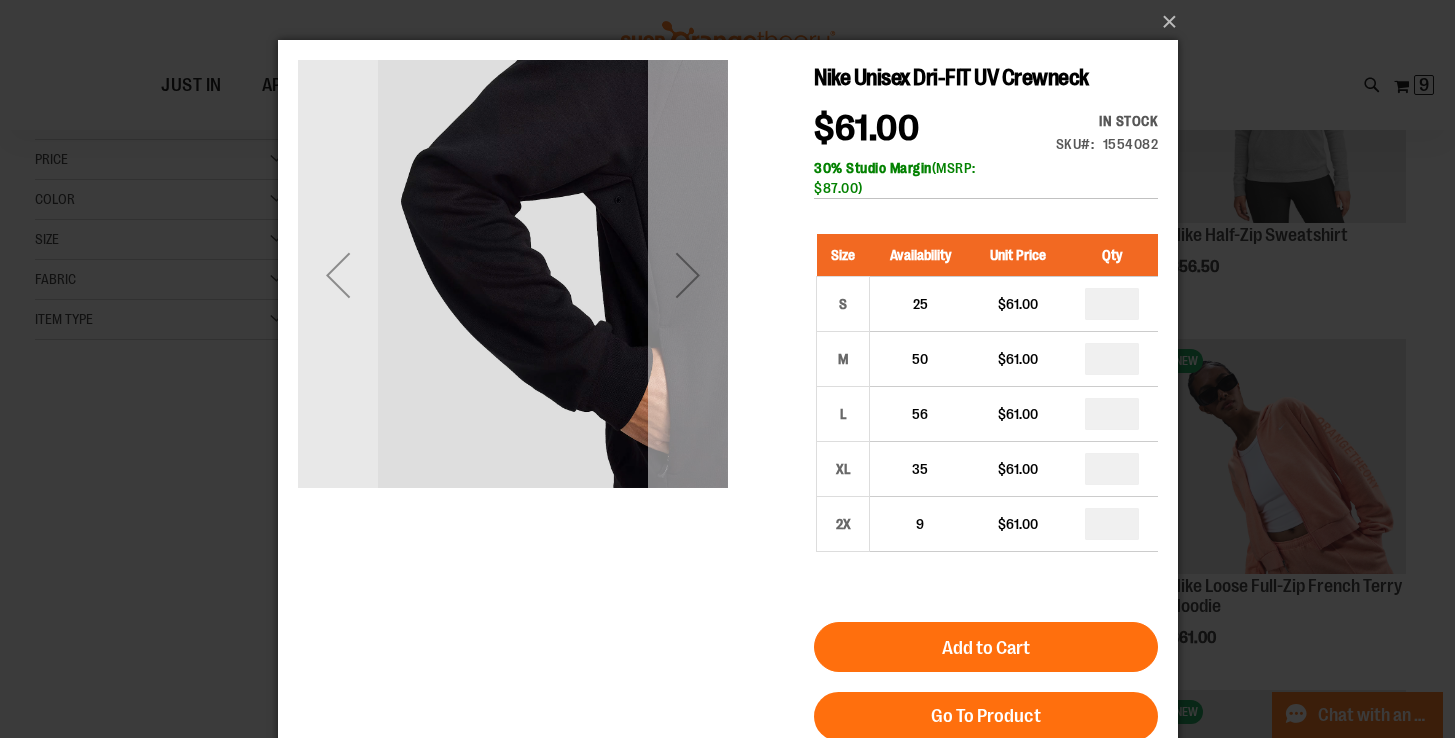 click at bounding box center [687, 275] 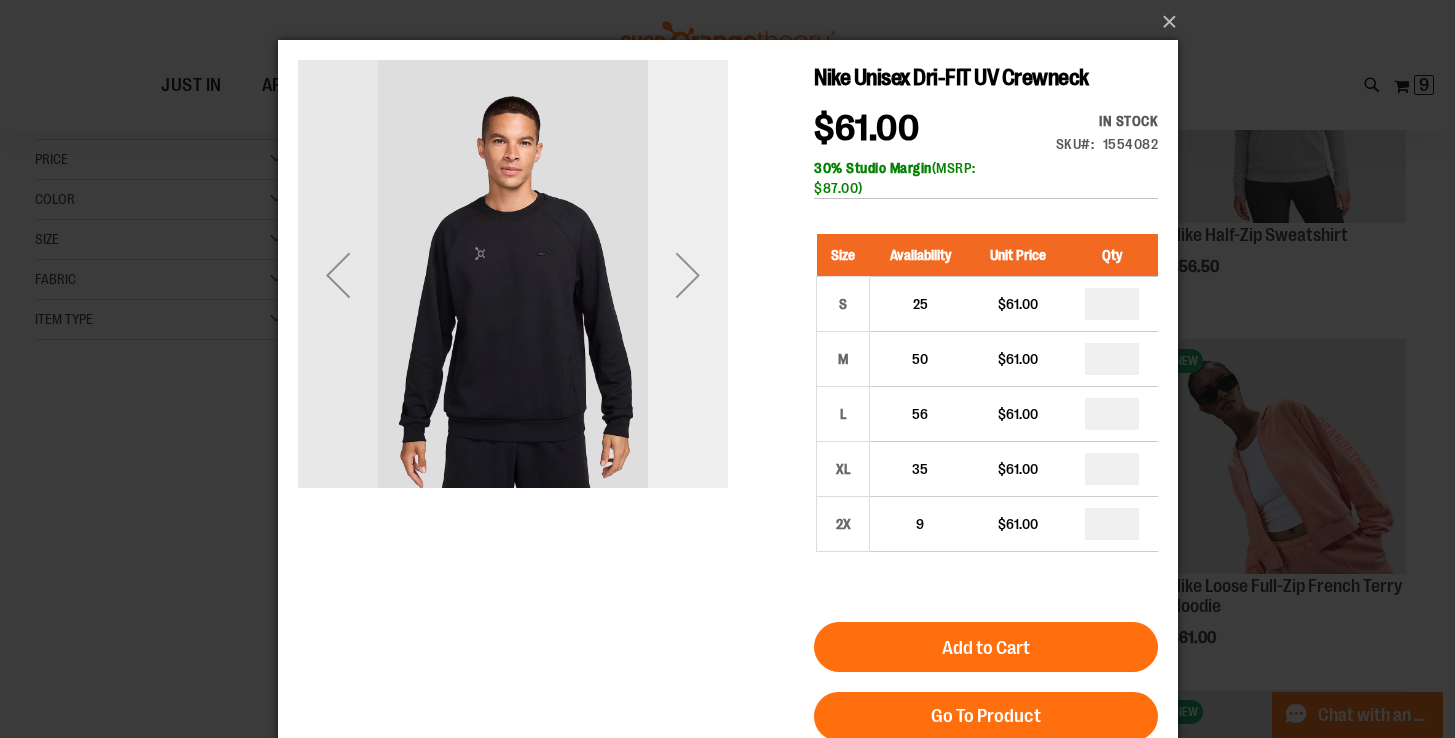 click at bounding box center (687, 275) 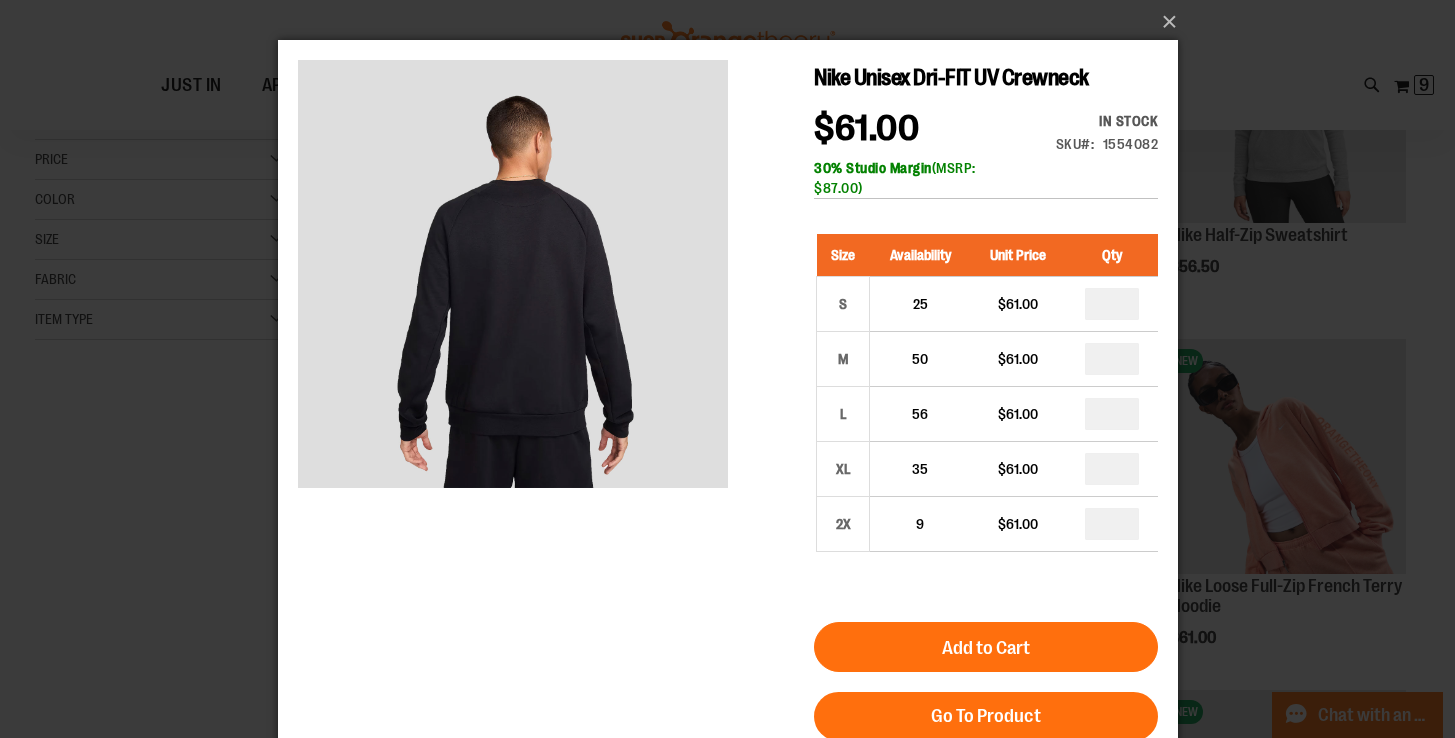 click on "×" at bounding box center [727, 369] 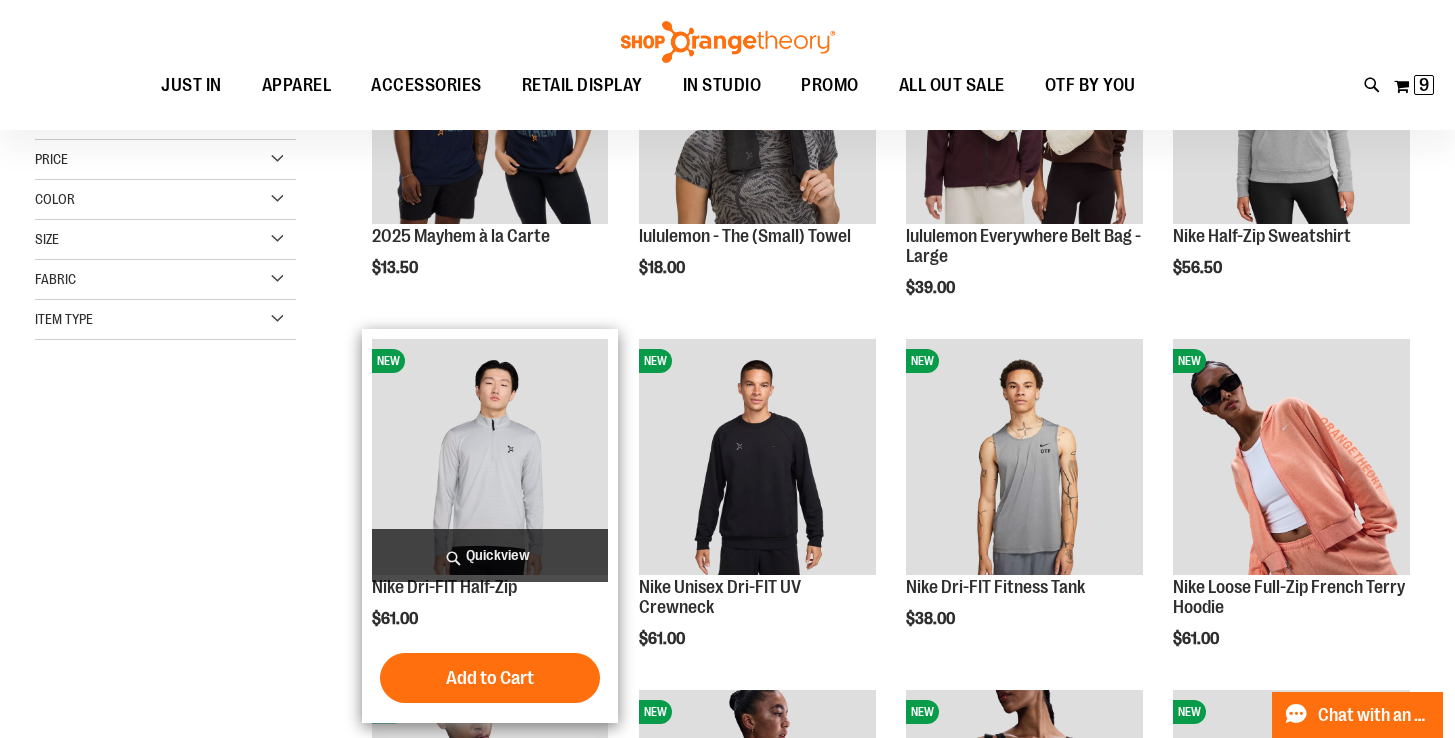 scroll, scrollTop: 0, scrollLeft: 0, axis: both 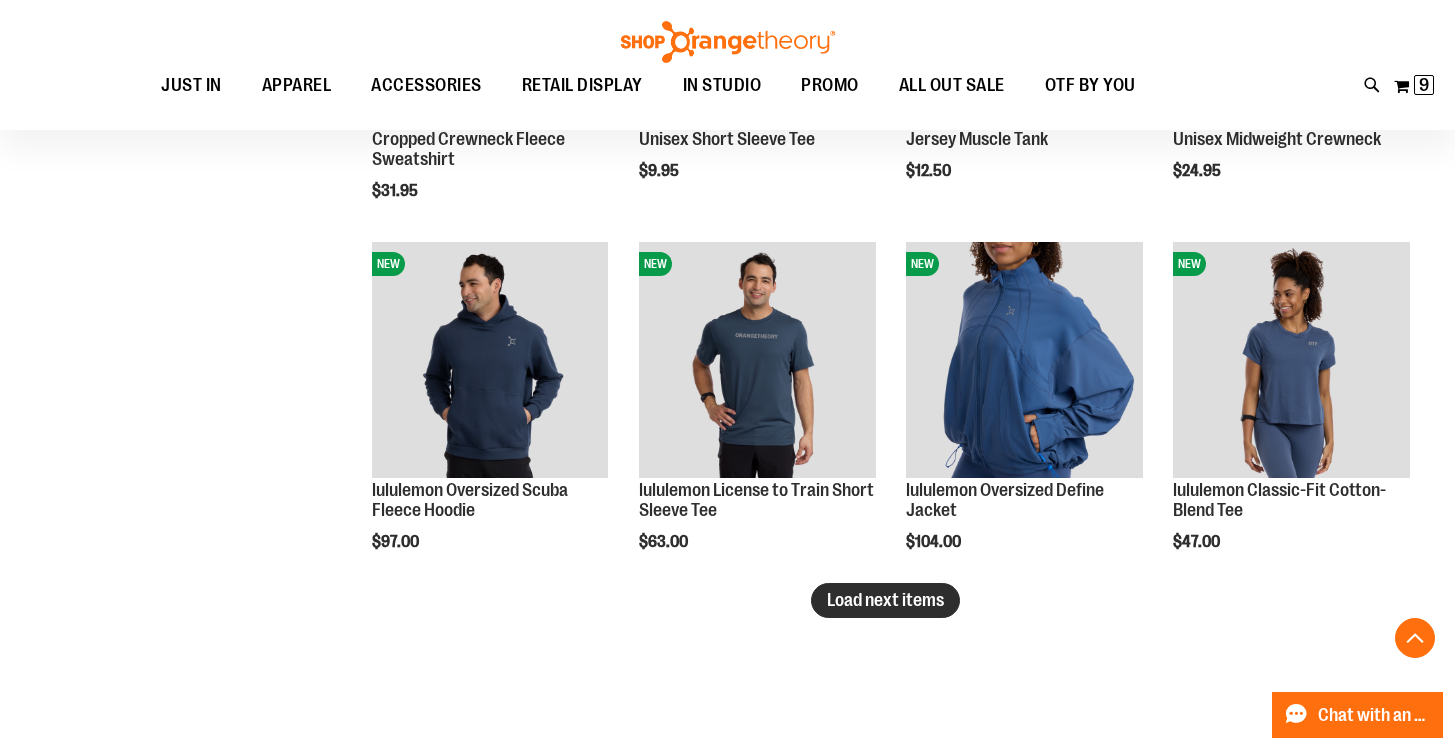 click on "Load next items" at bounding box center (885, 600) 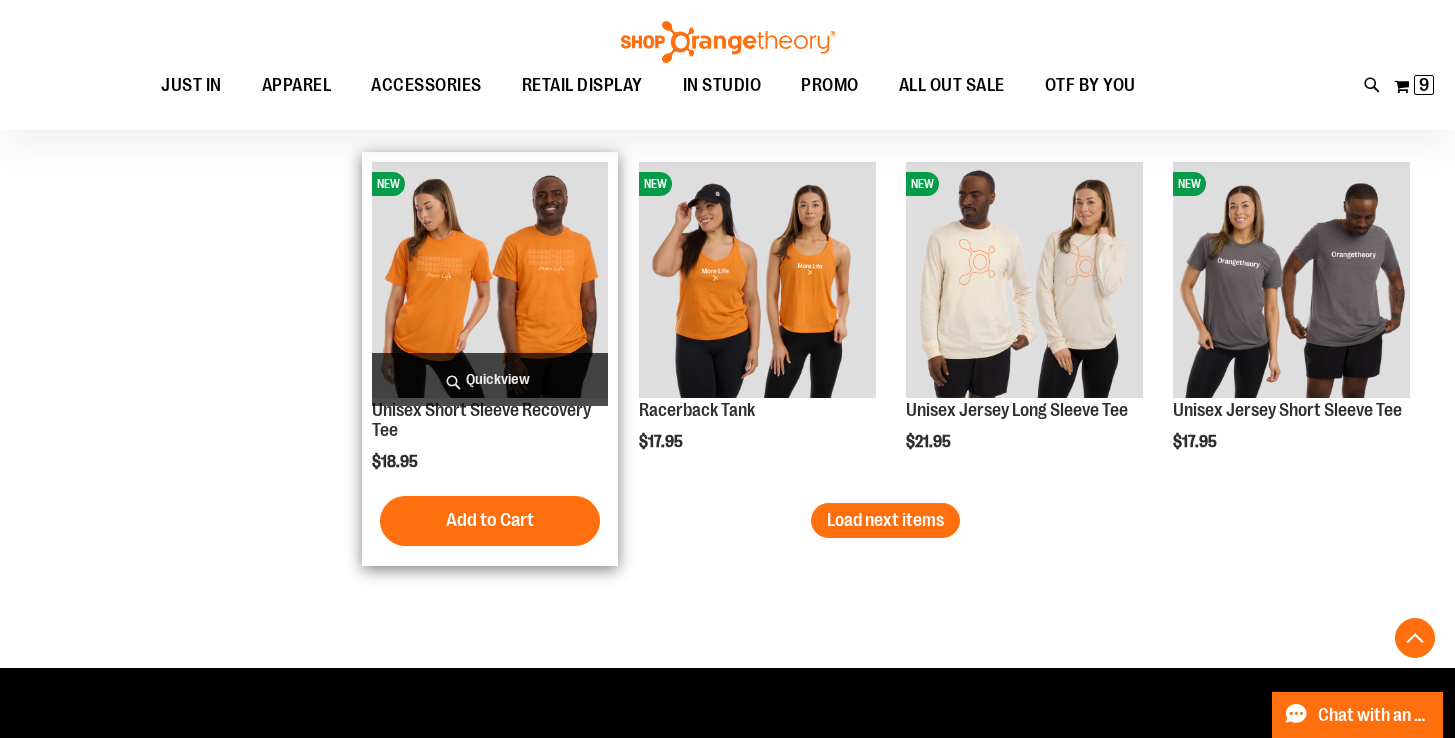 scroll, scrollTop: 3898, scrollLeft: 0, axis: vertical 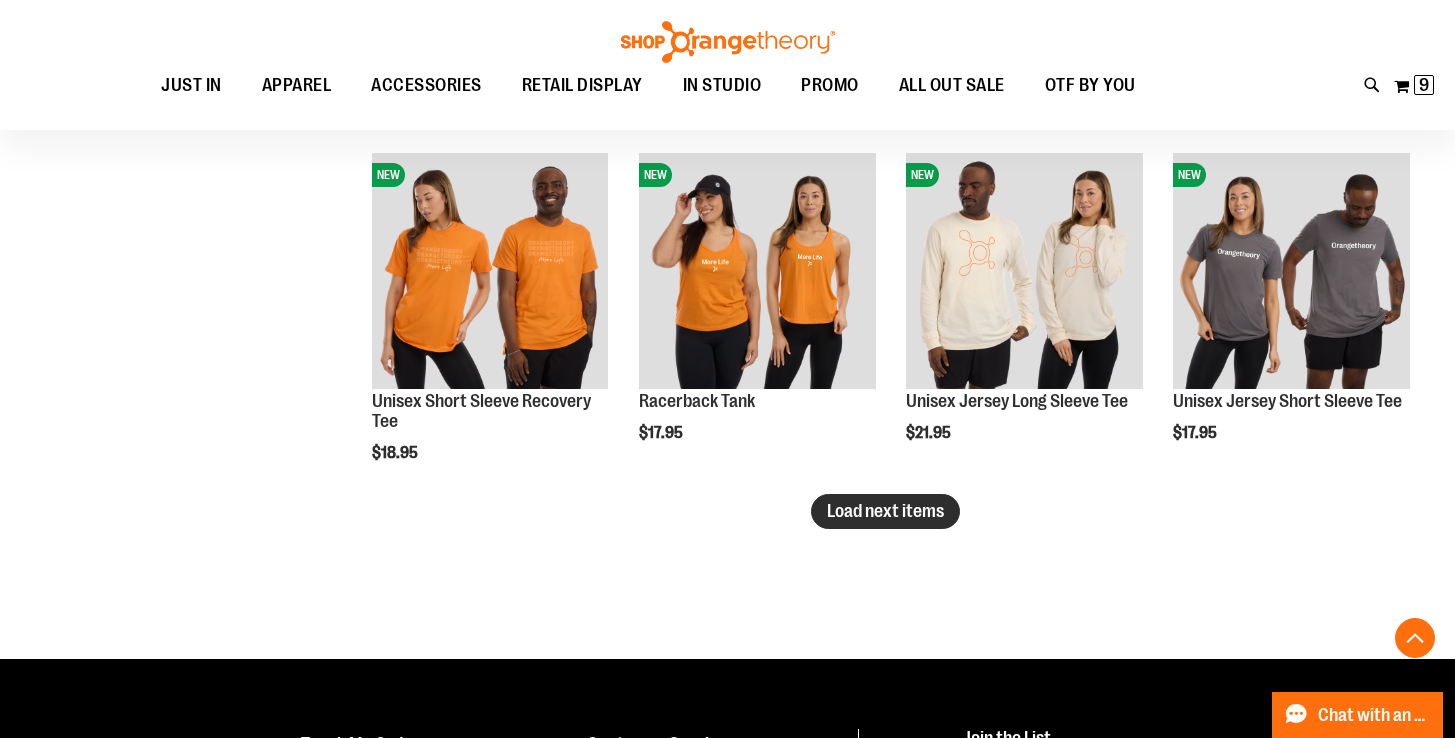click on "Load next items" at bounding box center [885, 511] 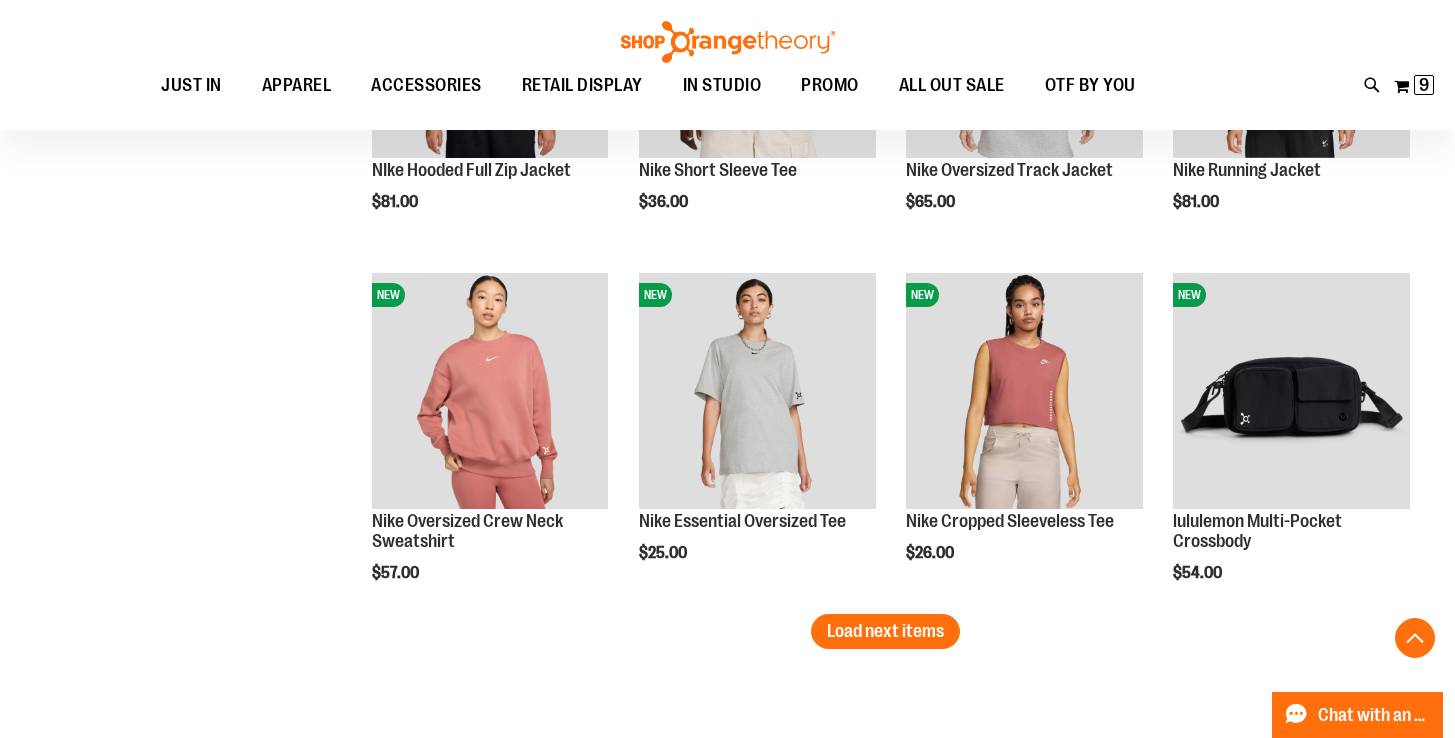 scroll, scrollTop: 4838, scrollLeft: 0, axis: vertical 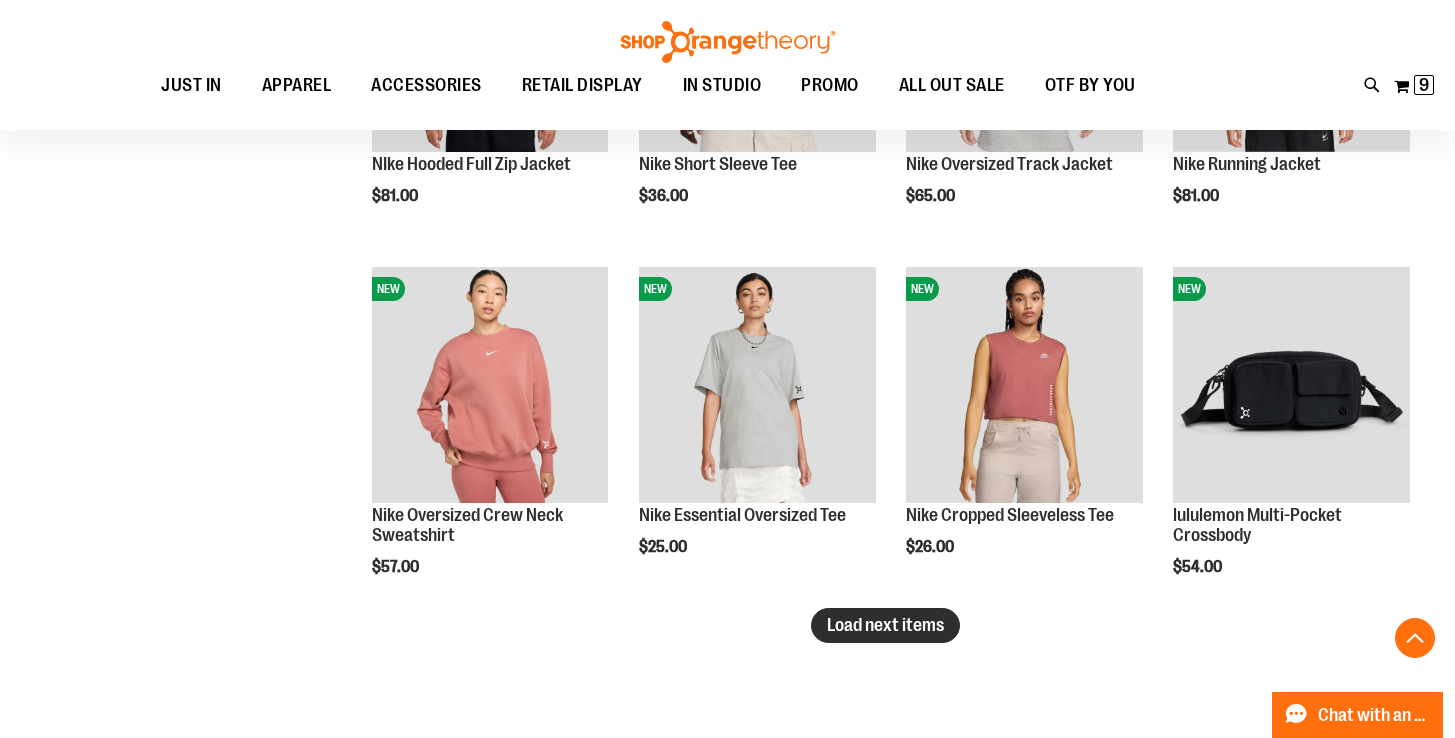 click on "Load next items" at bounding box center [885, 625] 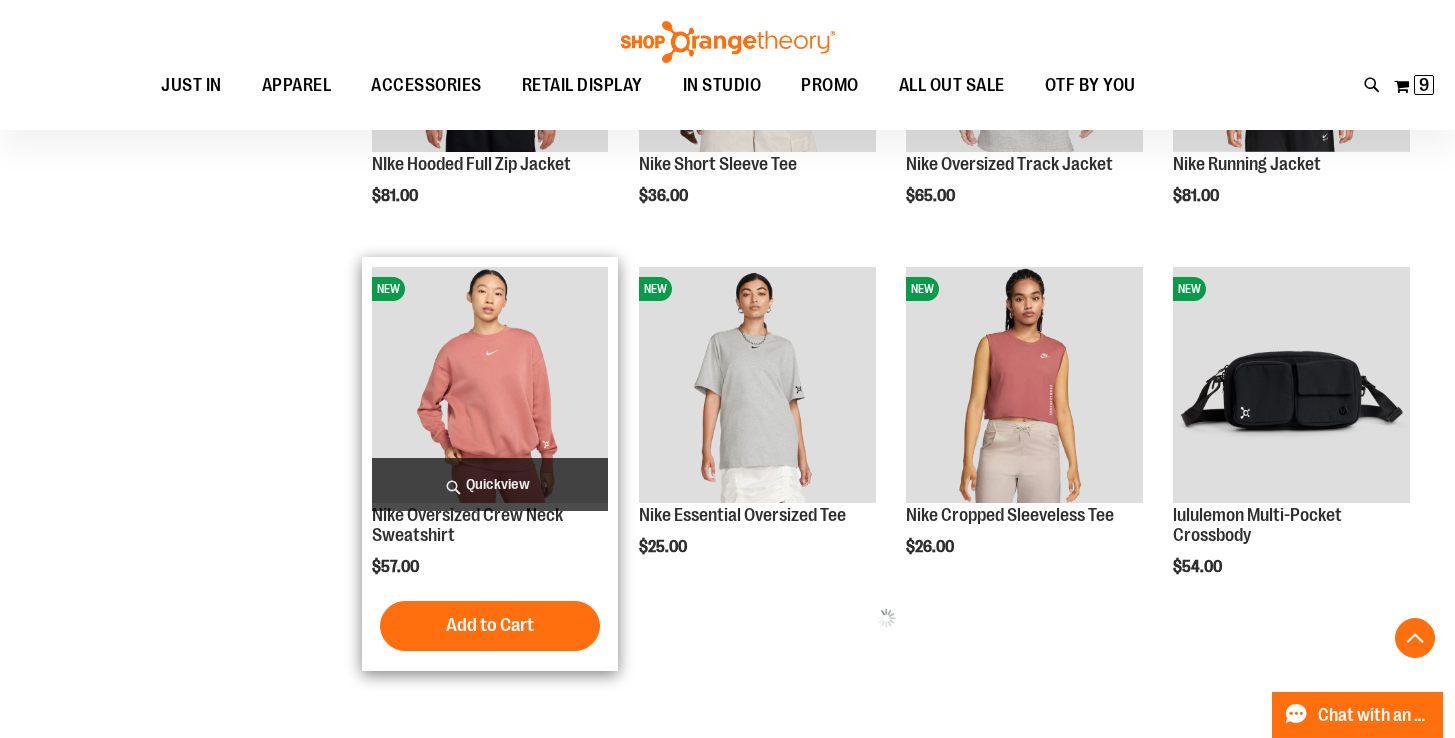 click on "Quickview" at bounding box center [490, 484] 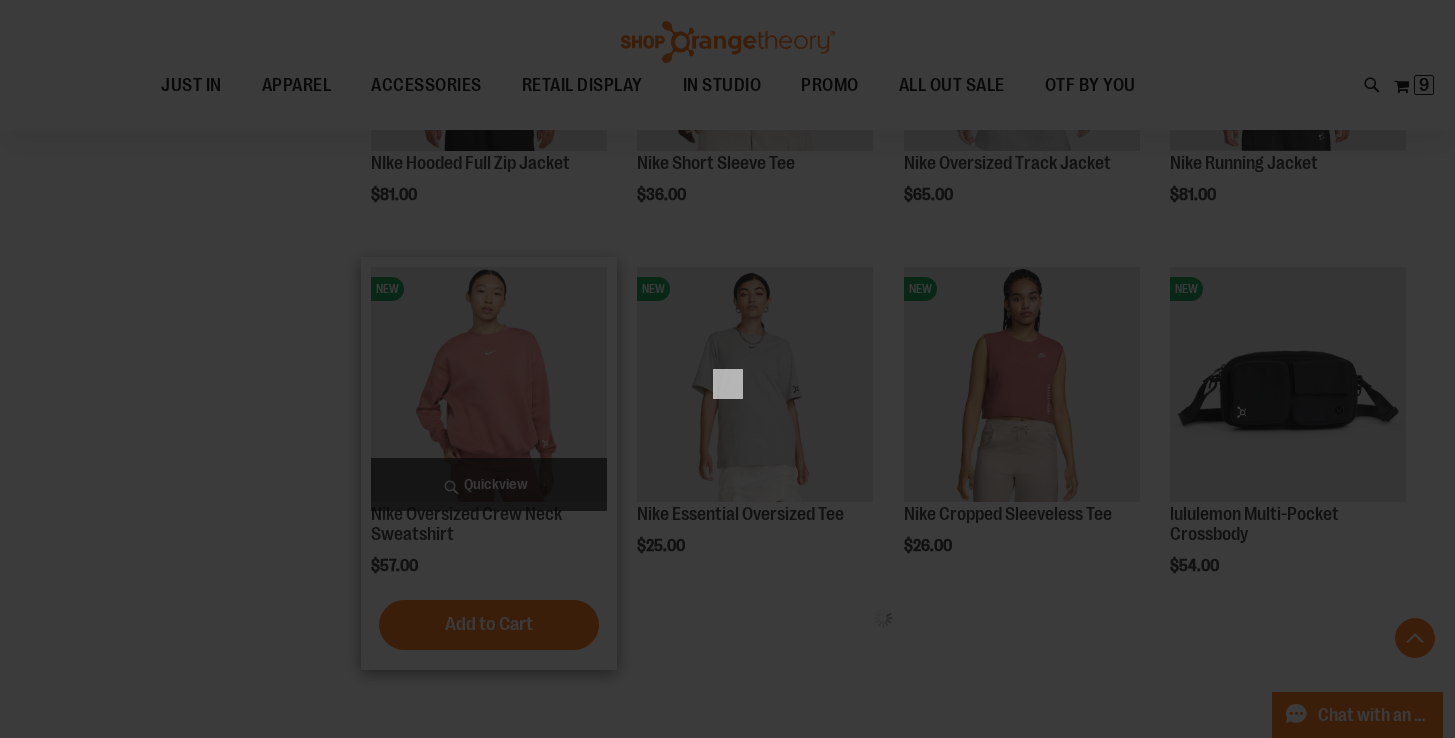 scroll, scrollTop: 0, scrollLeft: 0, axis: both 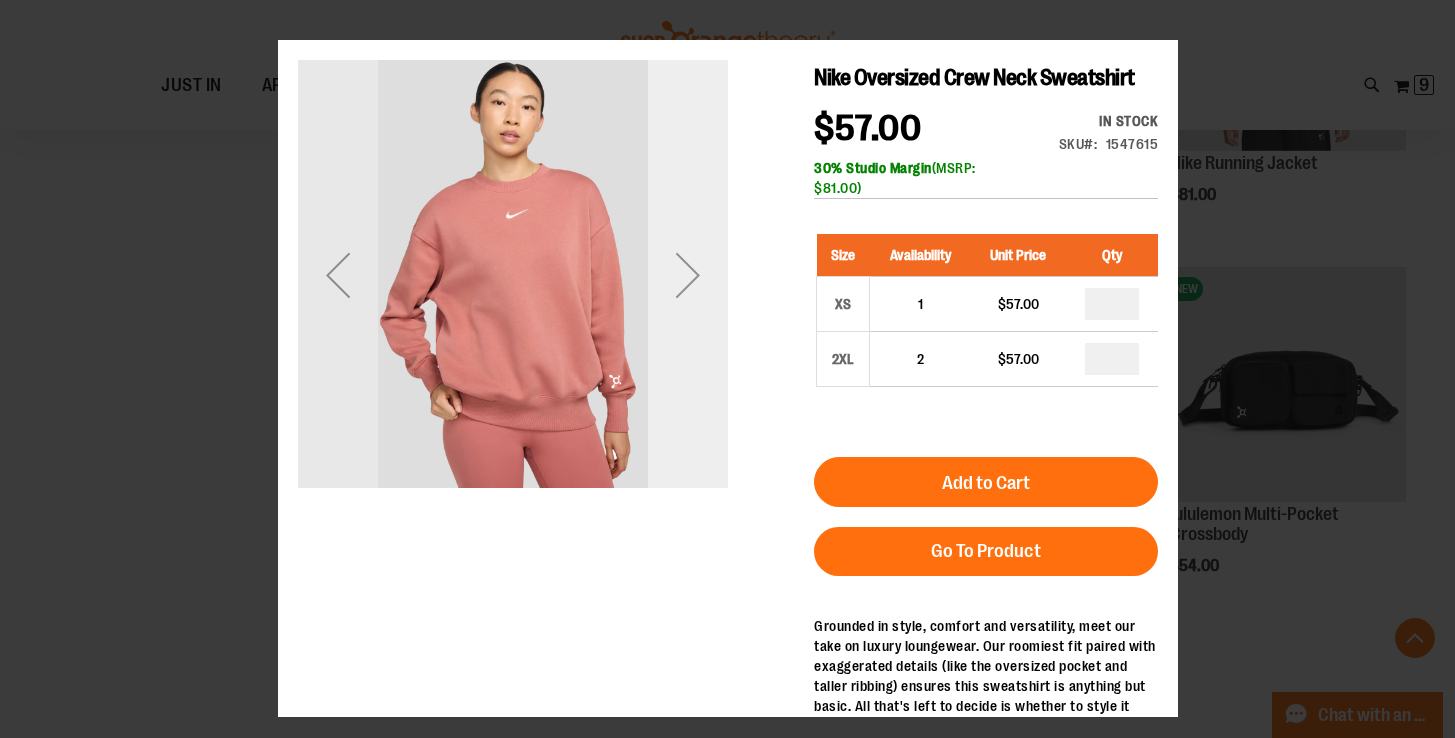 click at bounding box center [687, 275] 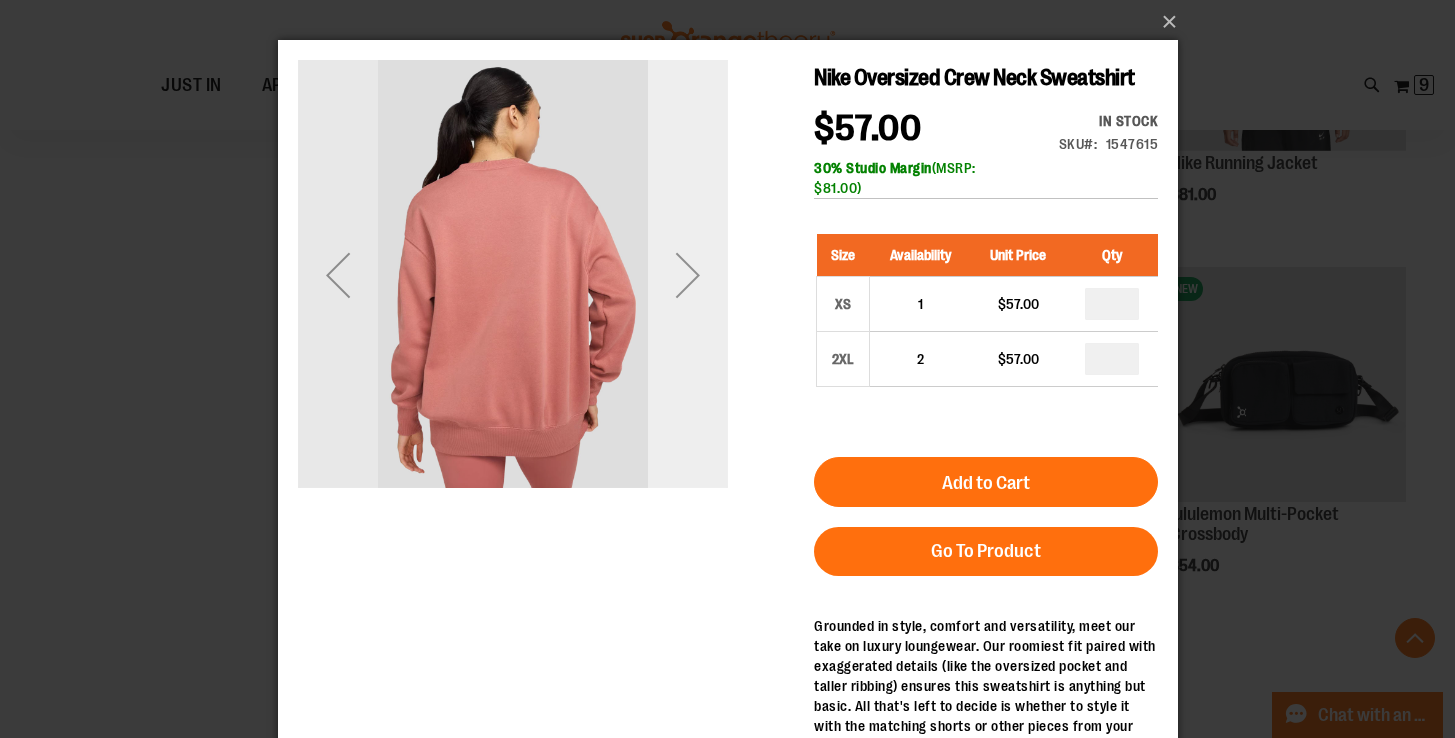 click at bounding box center (687, 275) 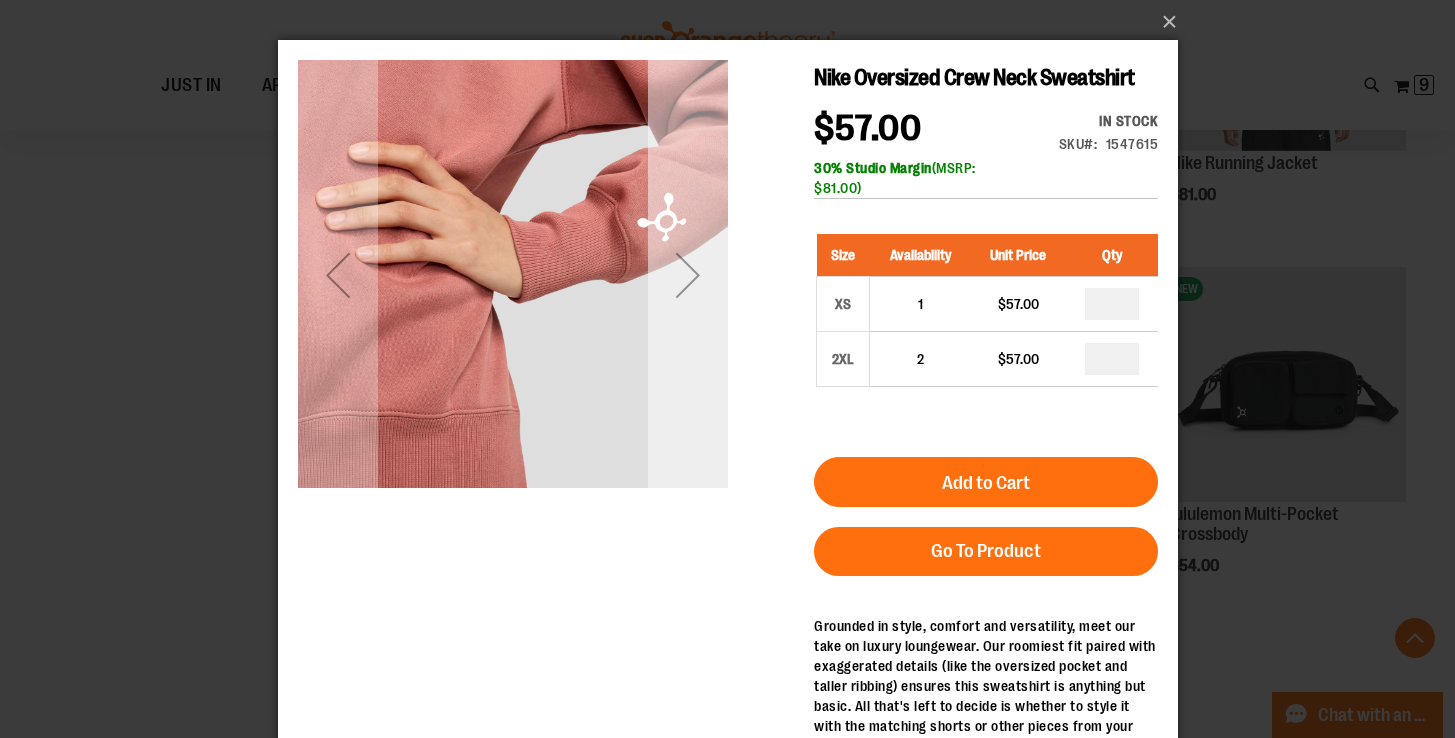 click at bounding box center [687, 275] 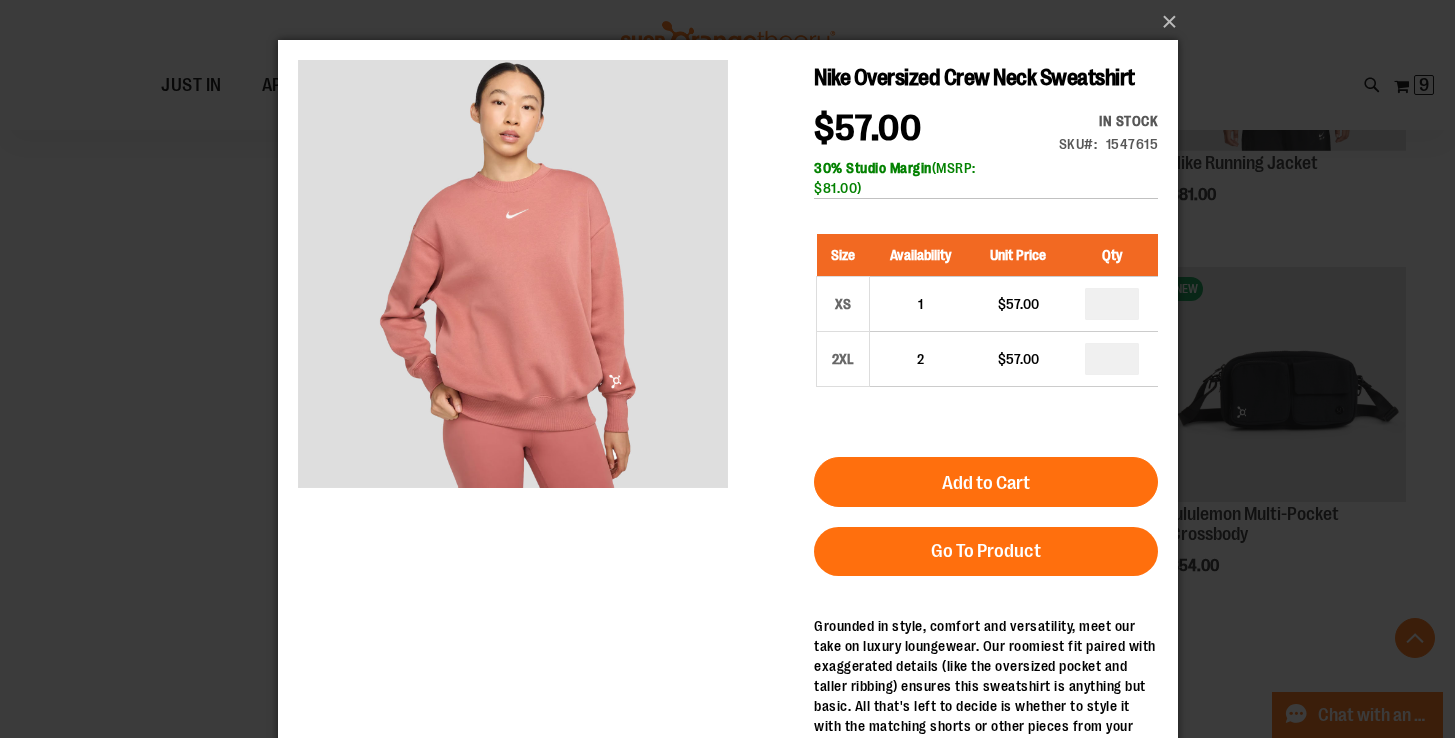 click on "×" at bounding box center [727, 369] 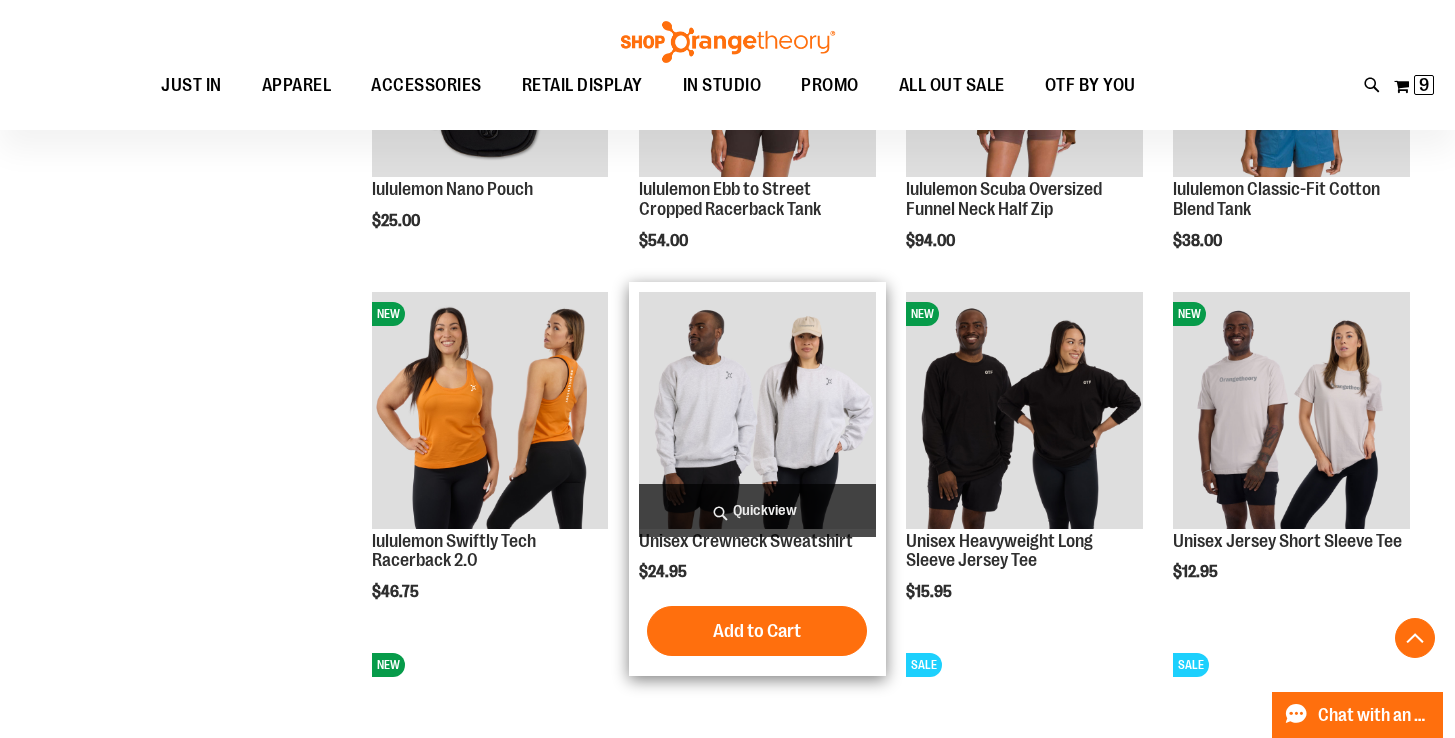 scroll, scrollTop: 5546, scrollLeft: 0, axis: vertical 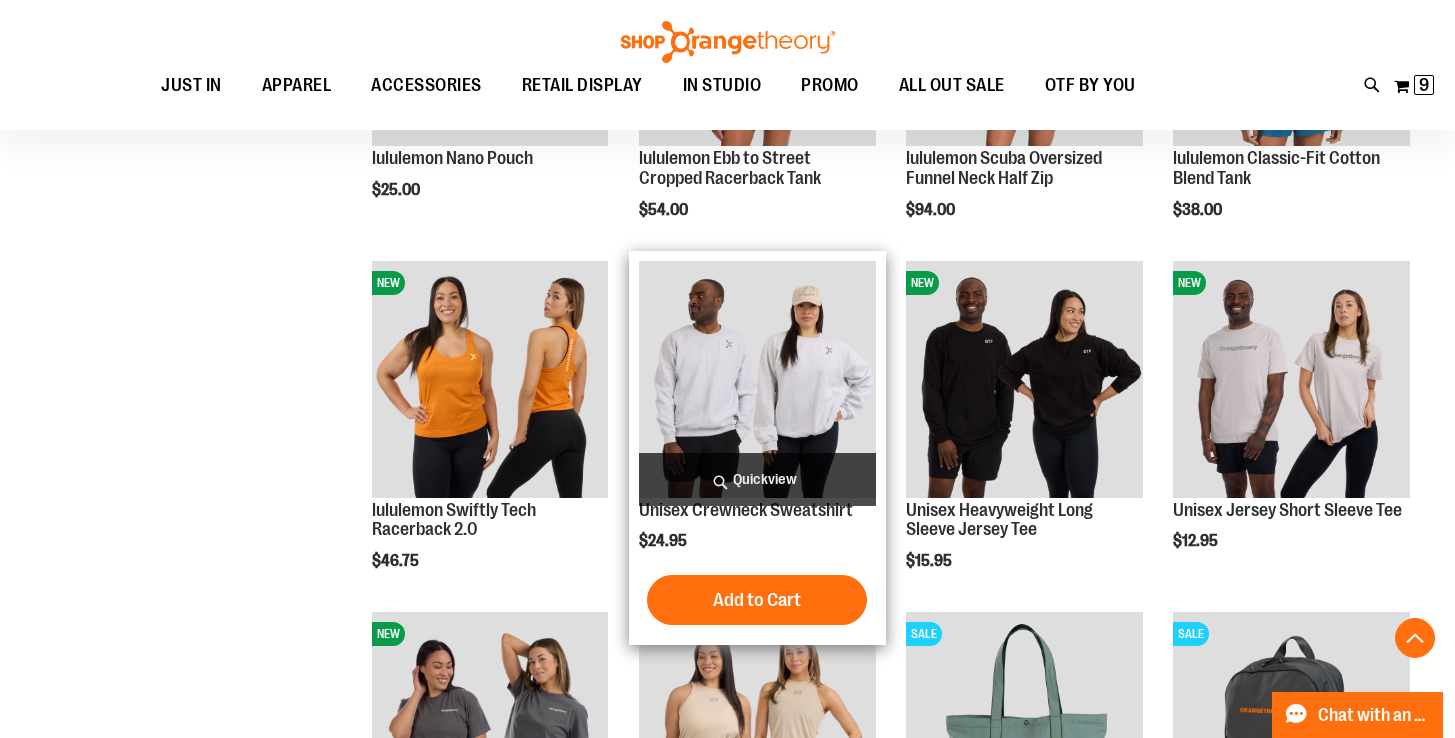 click on "Quickview" at bounding box center (757, 479) 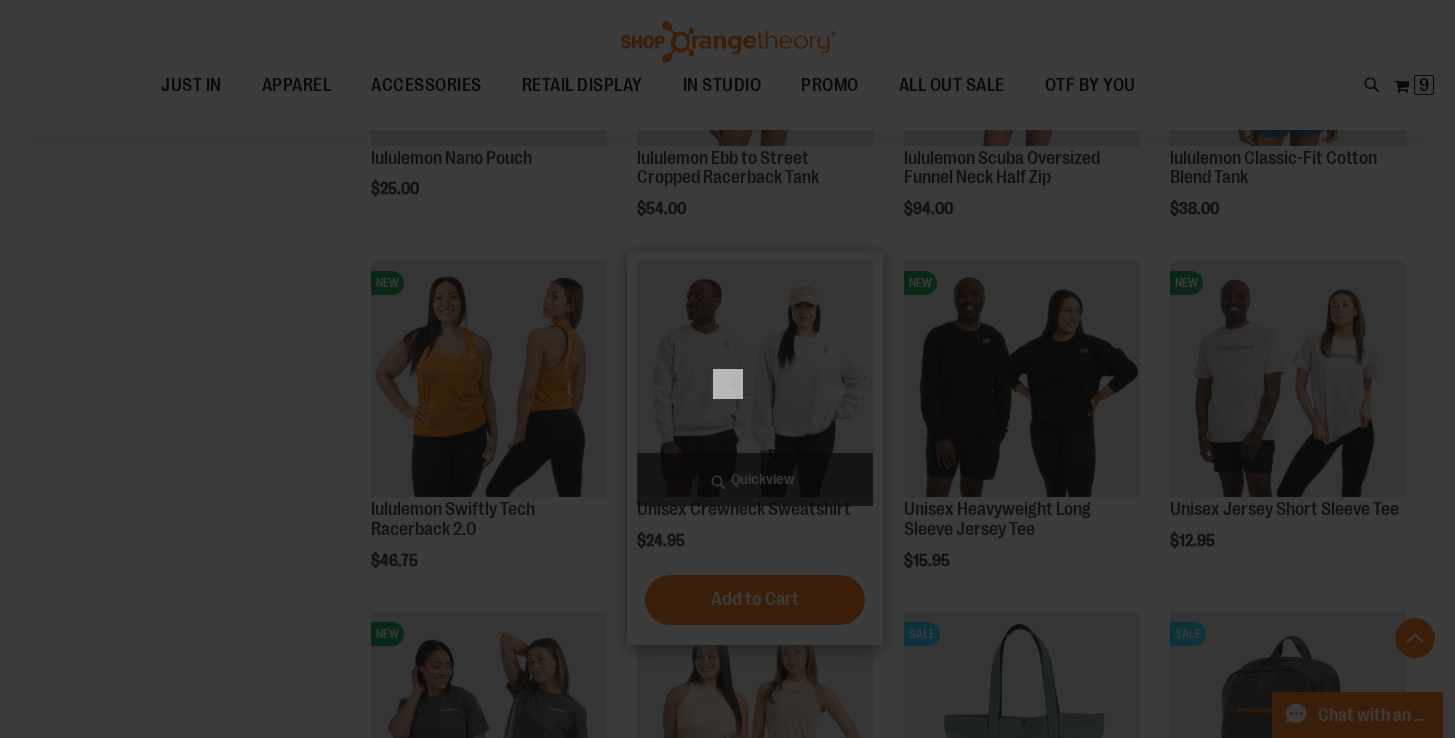 scroll, scrollTop: 0, scrollLeft: 0, axis: both 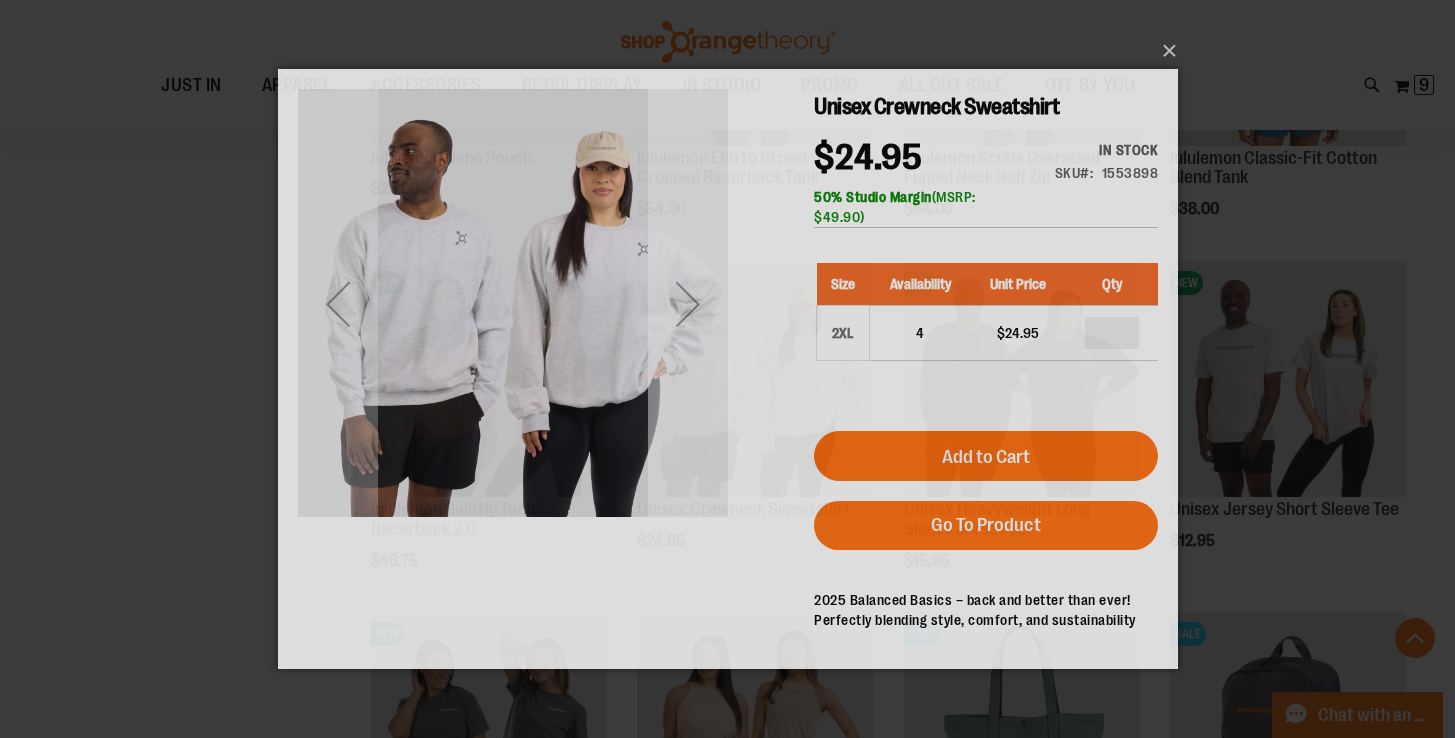 click at bounding box center (687, 304) 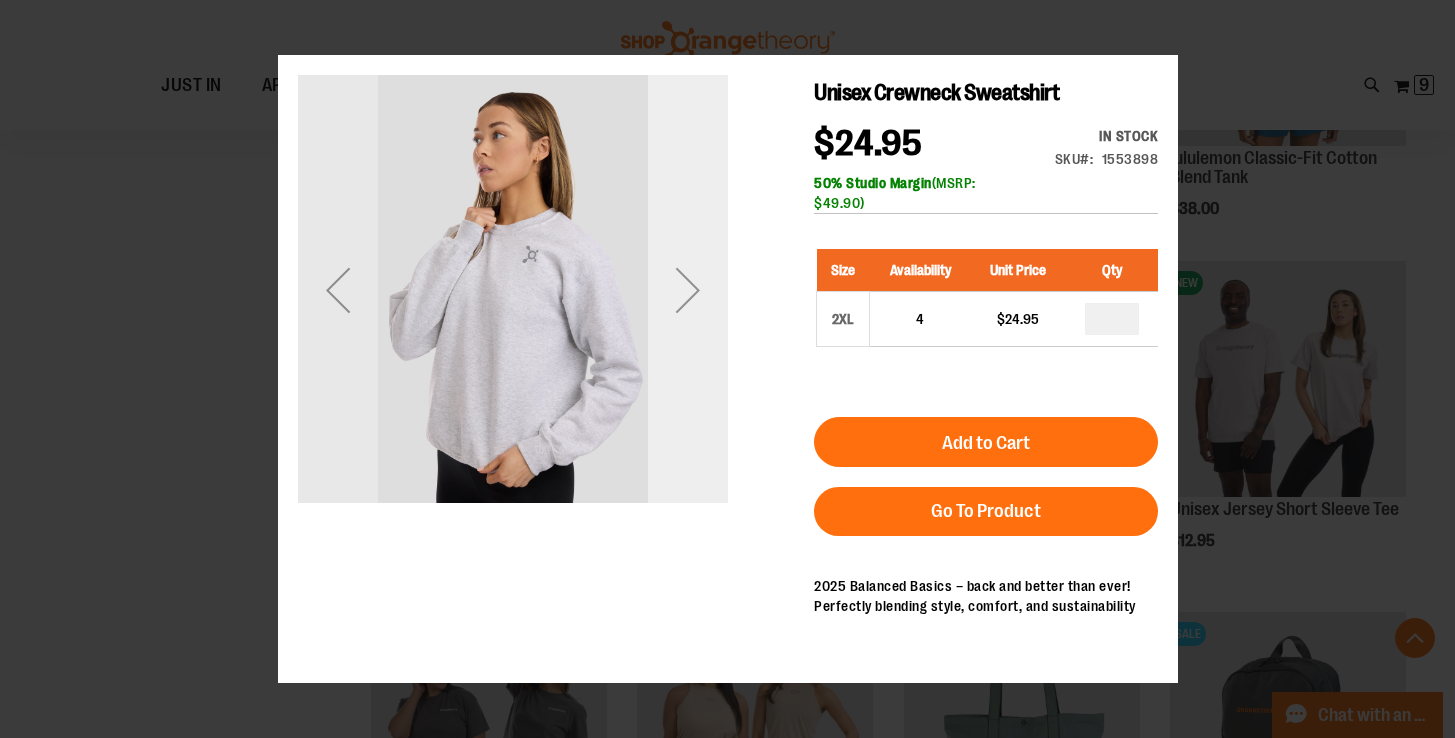 click at bounding box center [687, 289] 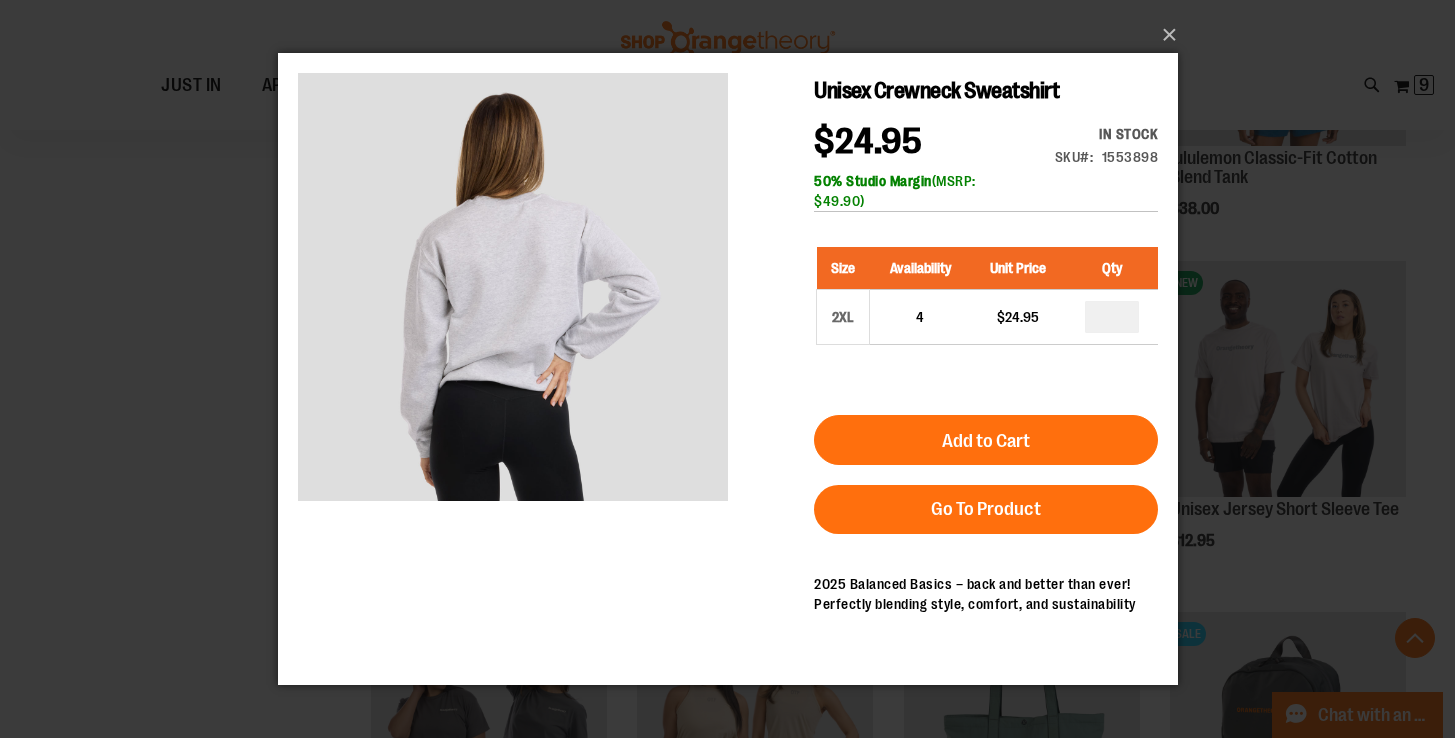 click on "×" at bounding box center (727, 369) 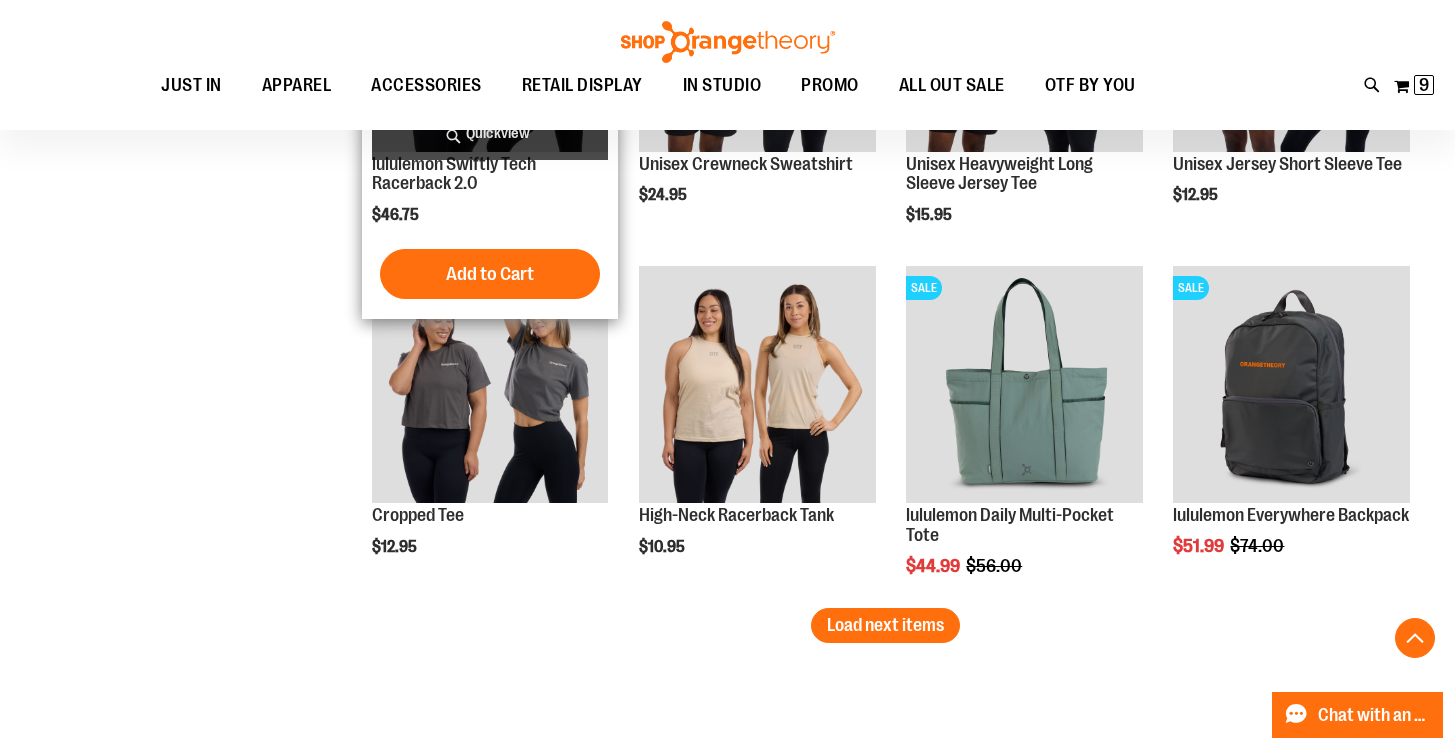 scroll, scrollTop: 5893, scrollLeft: 0, axis: vertical 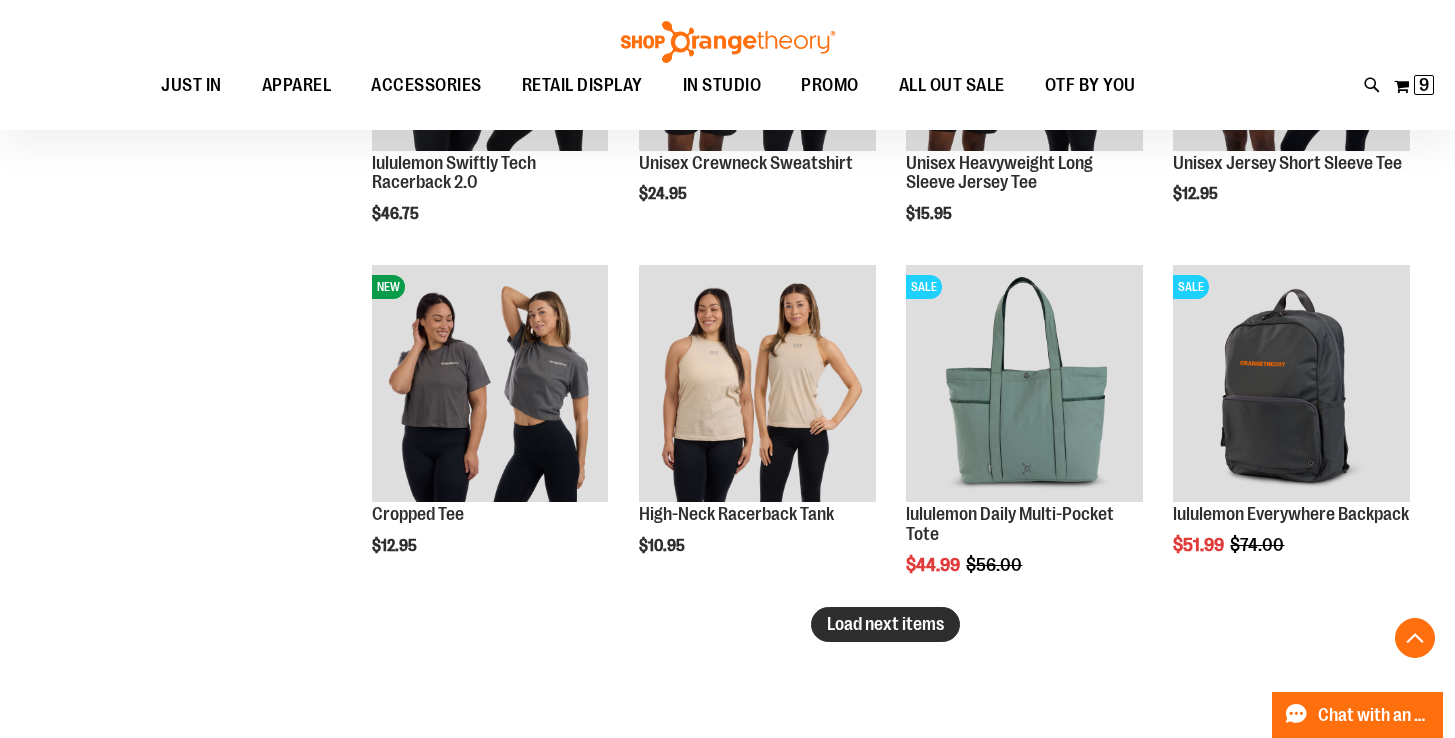 click on "Load next items" at bounding box center (885, 624) 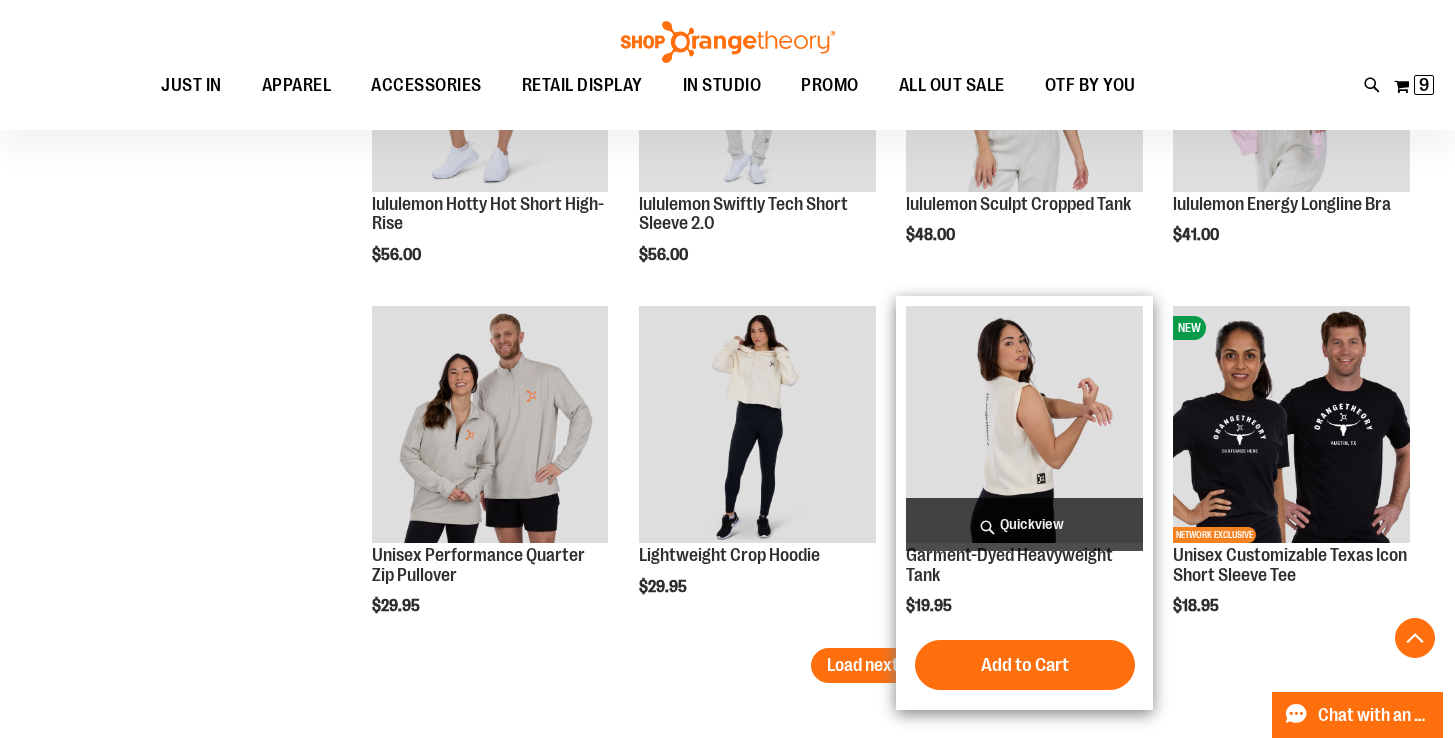 scroll, scrollTop: 6938, scrollLeft: 0, axis: vertical 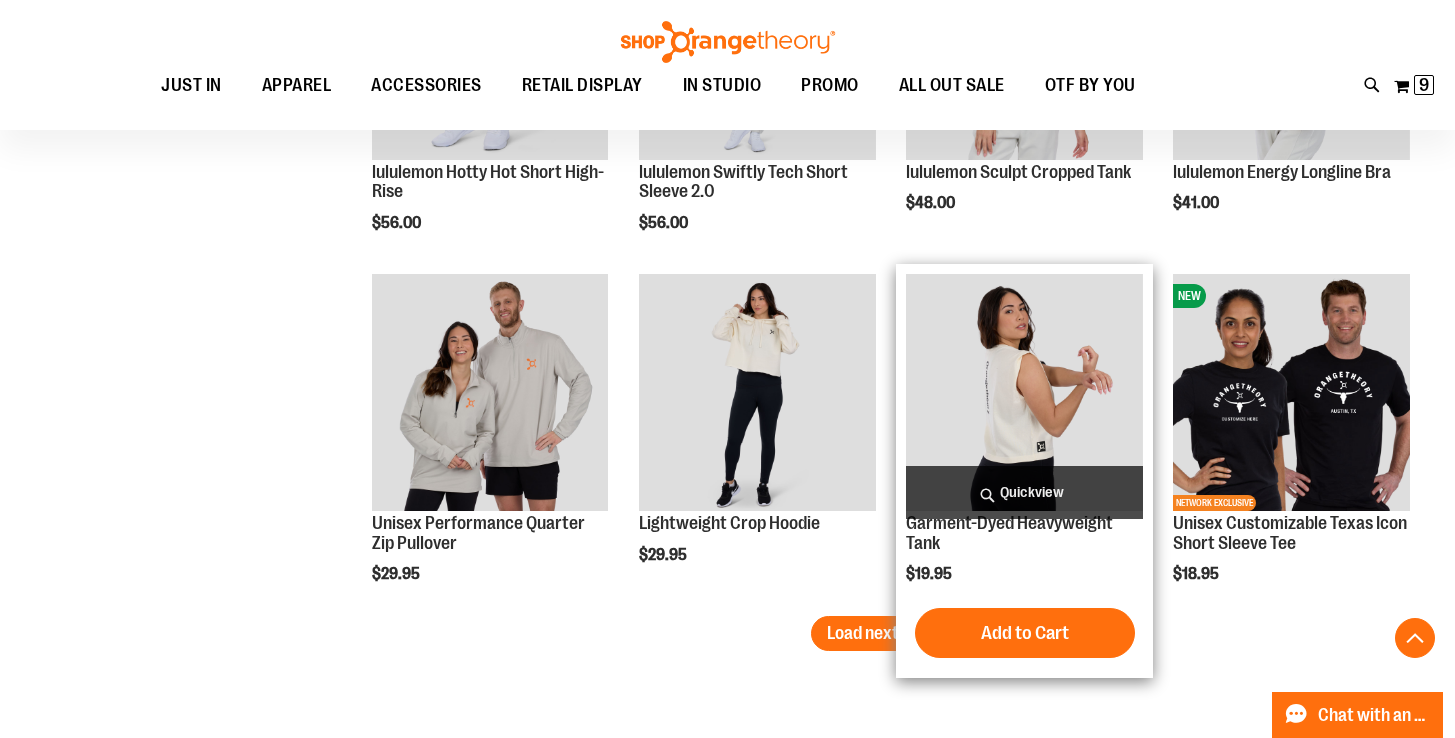 click on "Quickview" at bounding box center (1024, 492) 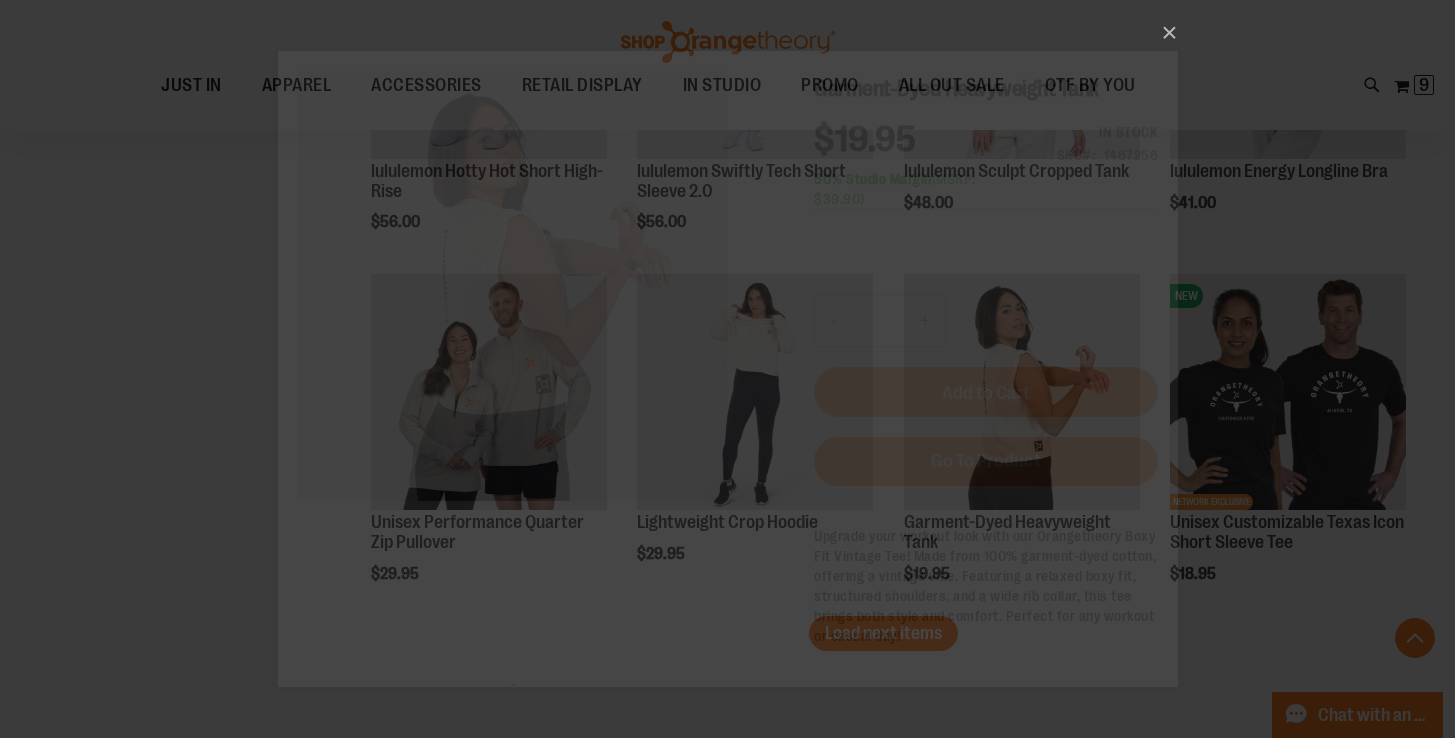 scroll, scrollTop: 0, scrollLeft: 0, axis: both 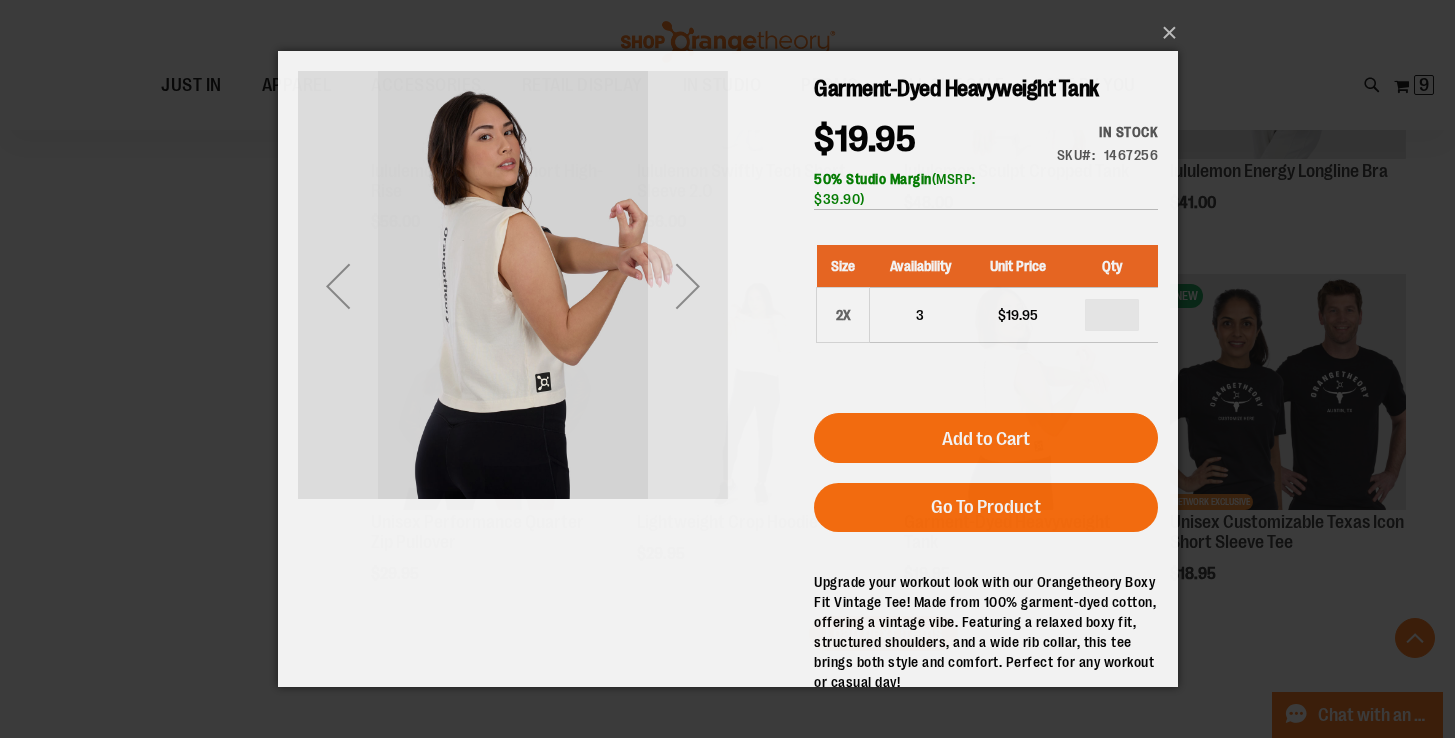 click at bounding box center [687, 286] 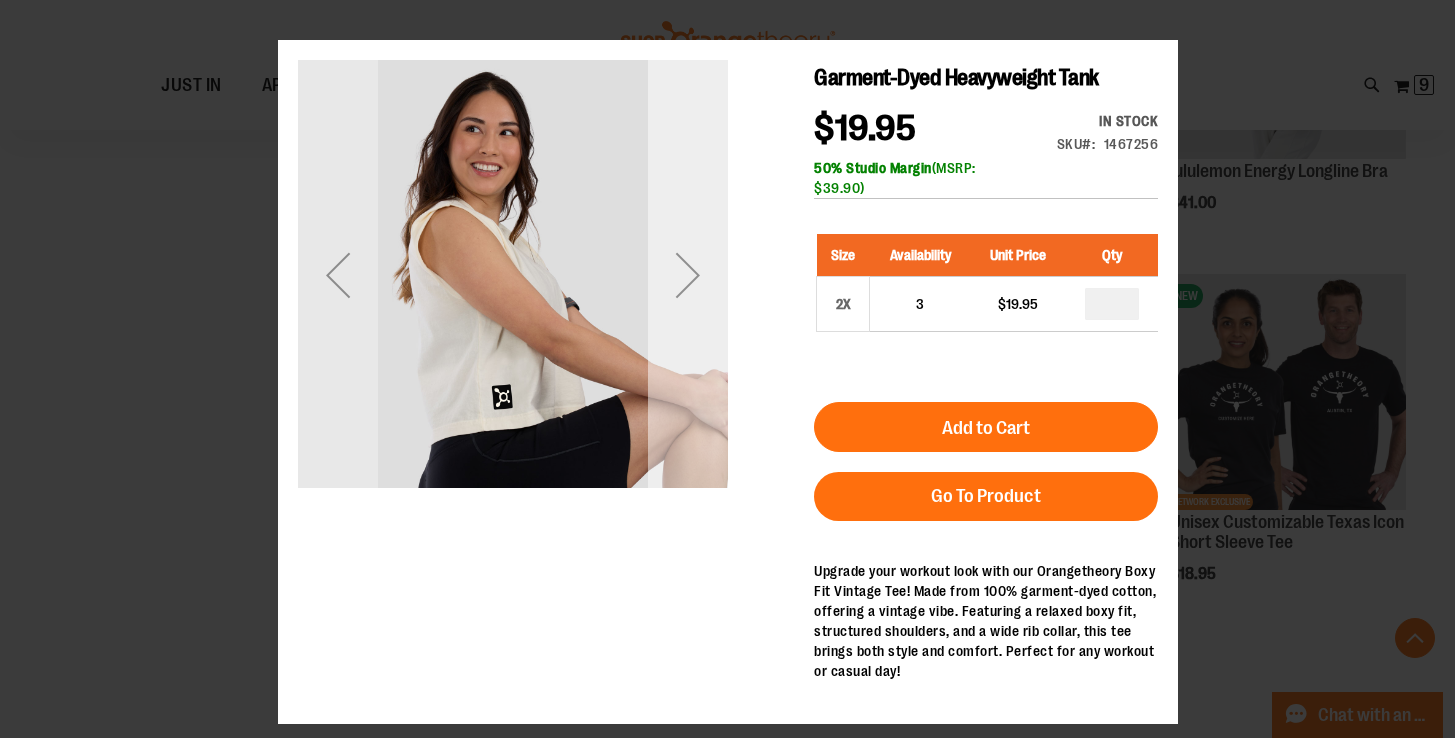 click at bounding box center (687, 275) 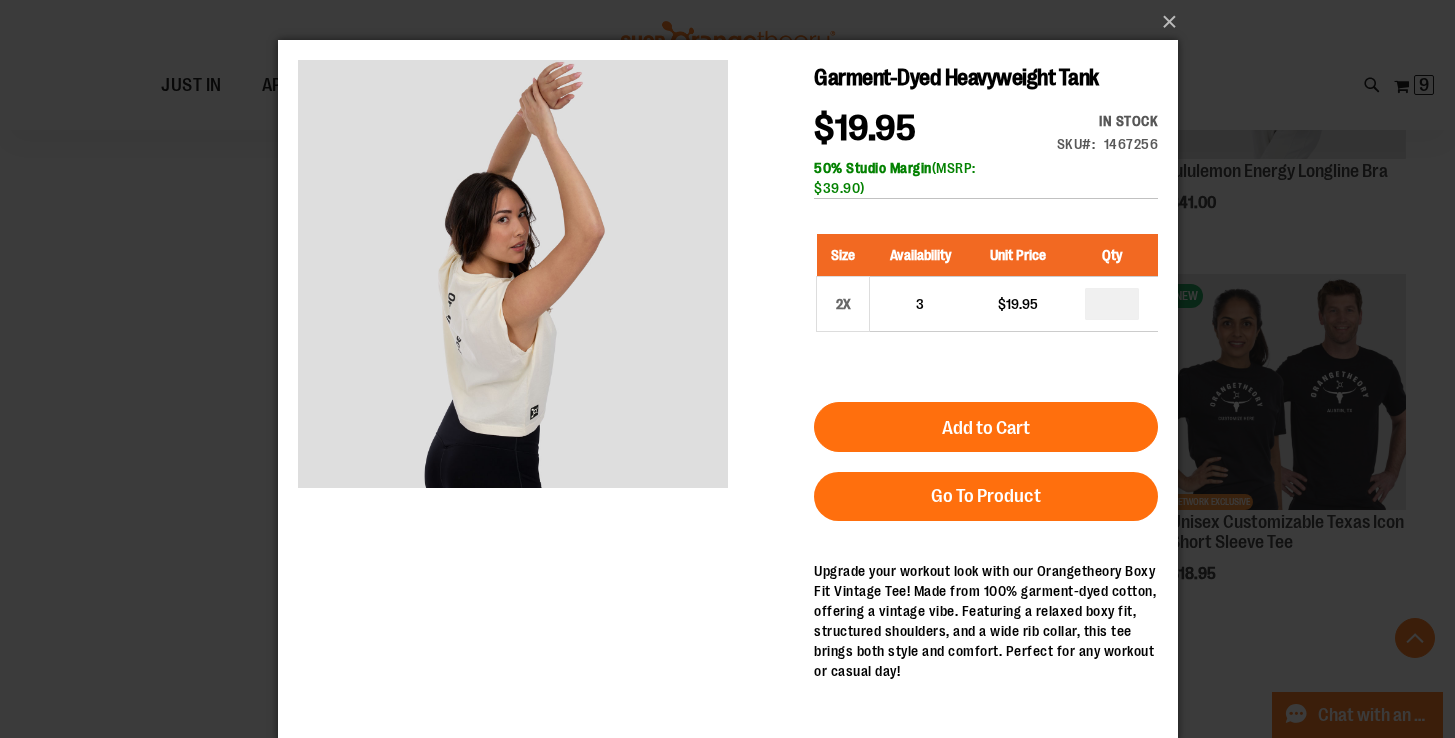 click on "×" at bounding box center [727, 369] 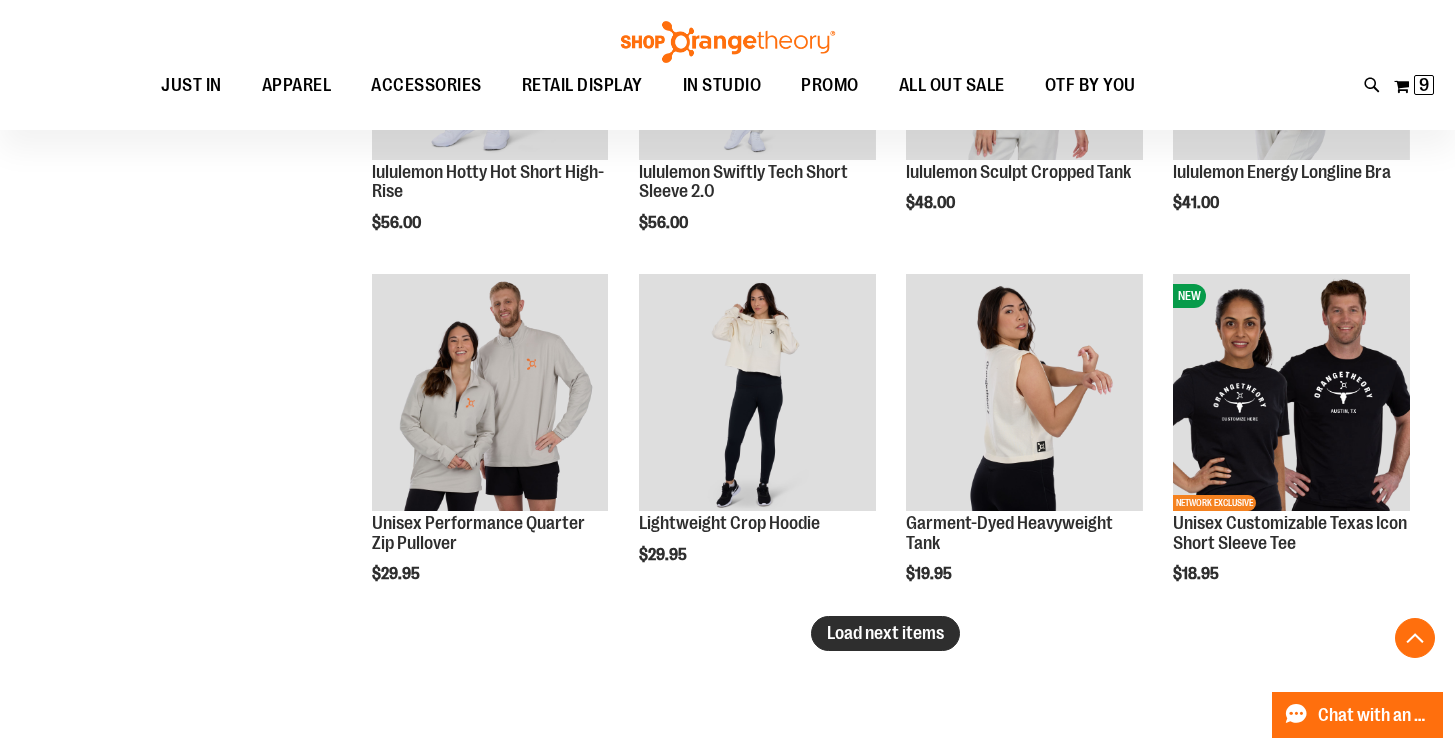 click on "Load next items" at bounding box center [885, 633] 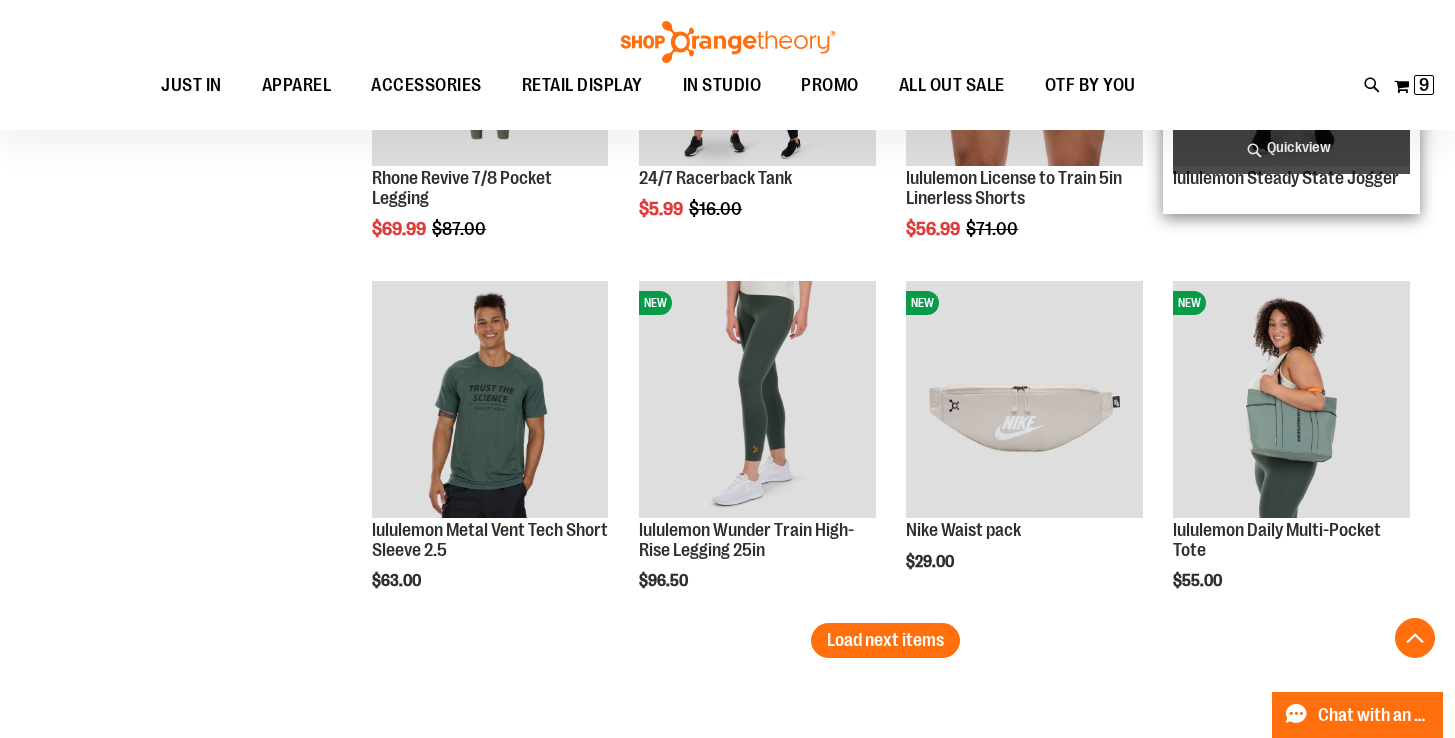 scroll, scrollTop: 8079, scrollLeft: 0, axis: vertical 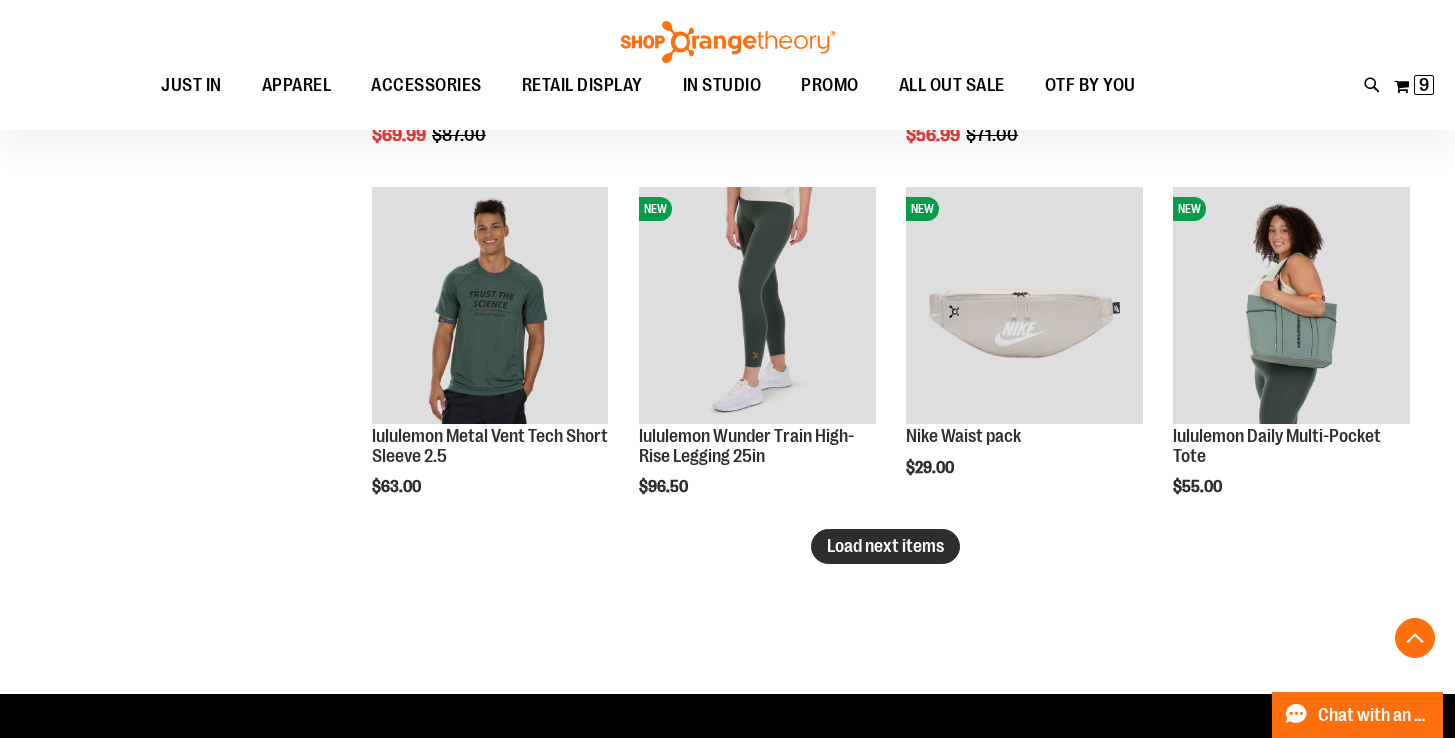 click on "Load next items" at bounding box center (885, 546) 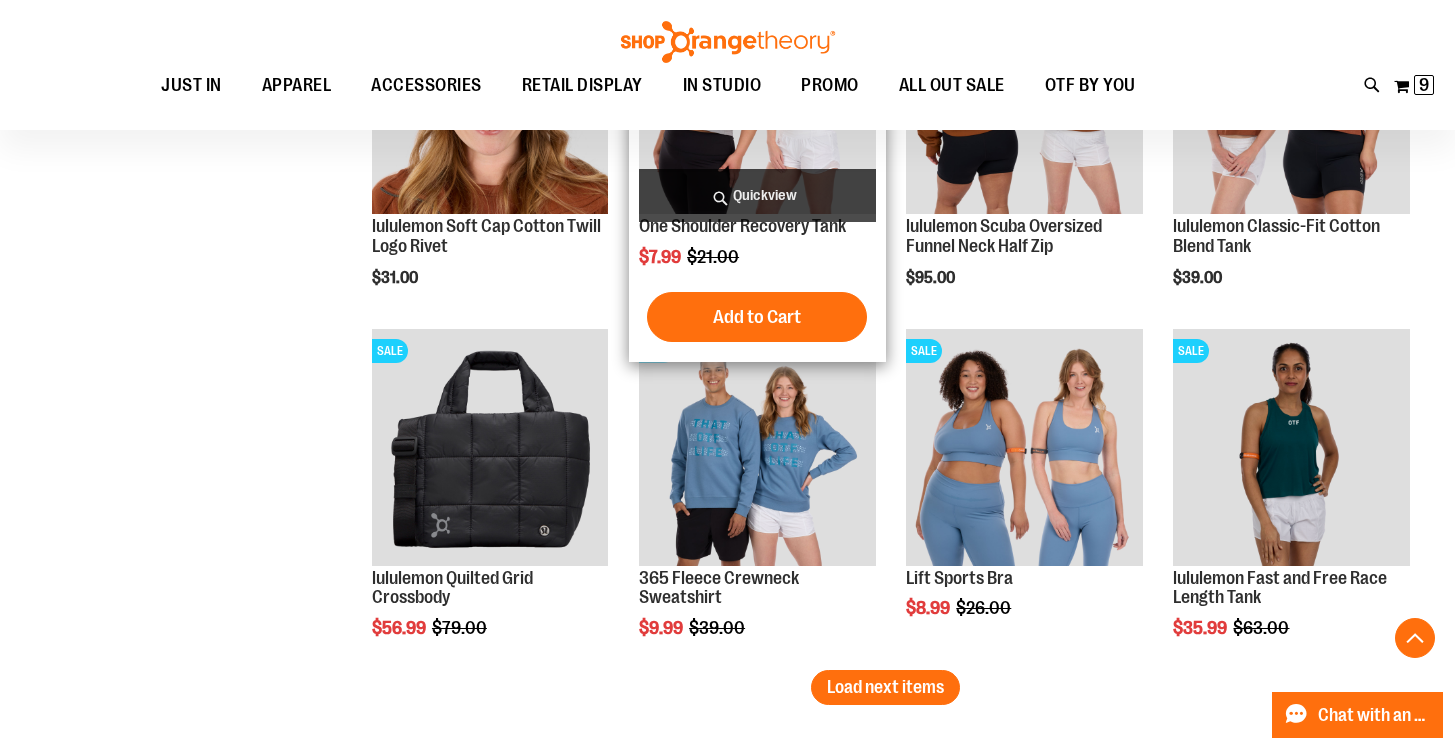 scroll, scrollTop: 8993, scrollLeft: 0, axis: vertical 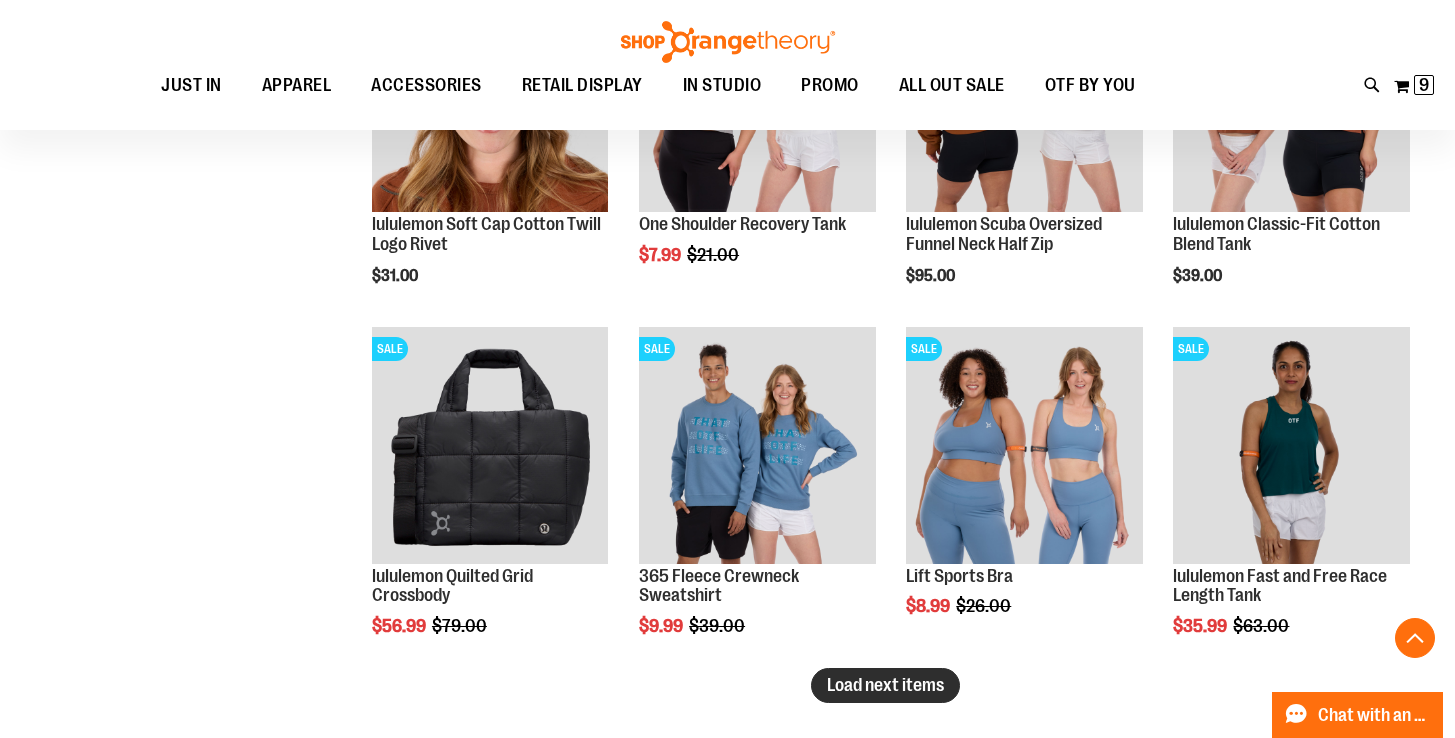 click on "Load next items" at bounding box center [885, 685] 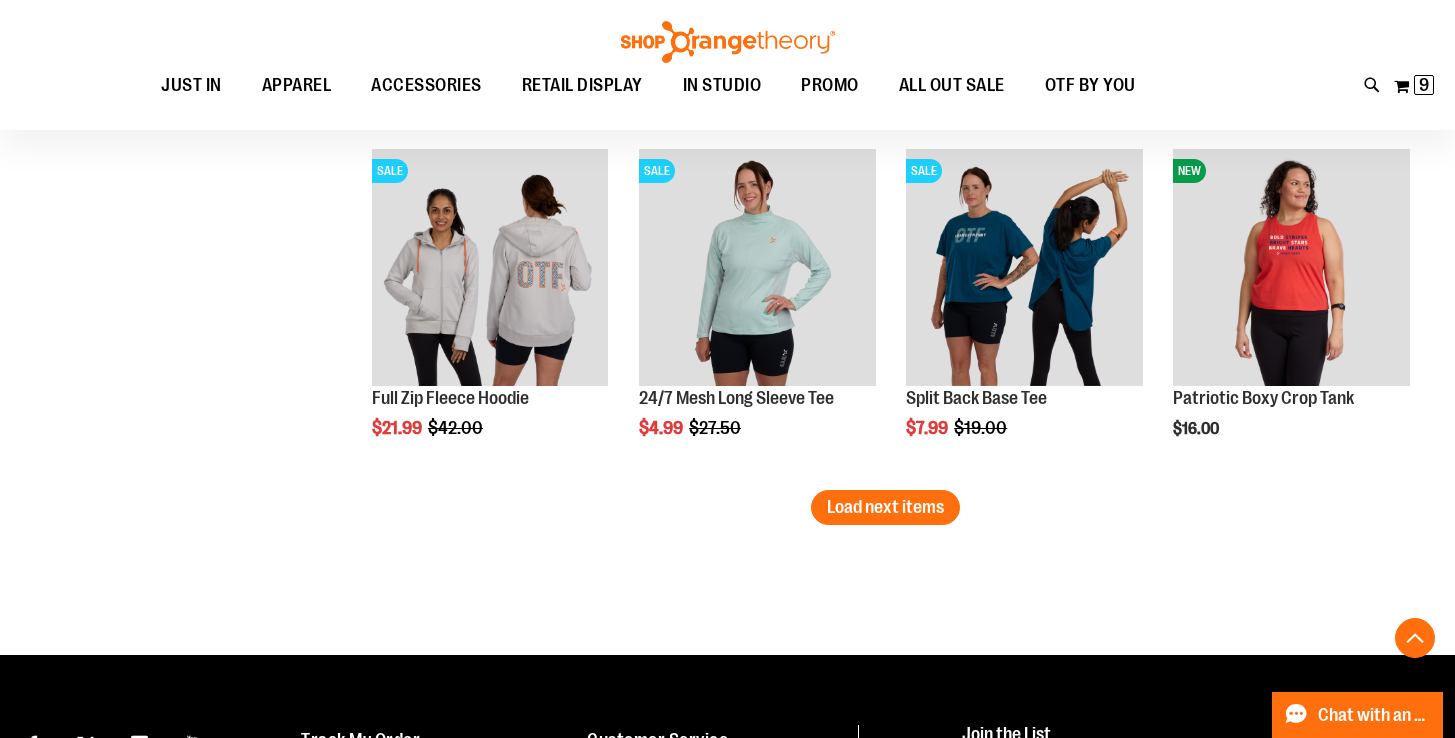 scroll, scrollTop: 10227, scrollLeft: 0, axis: vertical 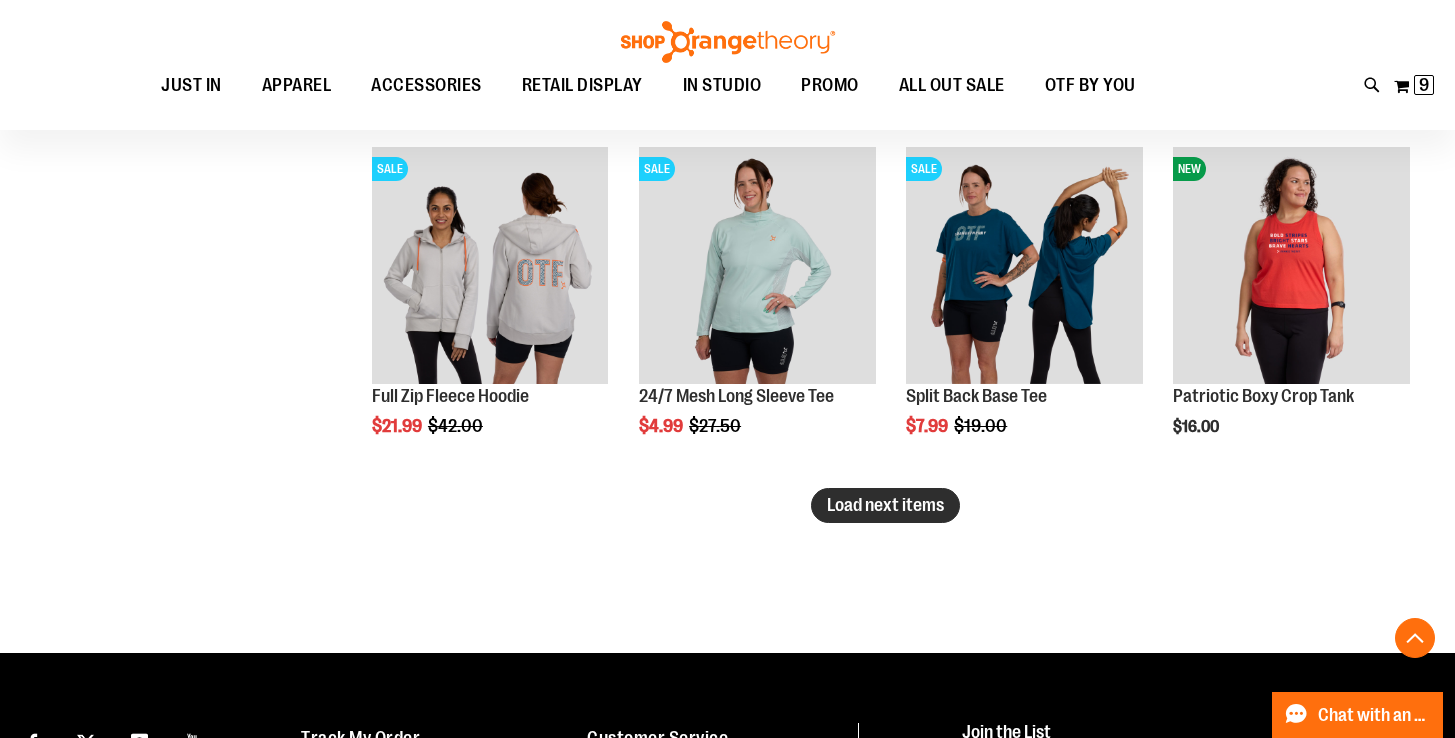 click on "Load next items" at bounding box center (885, 505) 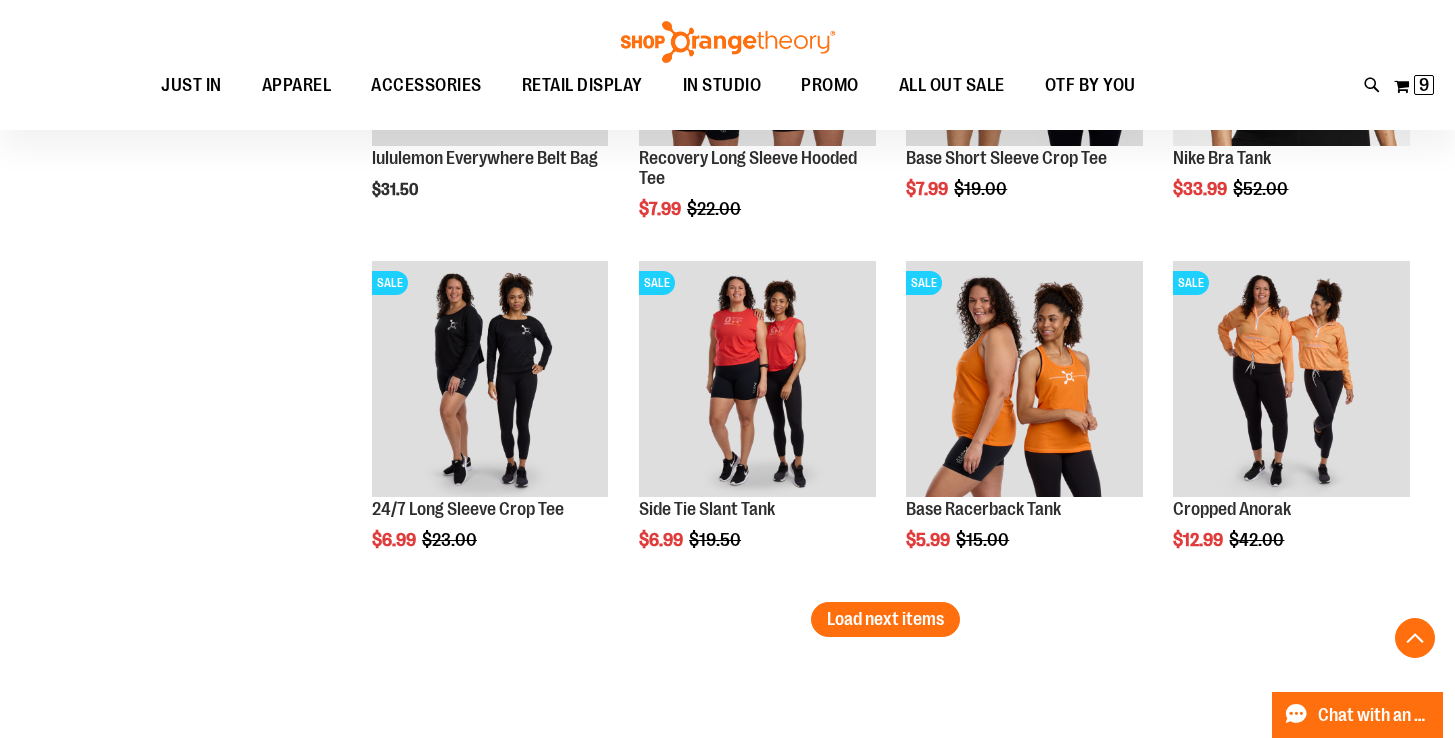 scroll, scrollTop: 11252, scrollLeft: 0, axis: vertical 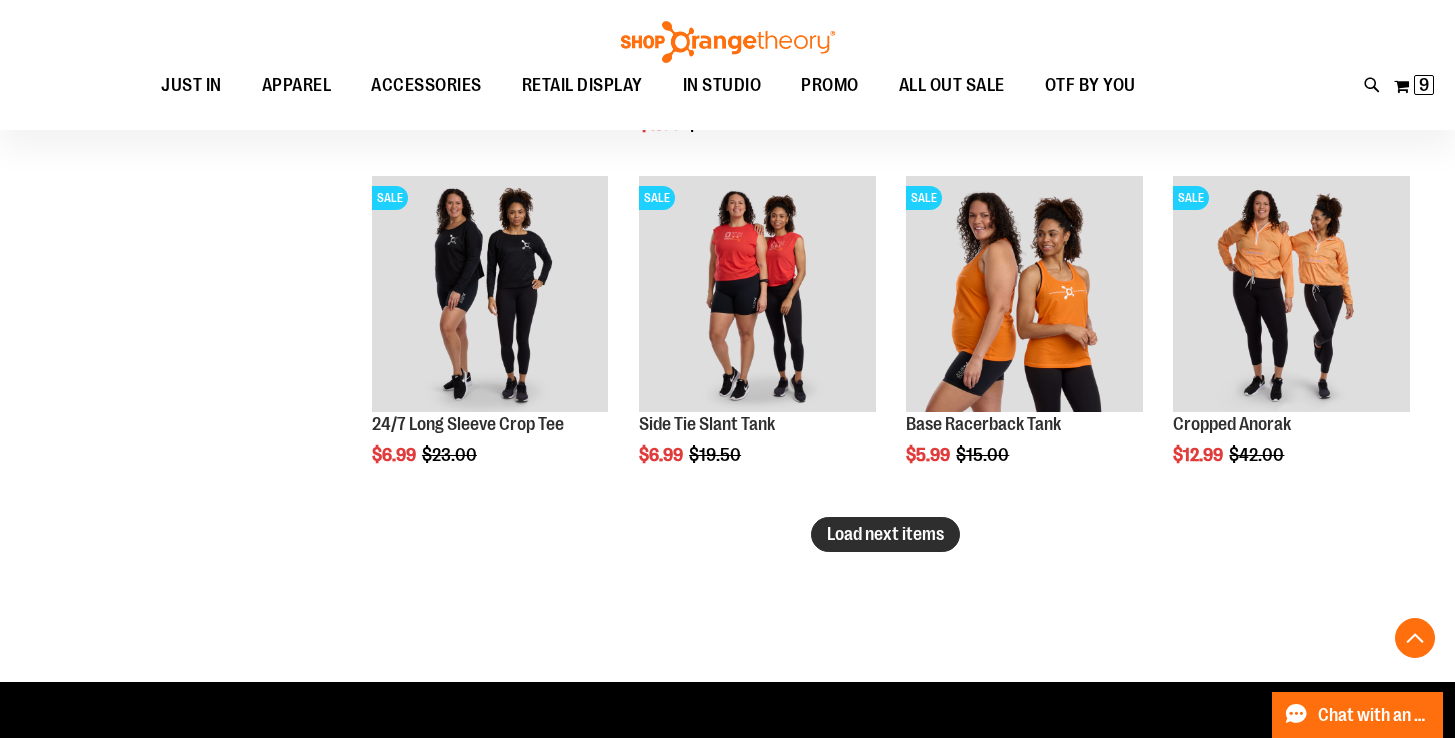 click on "Load next items" at bounding box center [885, 534] 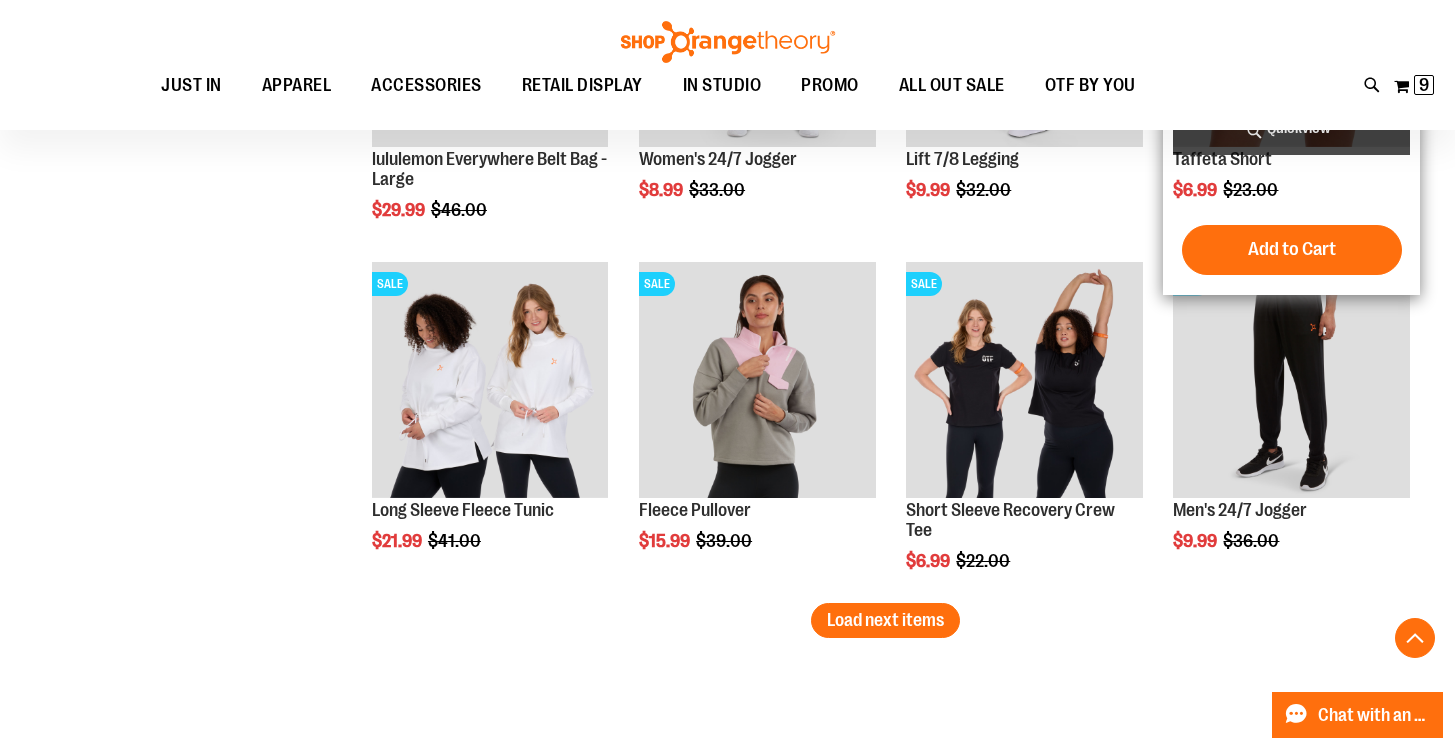 scroll, scrollTop: 12222, scrollLeft: 0, axis: vertical 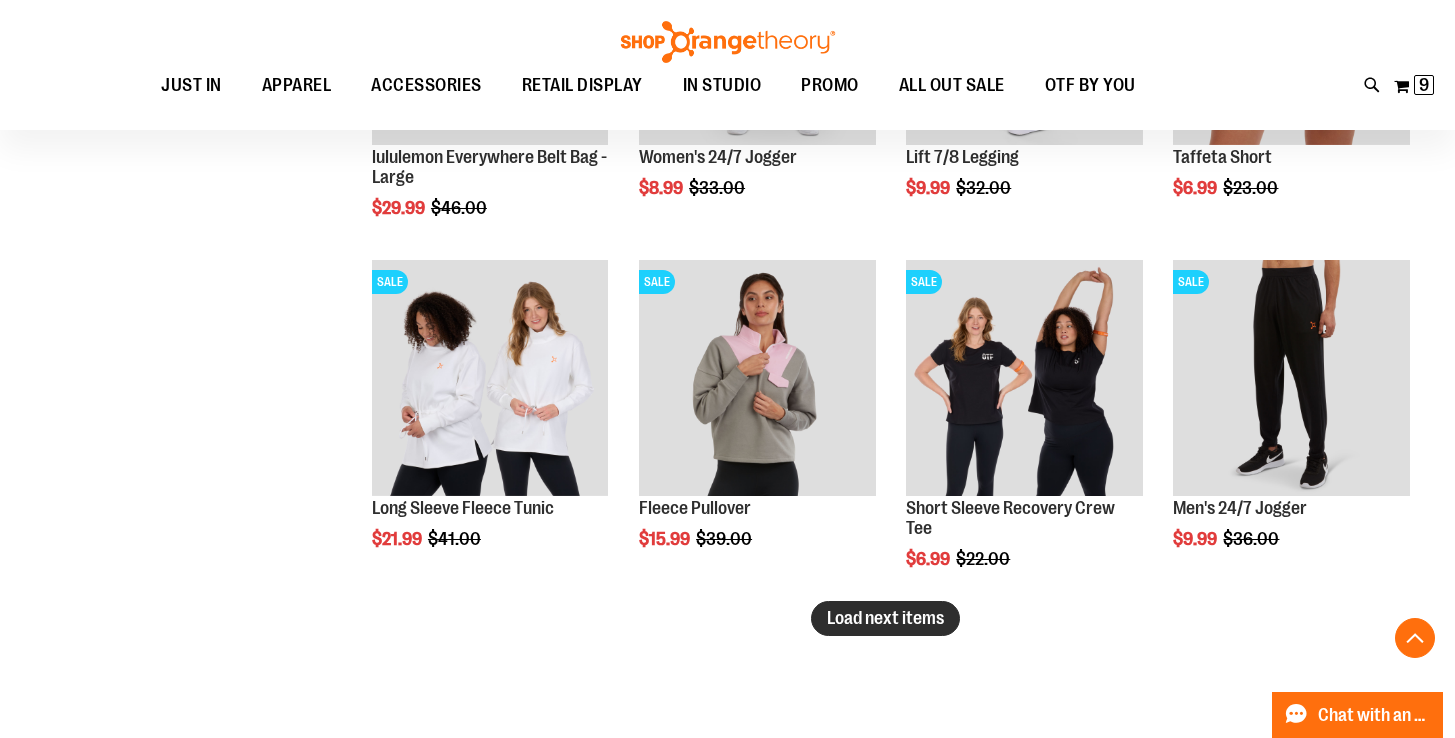 click on "Load next items" at bounding box center (885, 618) 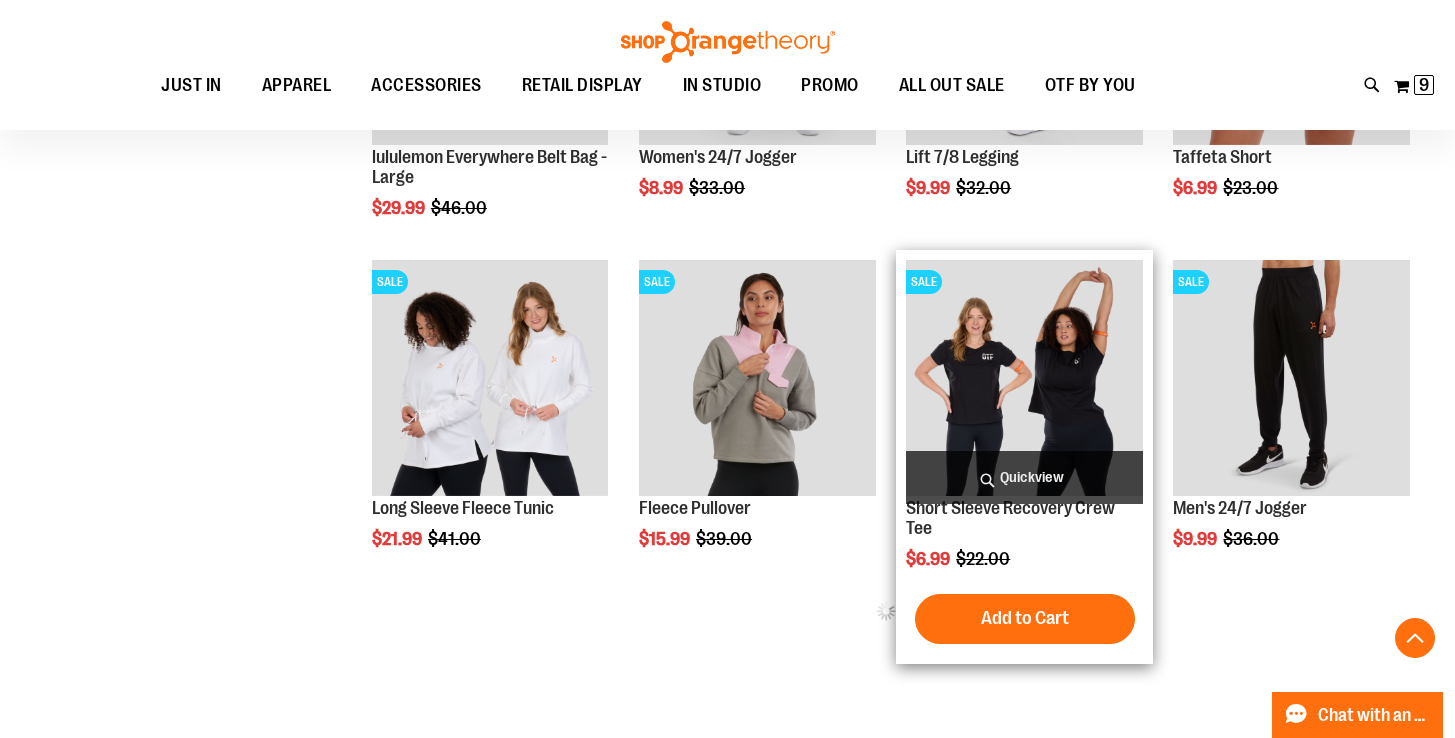 click on "Quickview" at bounding box center [1024, 477] 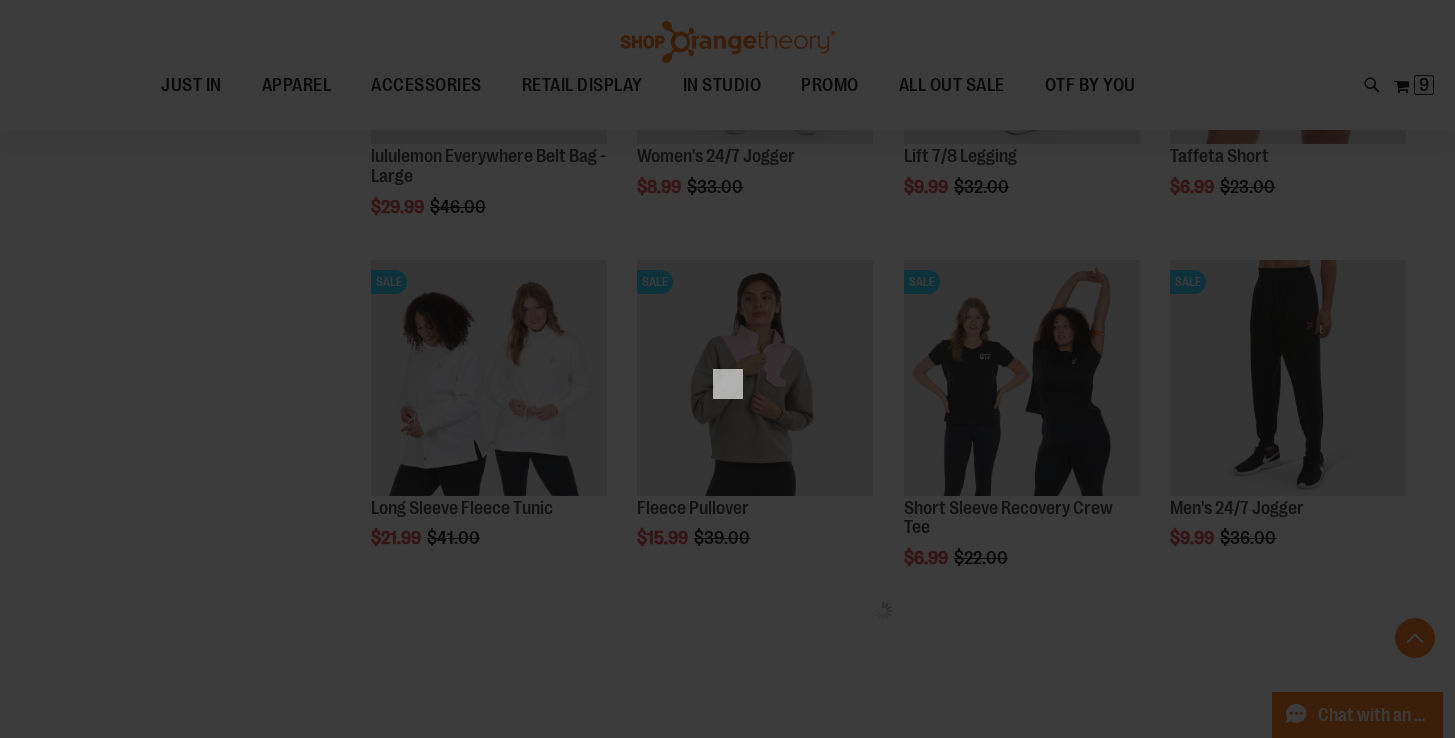 scroll, scrollTop: 0, scrollLeft: 0, axis: both 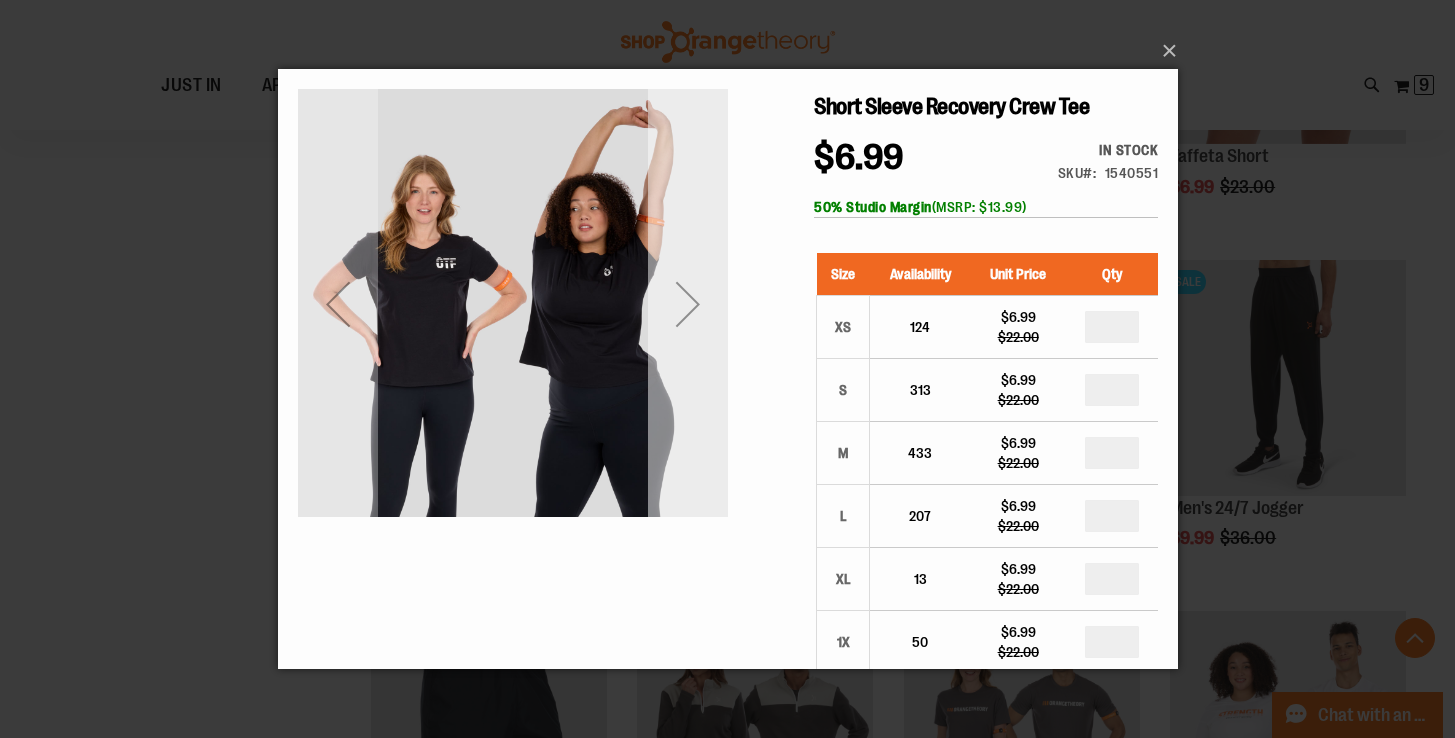 click at bounding box center [687, 304] 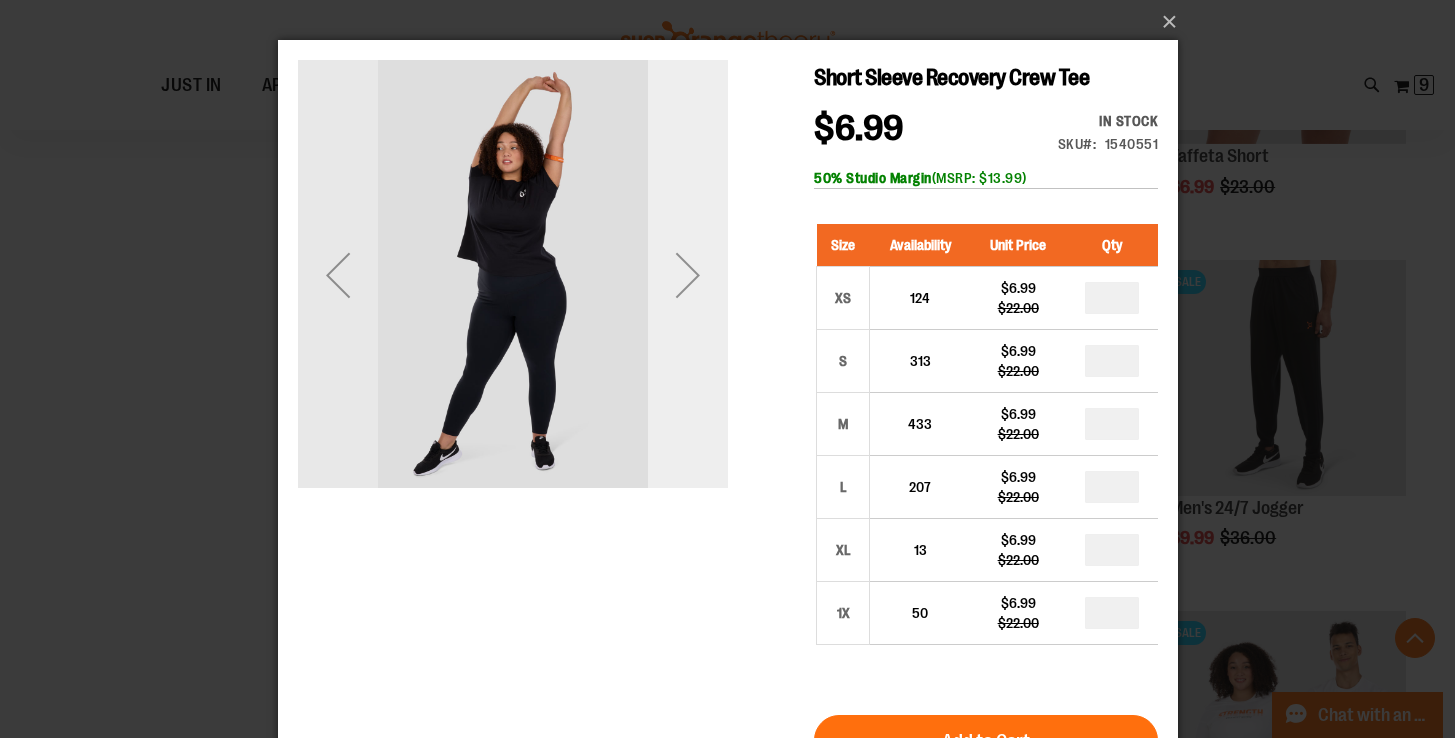 click at bounding box center [687, 275] 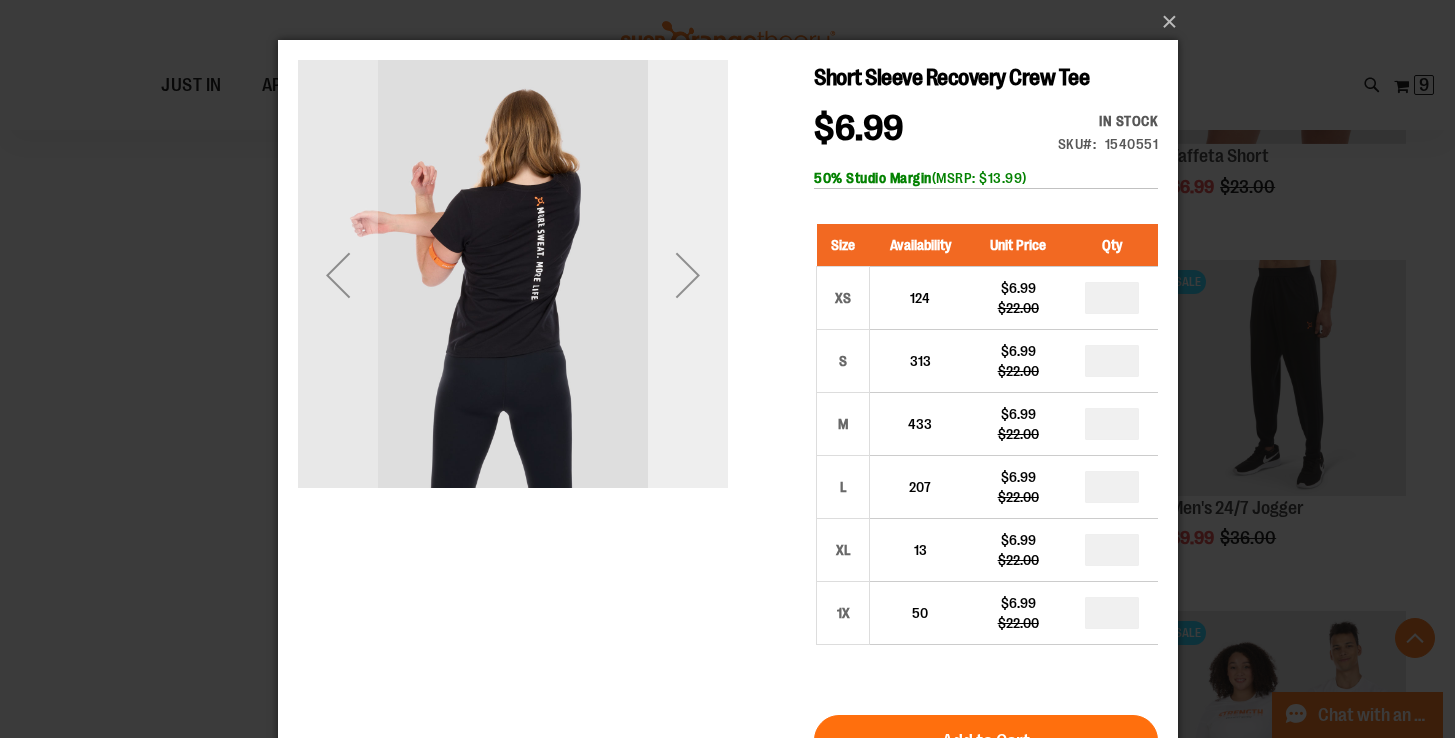 click at bounding box center [687, 275] 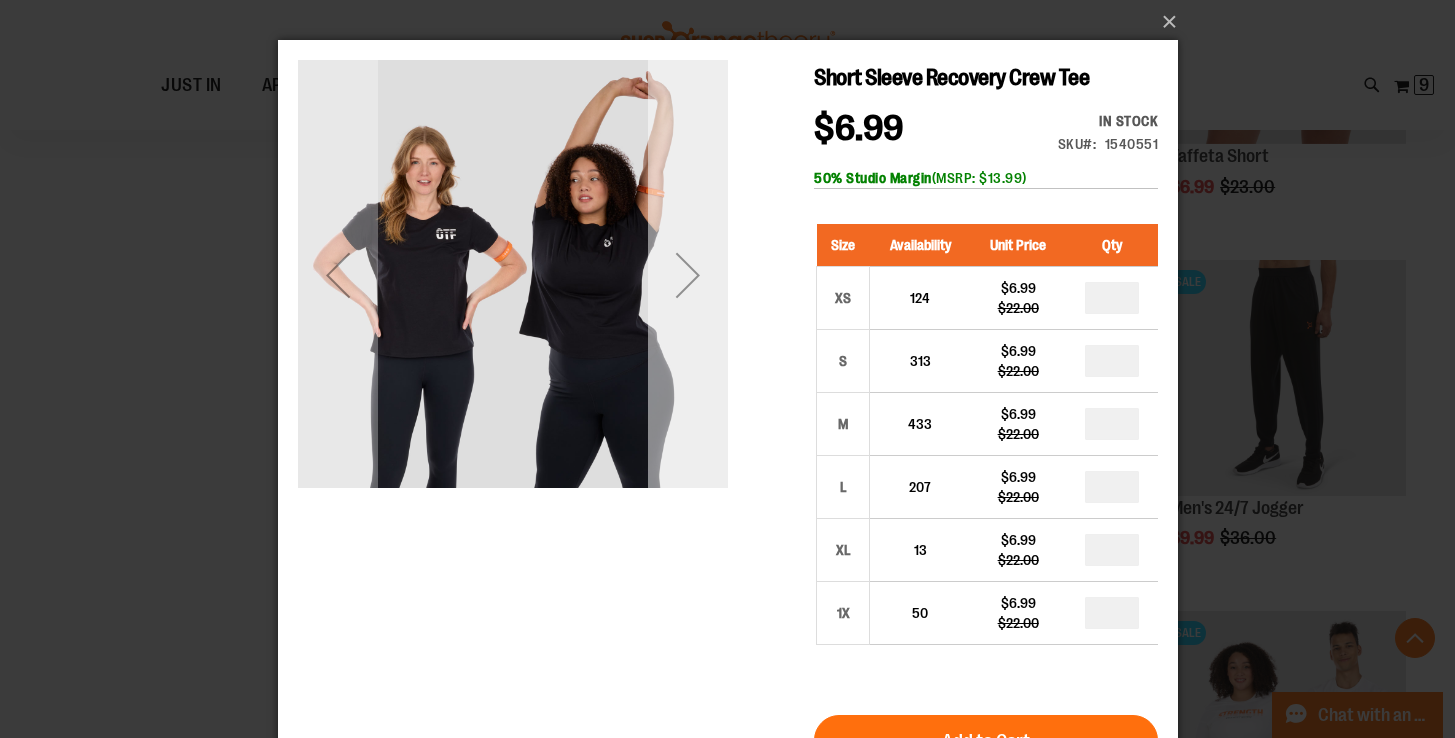 click at bounding box center [687, 275] 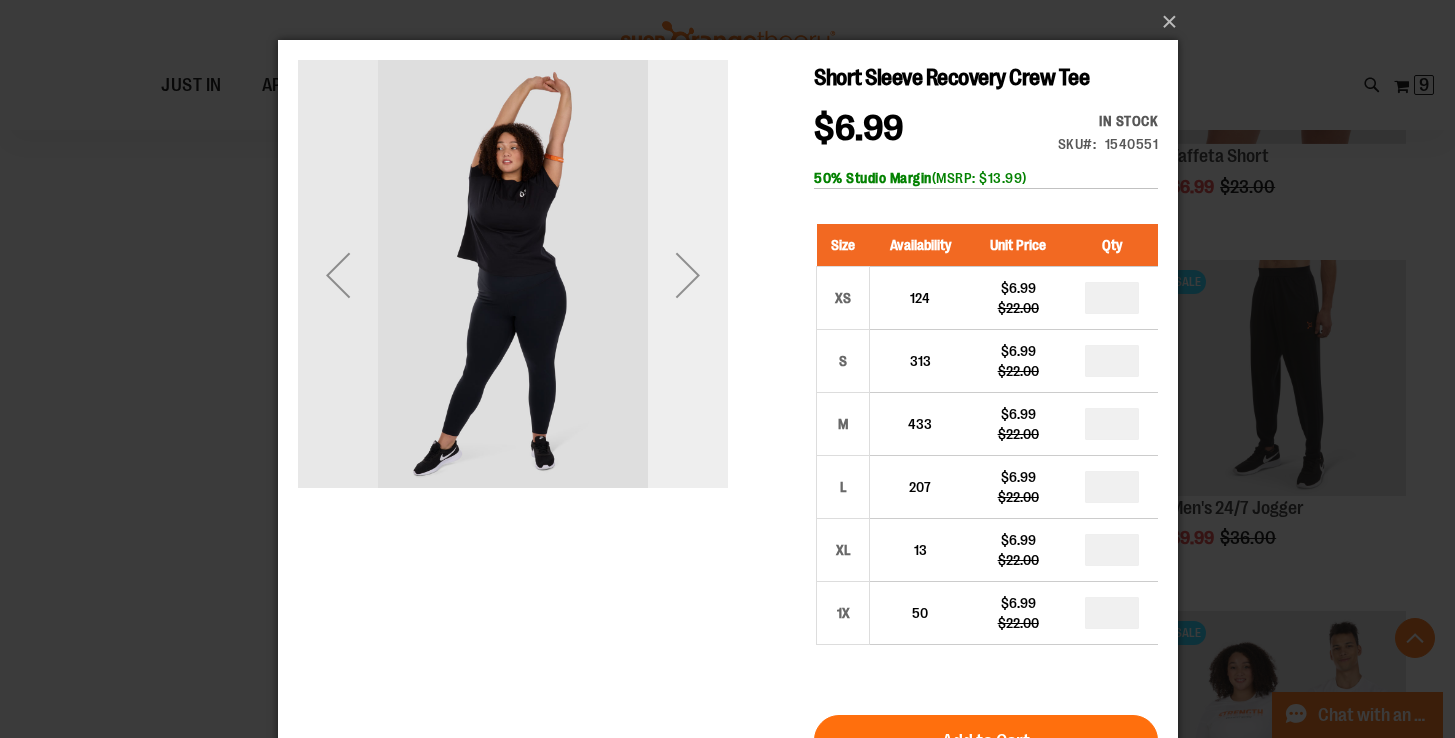 click at bounding box center (687, 275) 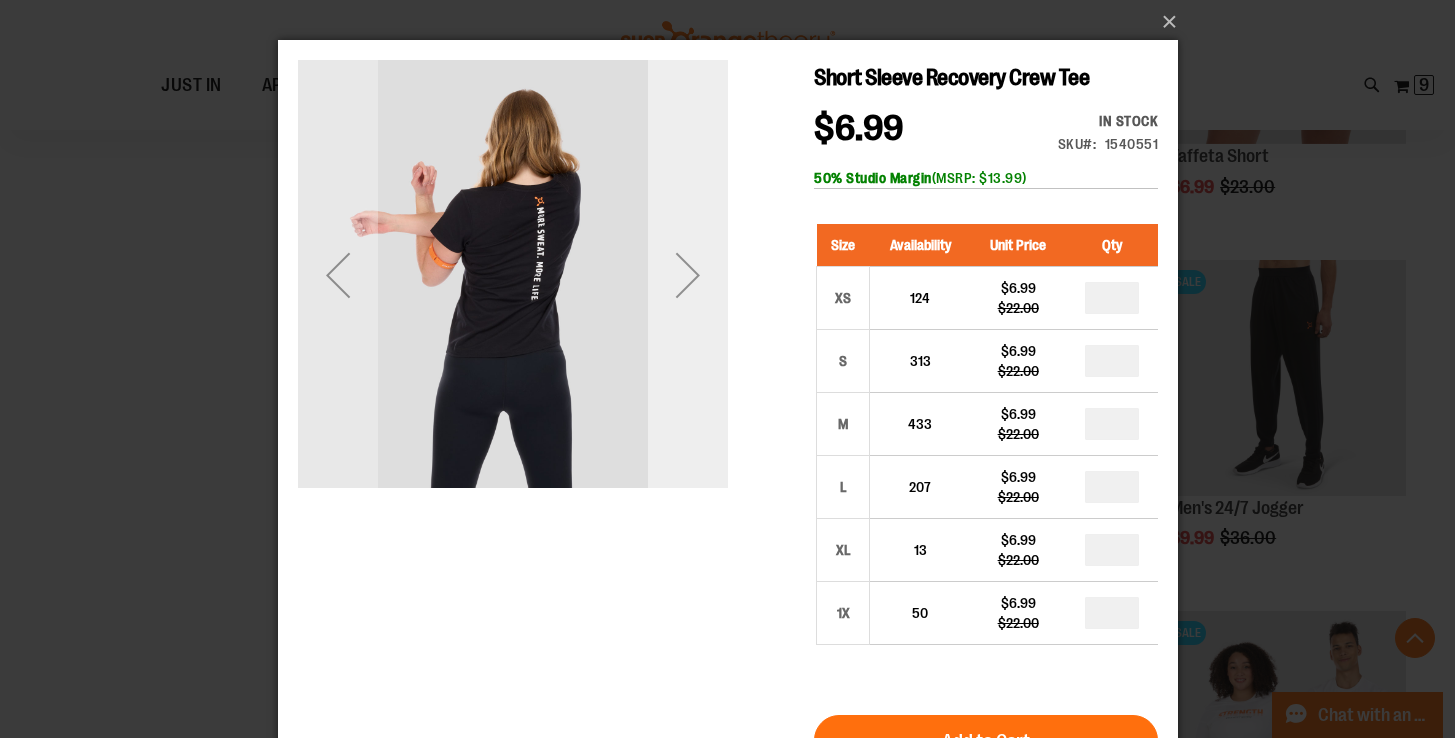 click at bounding box center [687, 275] 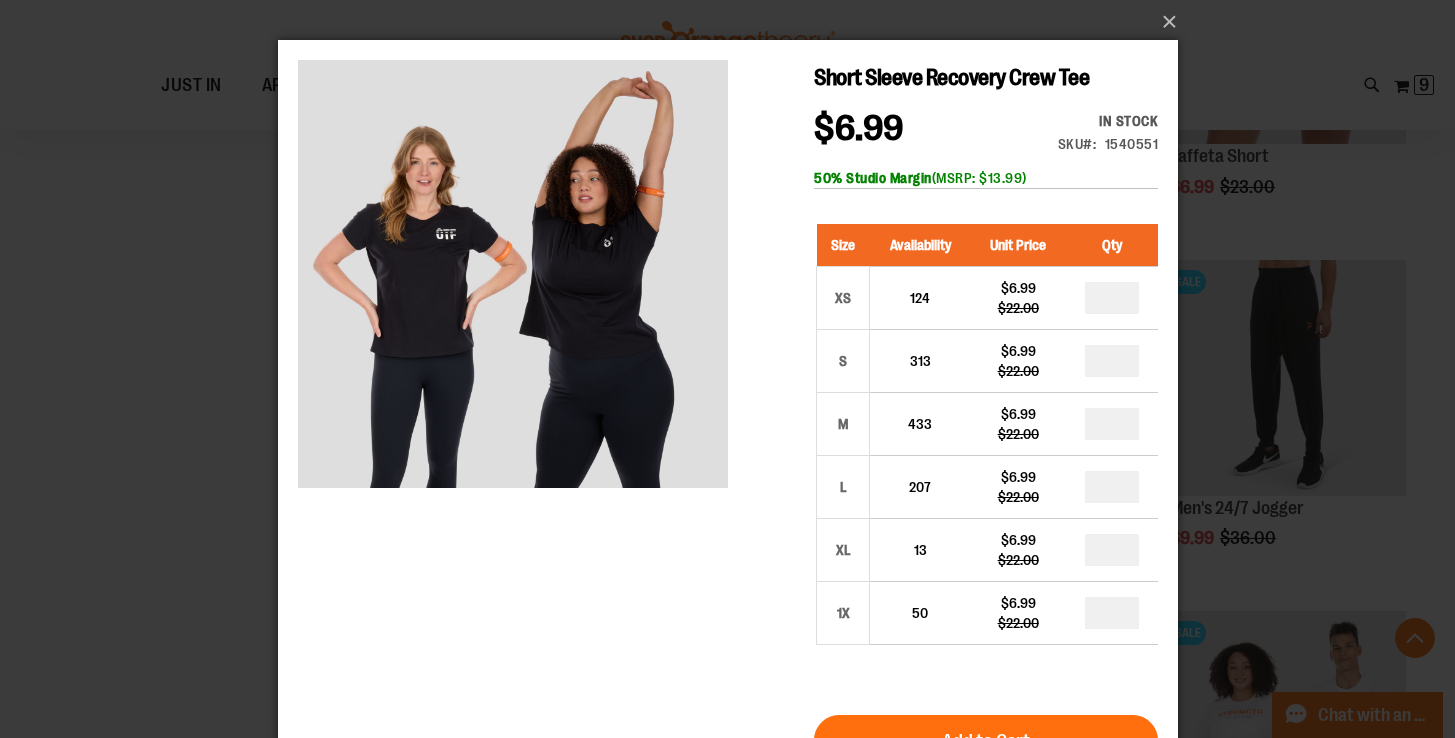 click on "×" at bounding box center [727, 369] 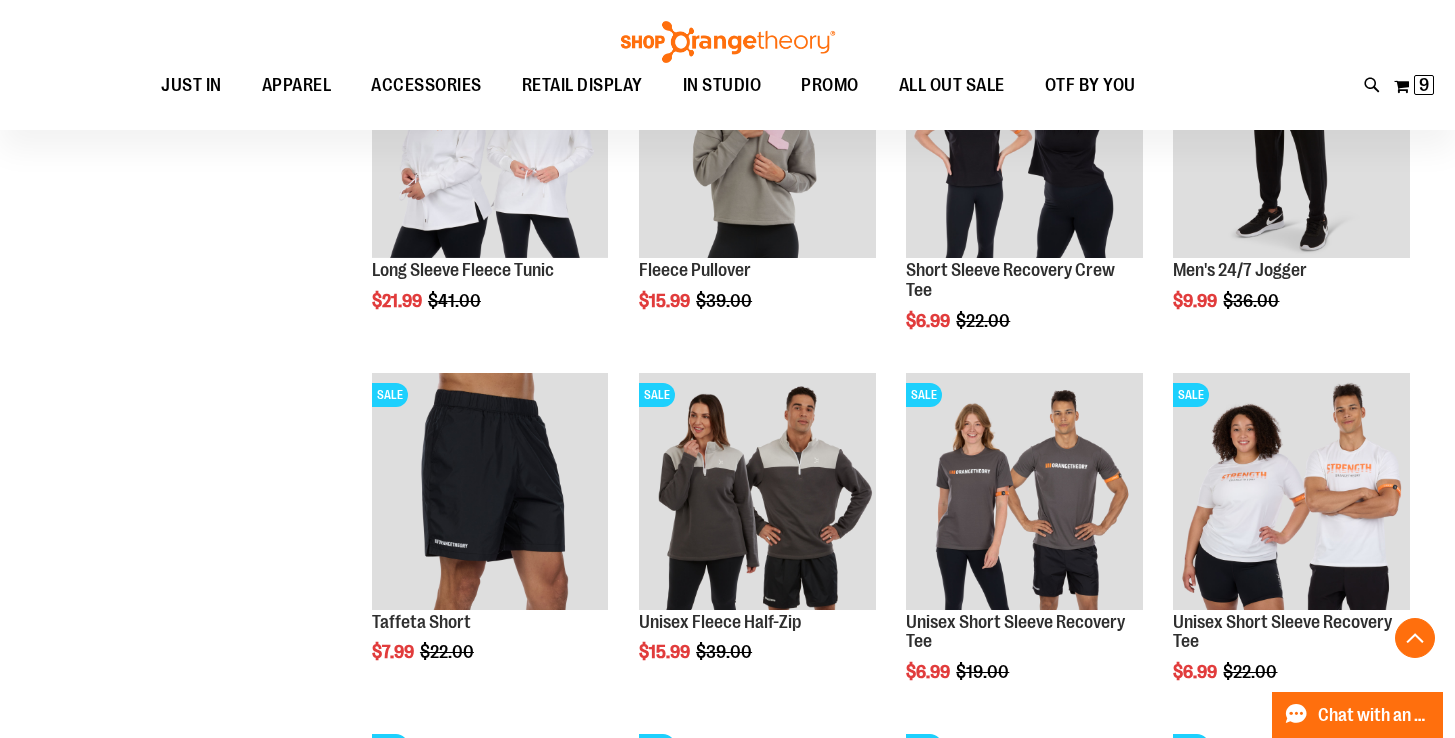 scroll, scrollTop: 12463, scrollLeft: 0, axis: vertical 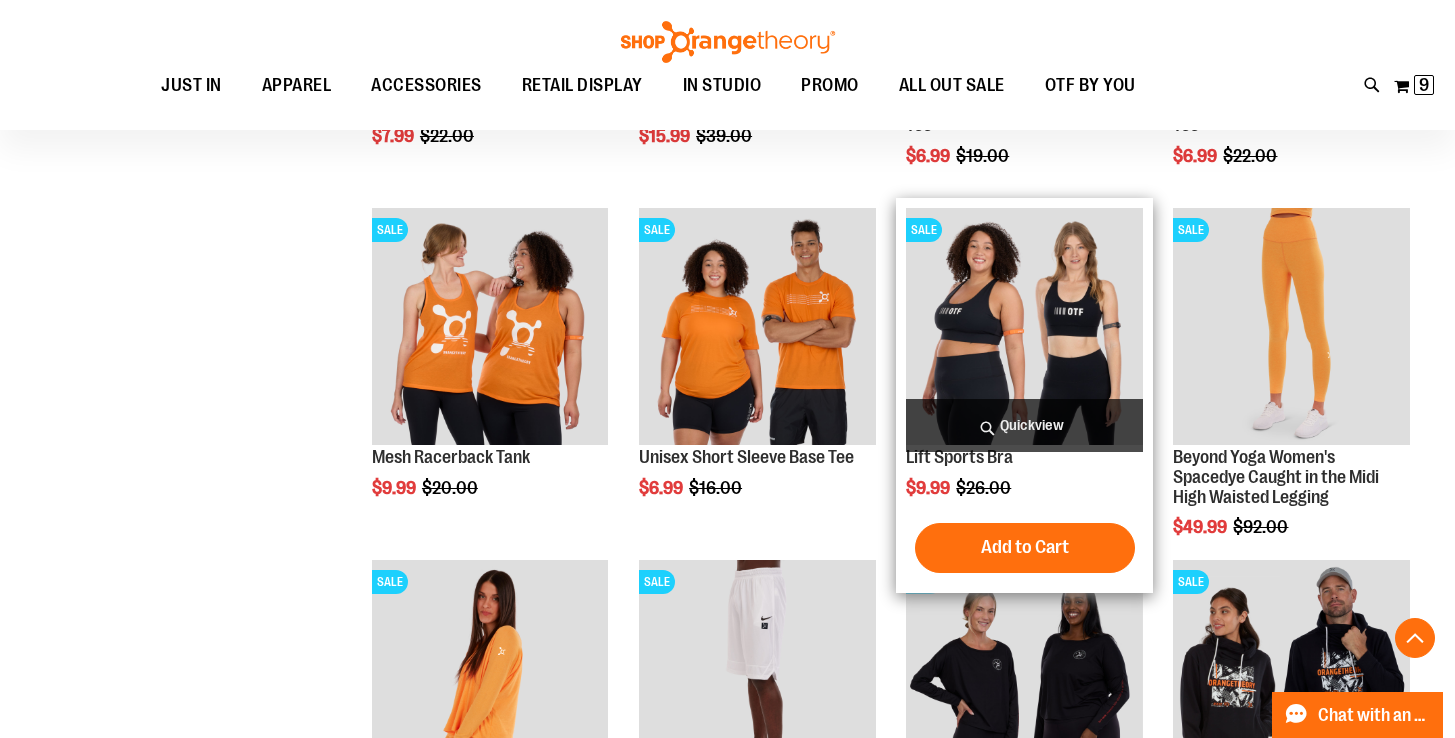 click on "Quickview" at bounding box center (1024, 425) 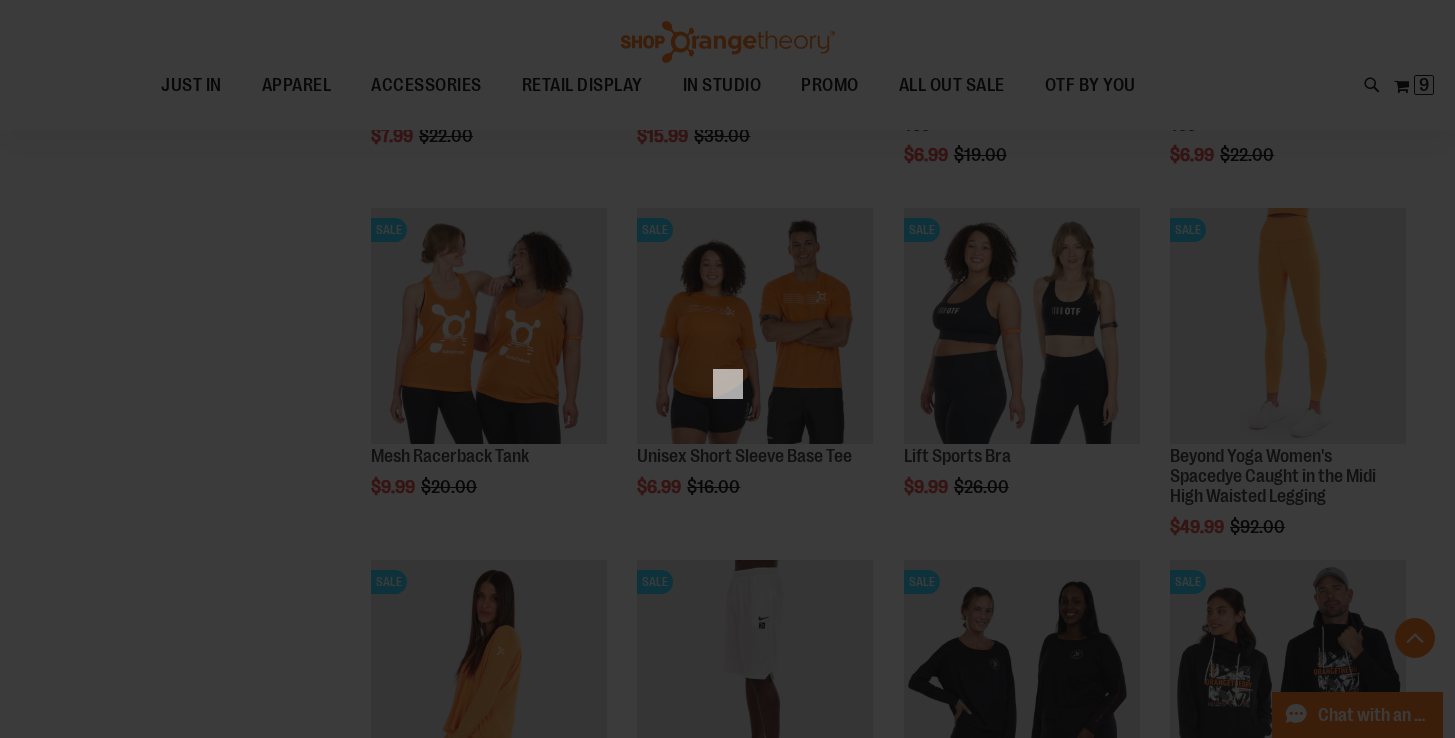 scroll, scrollTop: 0, scrollLeft: 0, axis: both 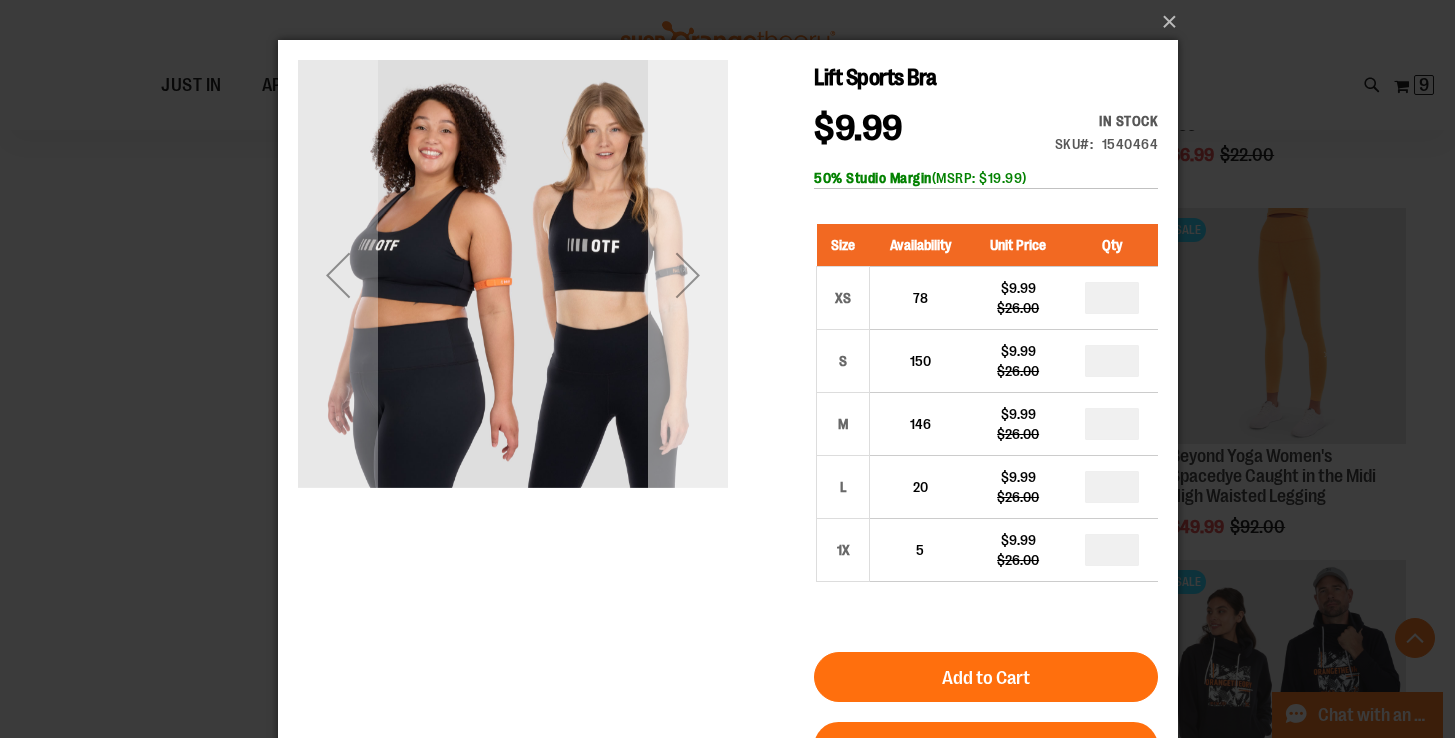 click at bounding box center (687, 275) 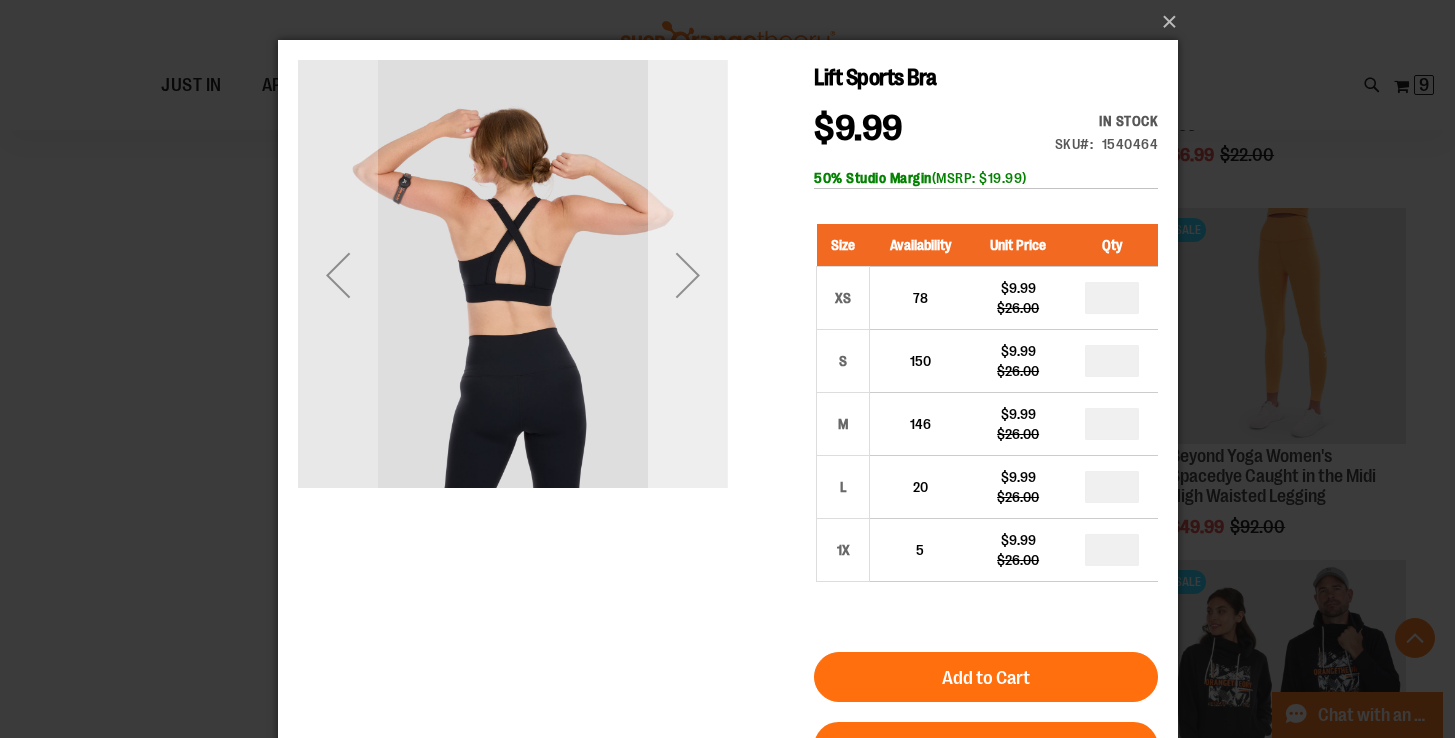 click at bounding box center (687, 275) 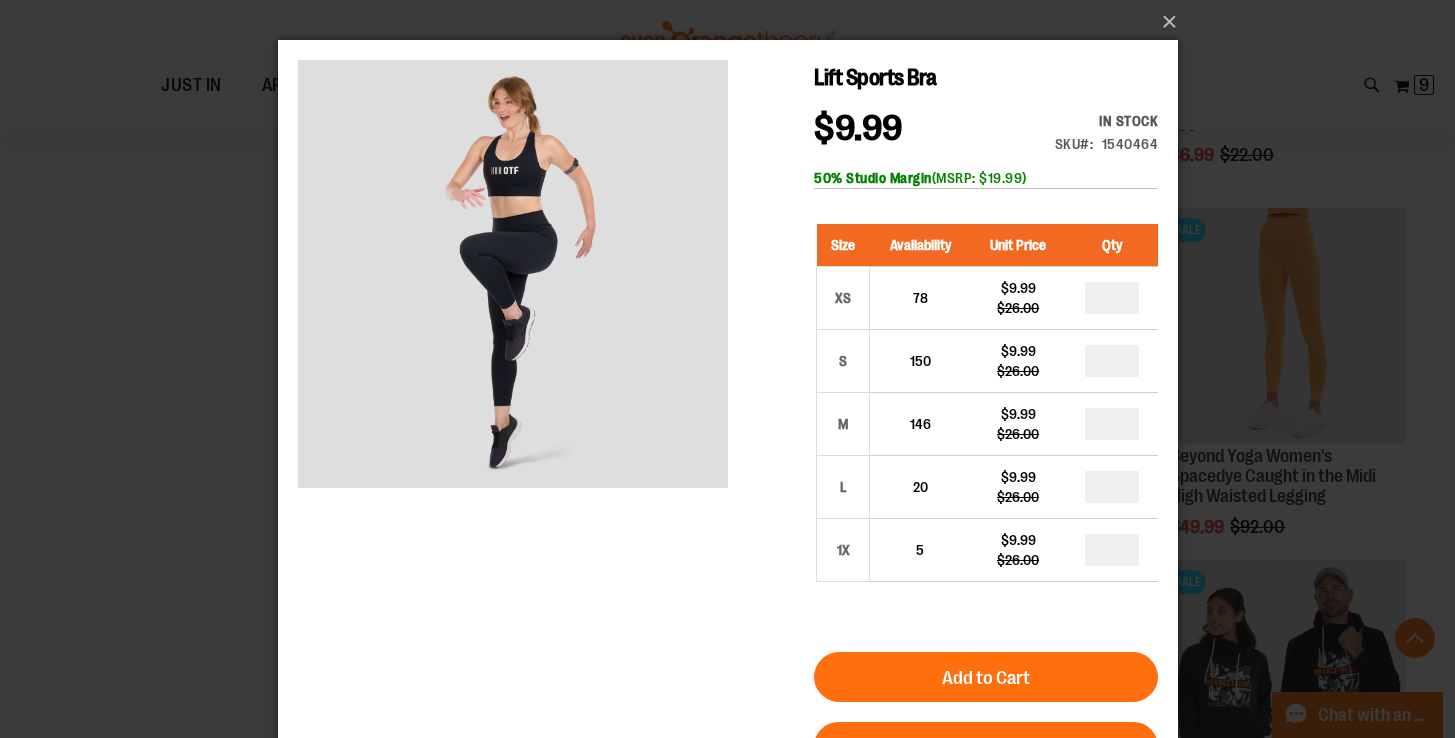 click on "×" at bounding box center (727, 369) 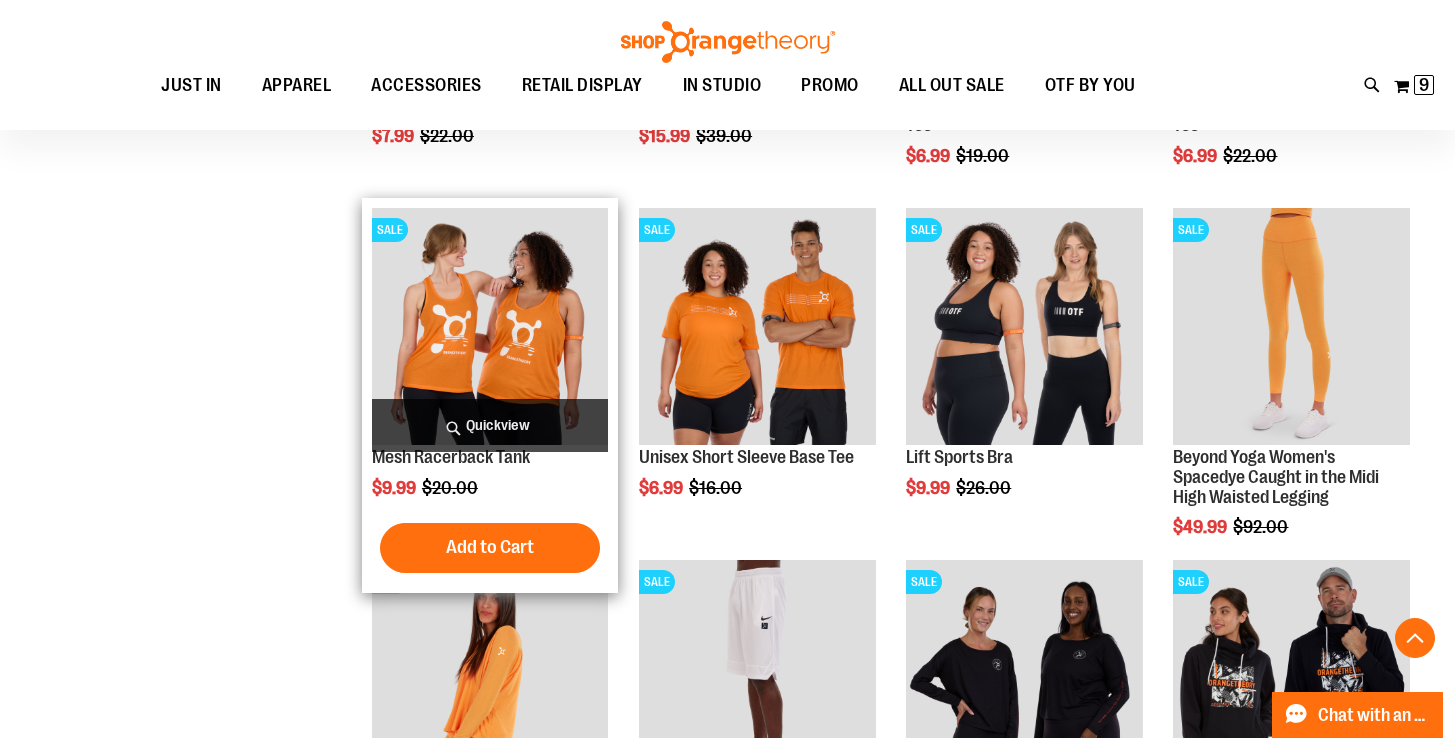 scroll, scrollTop: 13207, scrollLeft: 0, axis: vertical 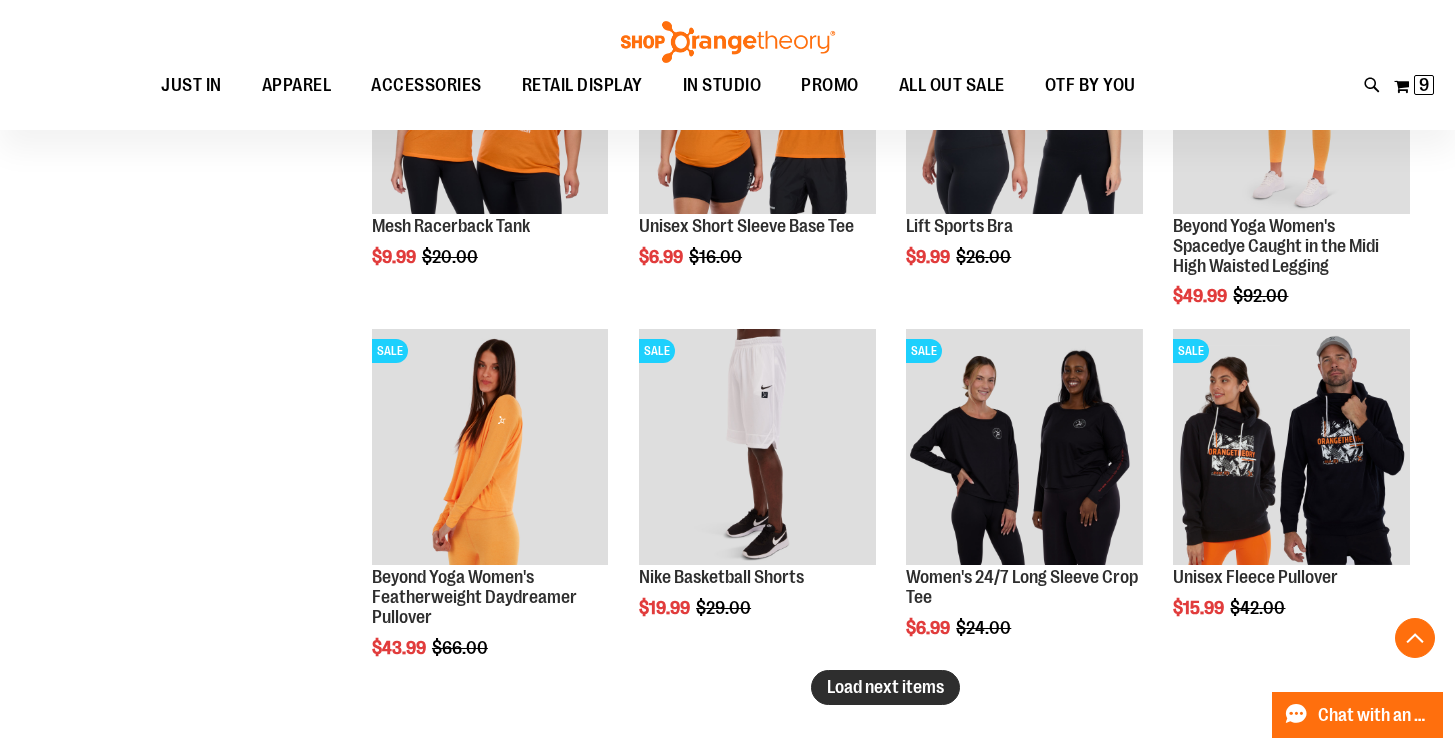 click on "Load next items" at bounding box center [885, 687] 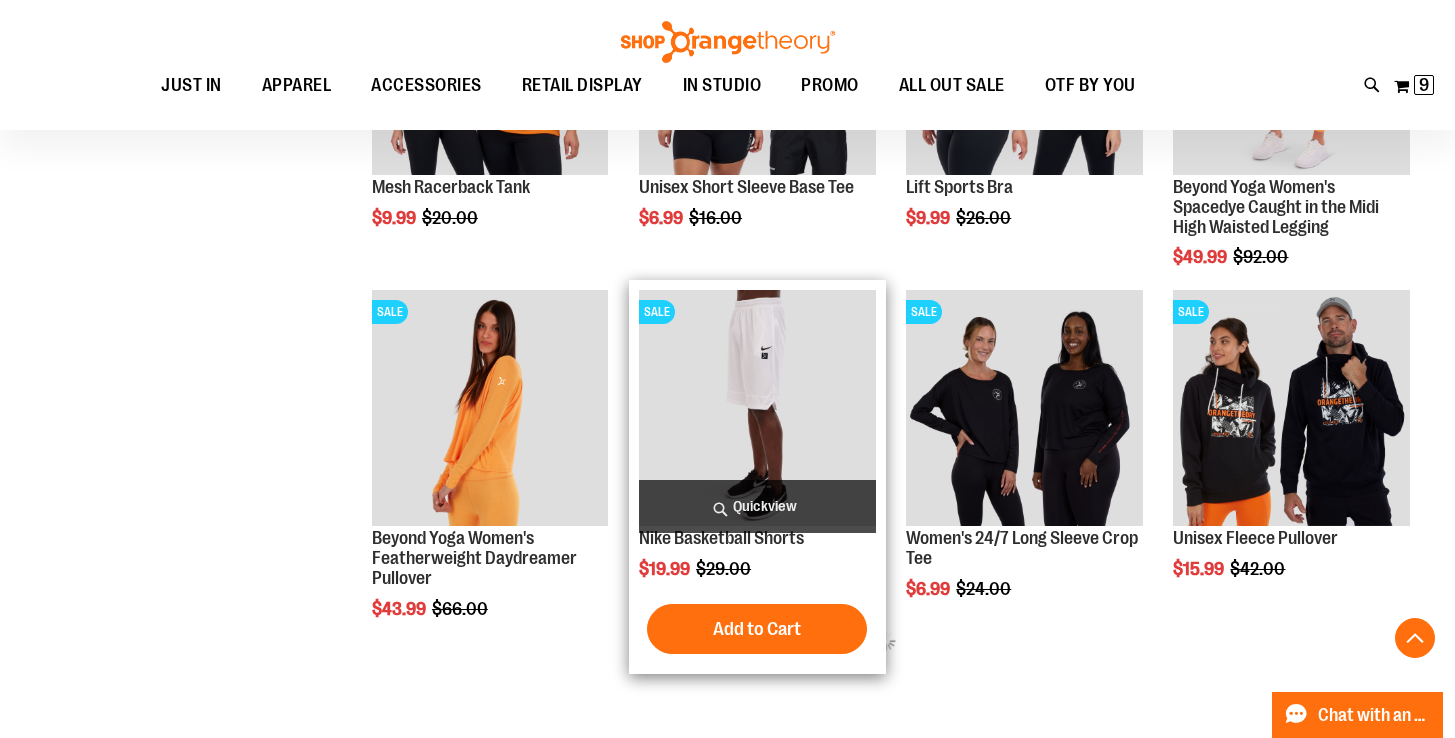 scroll, scrollTop: 13250, scrollLeft: 0, axis: vertical 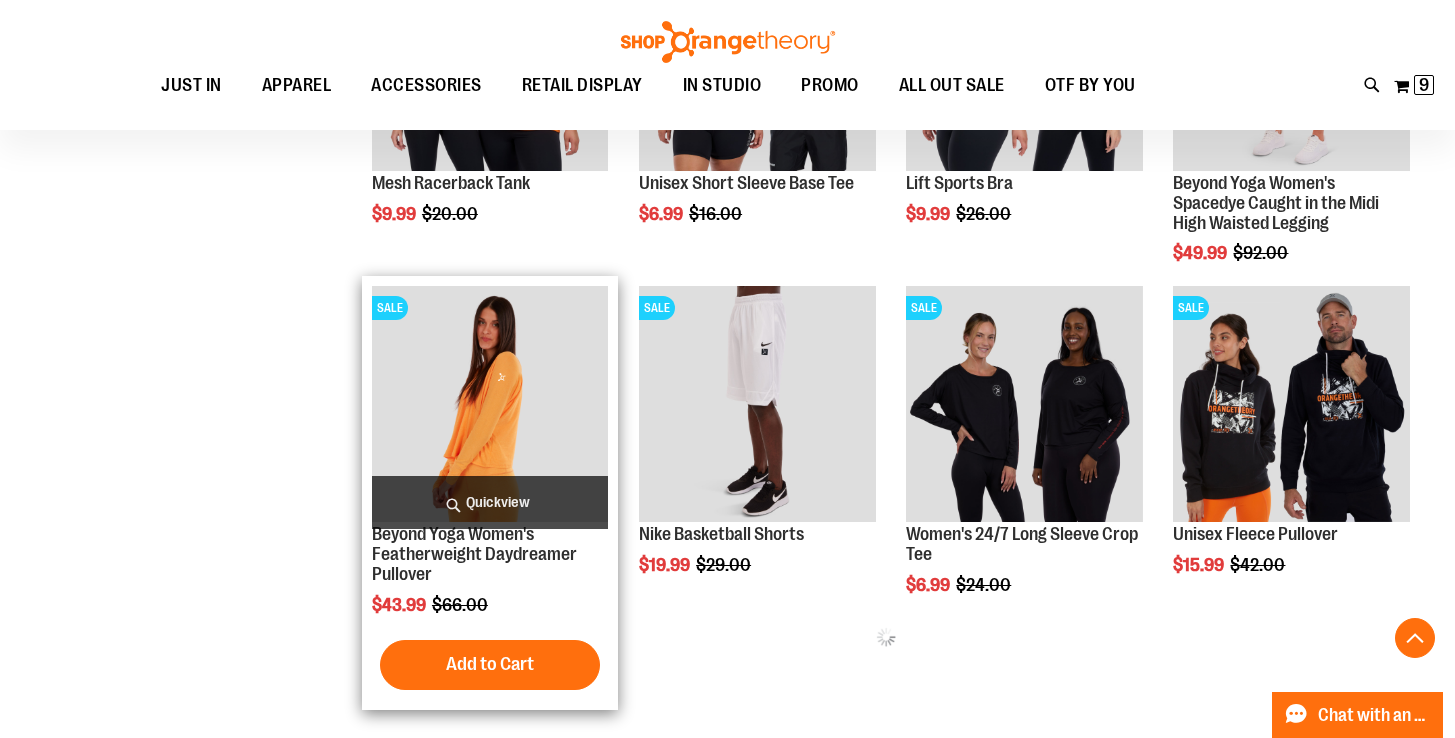 click on "Quickview" at bounding box center (490, 502) 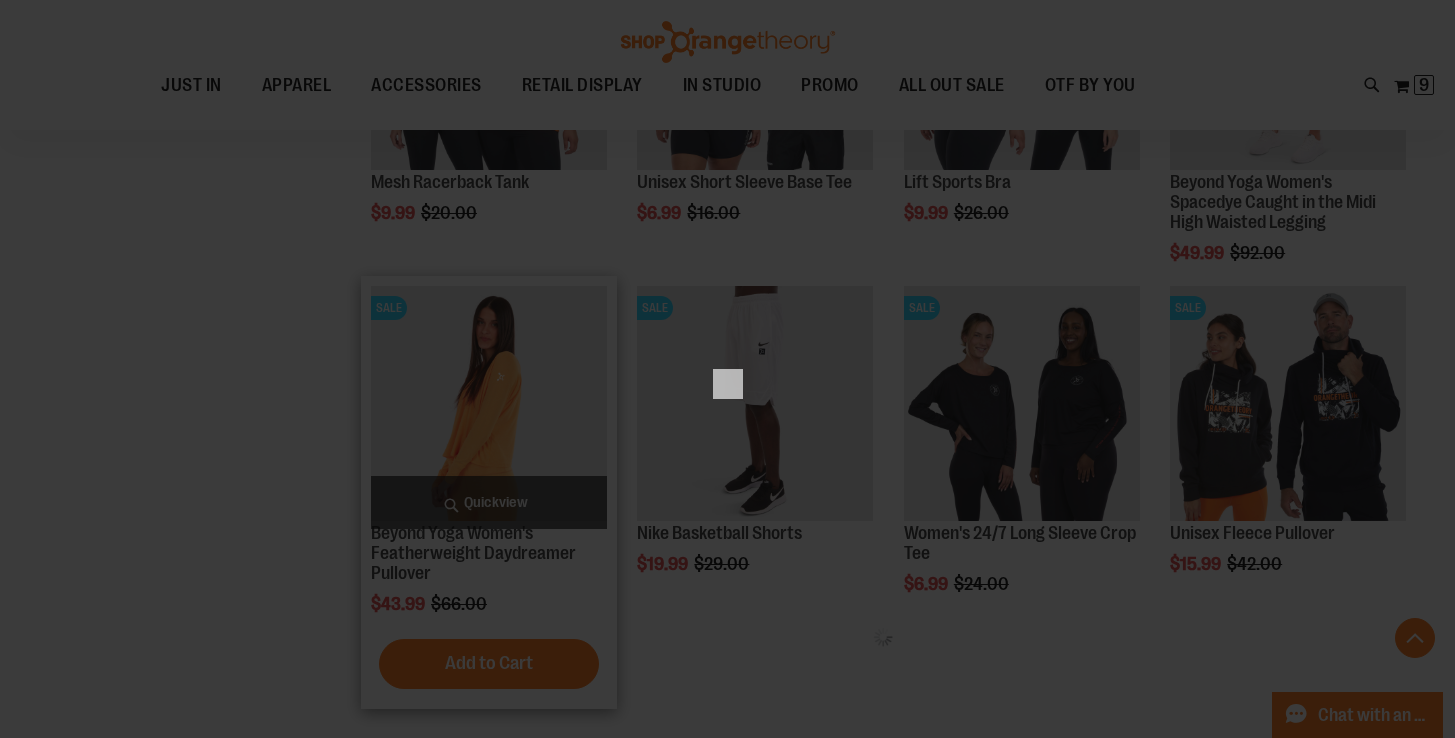 scroll, scrollTop: 0, scrollLeft: 0, axis: both 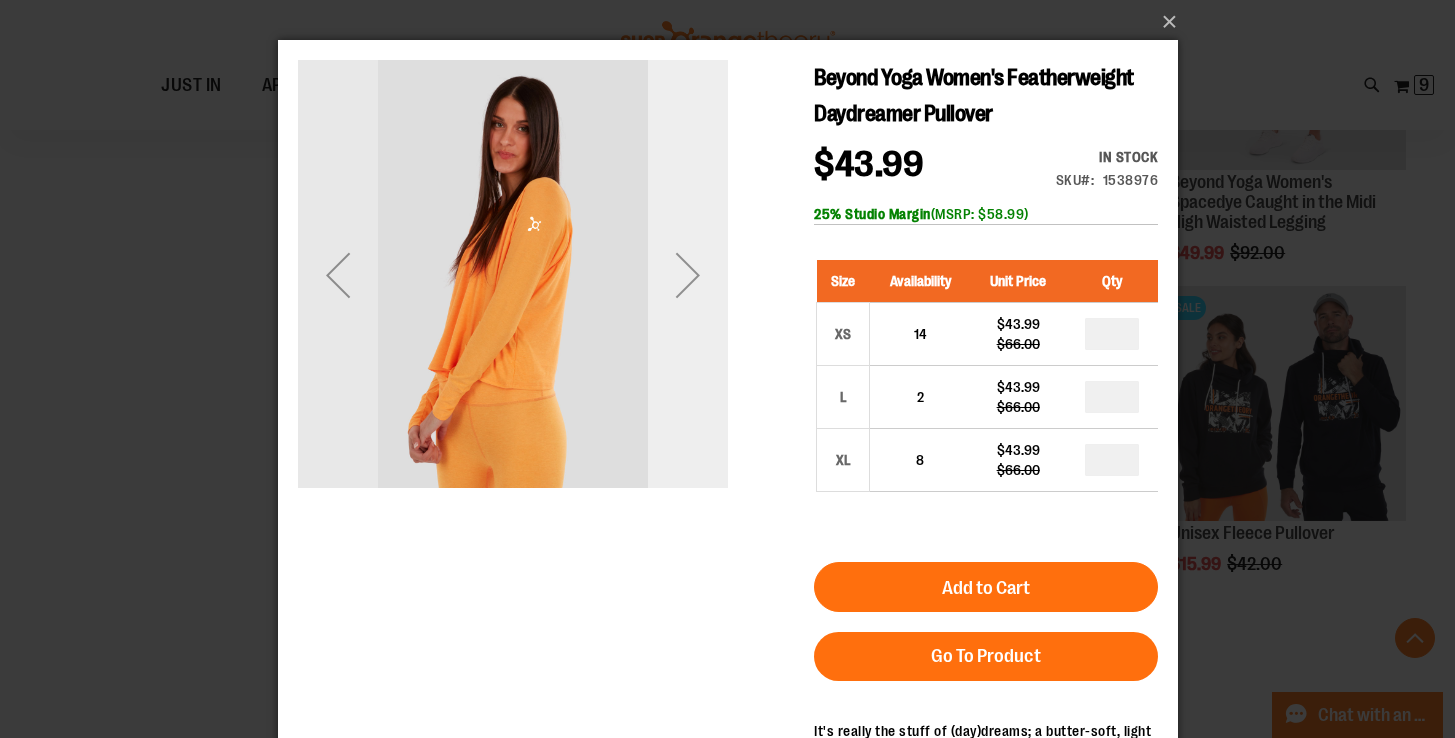 click at bounding box center [687, 275] 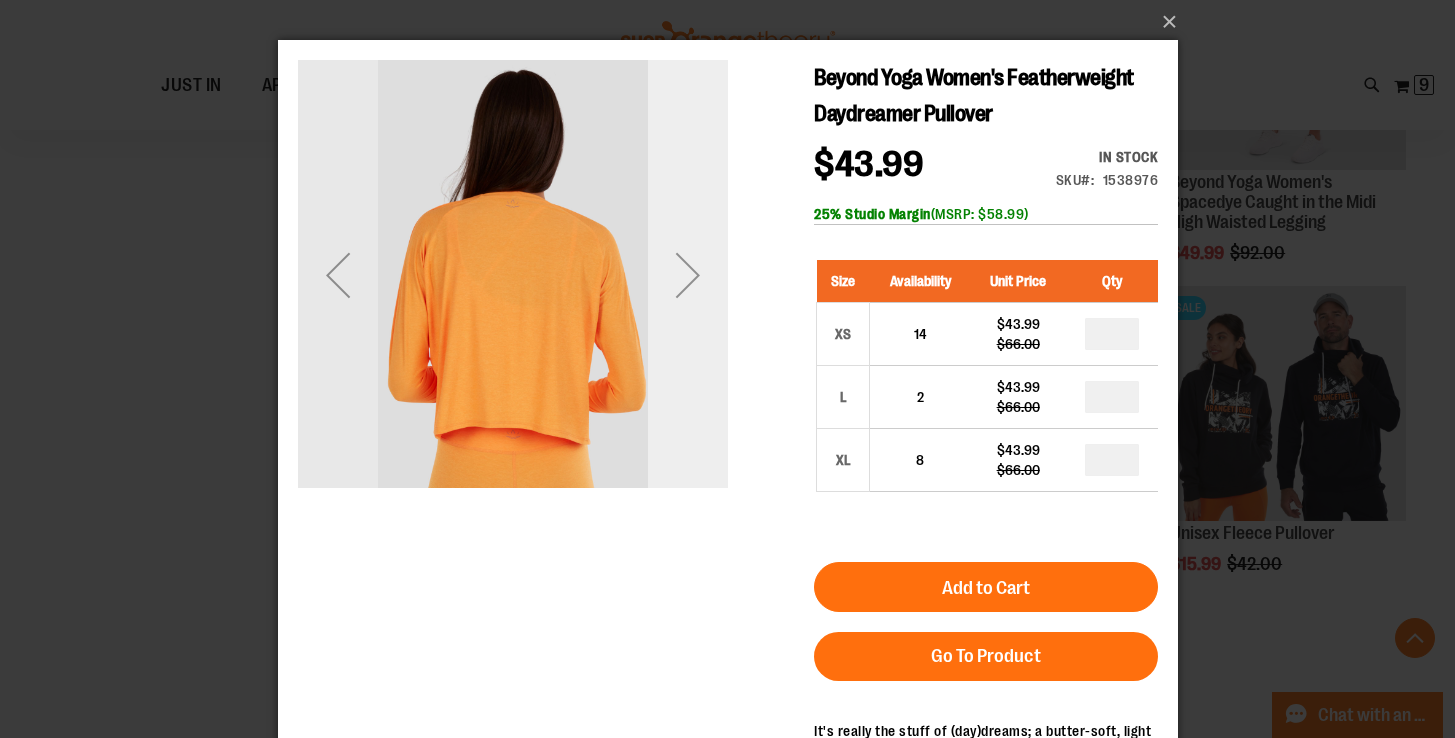 click at bounding box center [687, 275] 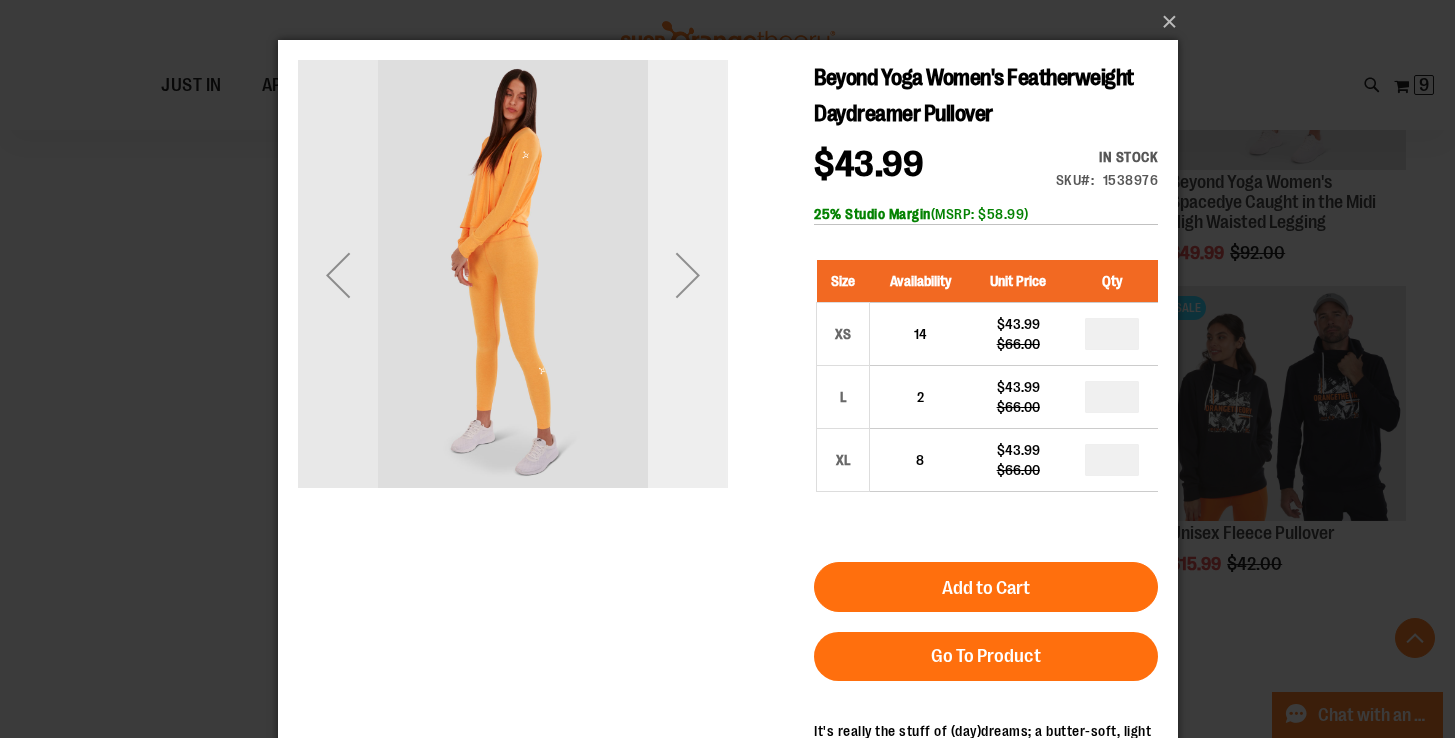 click at bounding box center (687, 275) 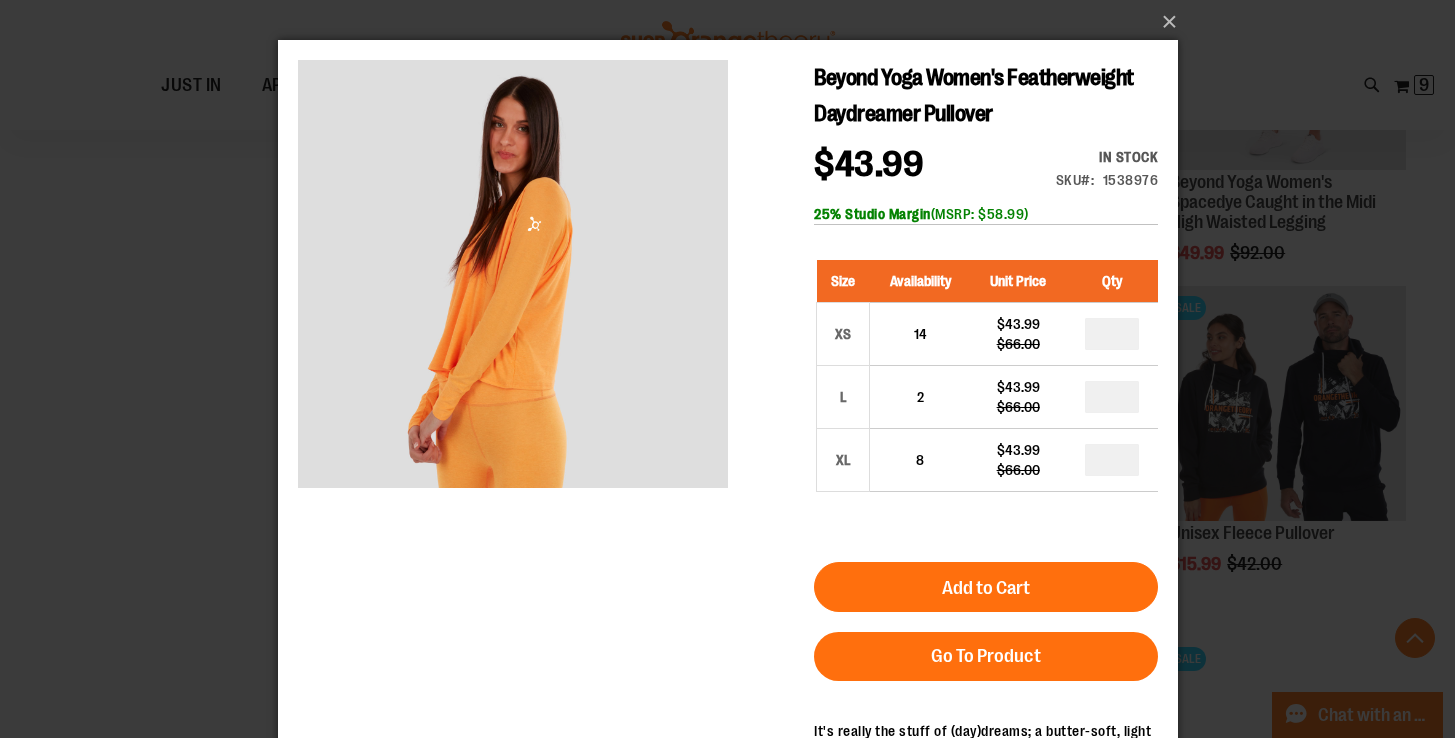 click on "×" at bounding box center [727, 369] 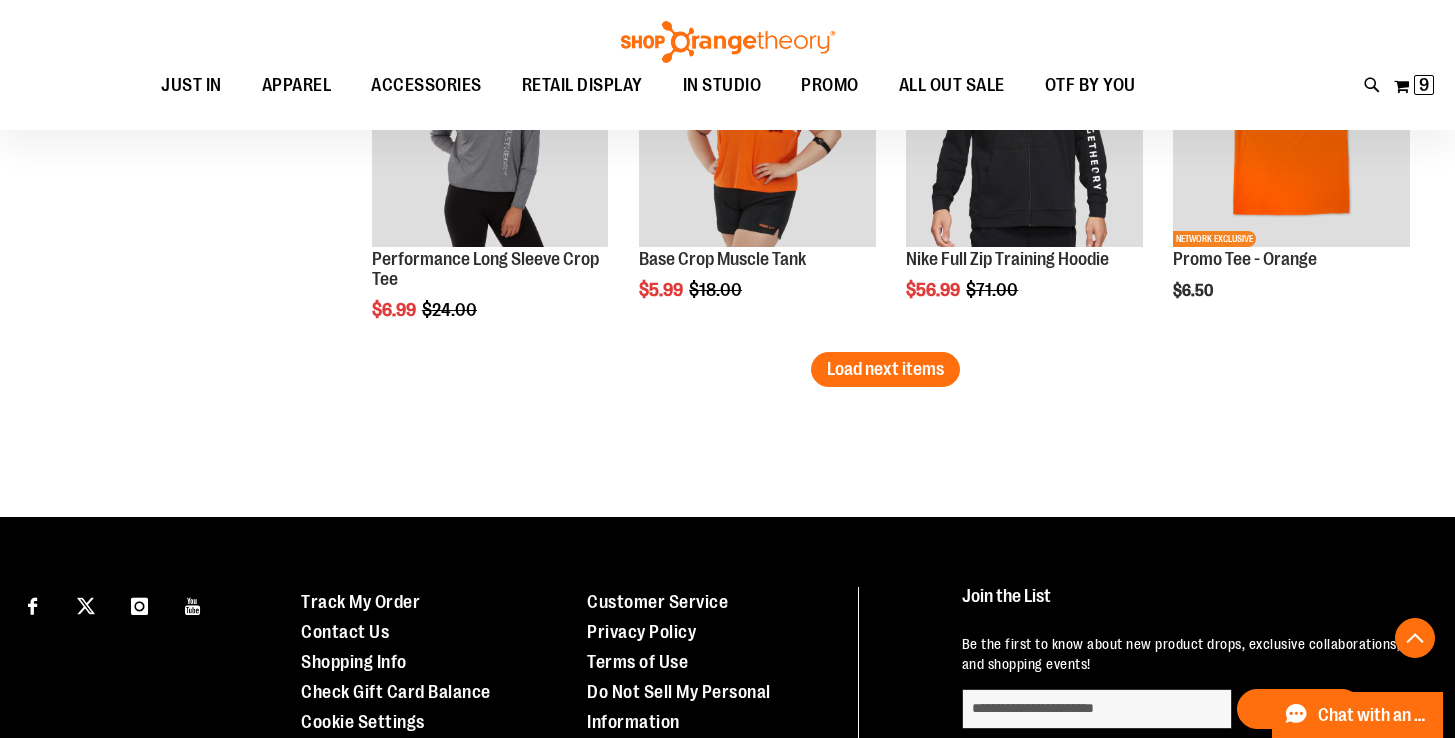 scroll, scrollTop: 14586, scrollLeft: 0, axis: vertical 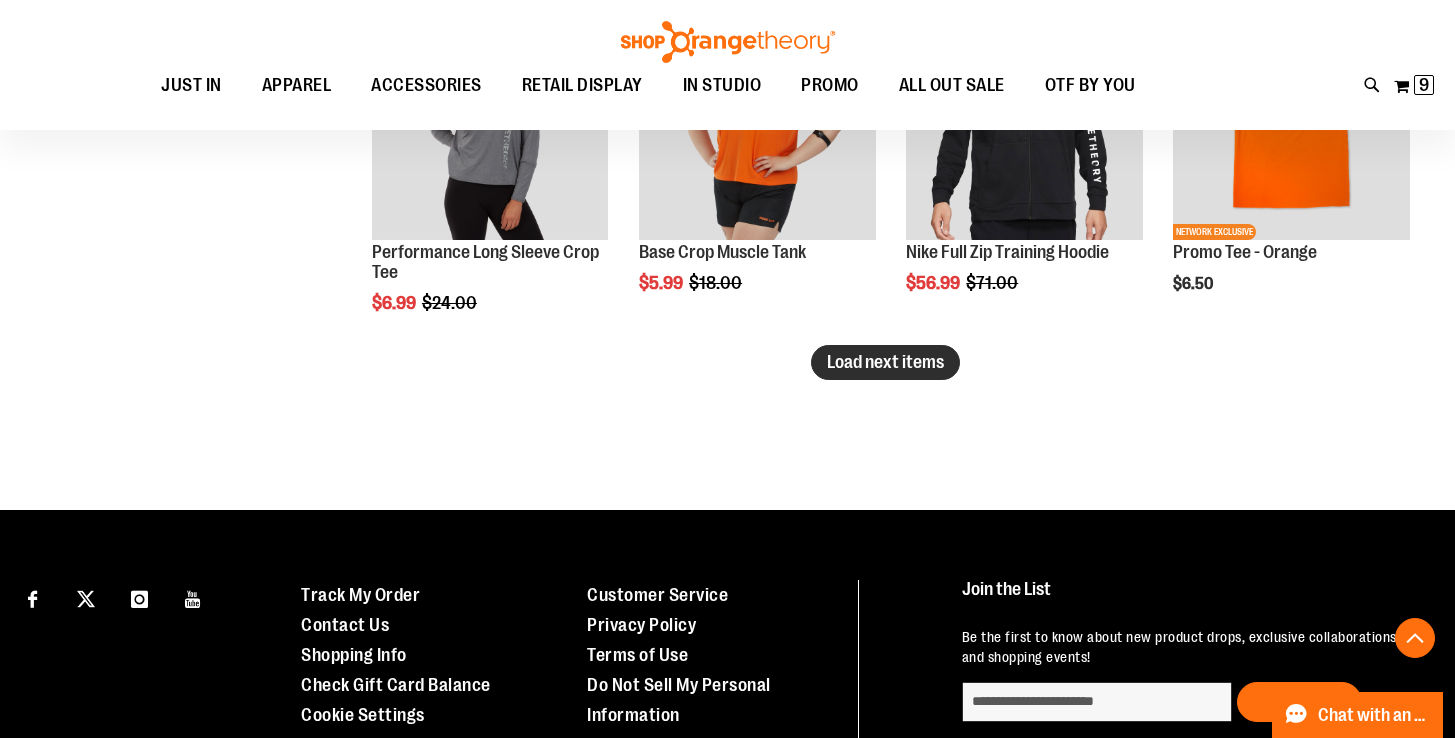 click on "Load next items" at bounding box center (885, 362) 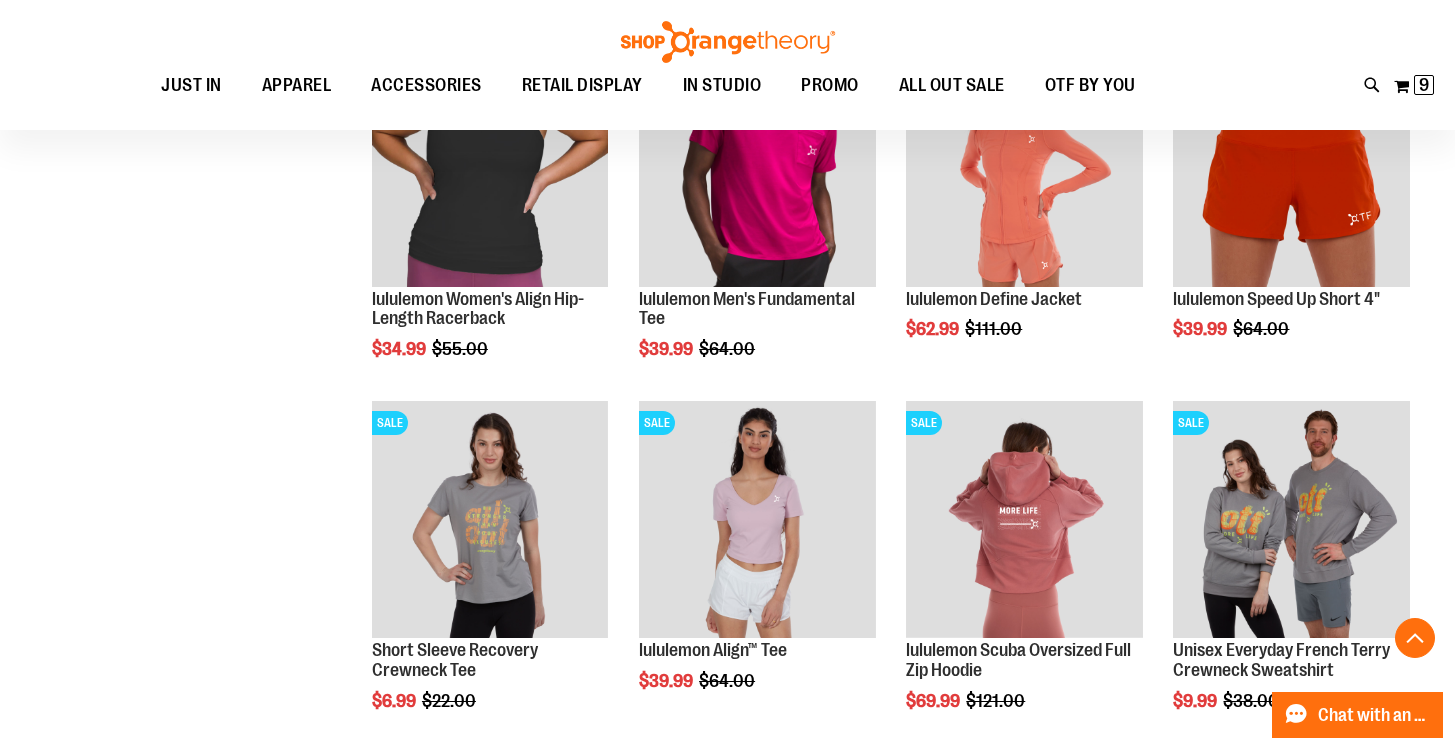 scroll, scrollTop: 15350, scrollLeft: 0, axis: vertical 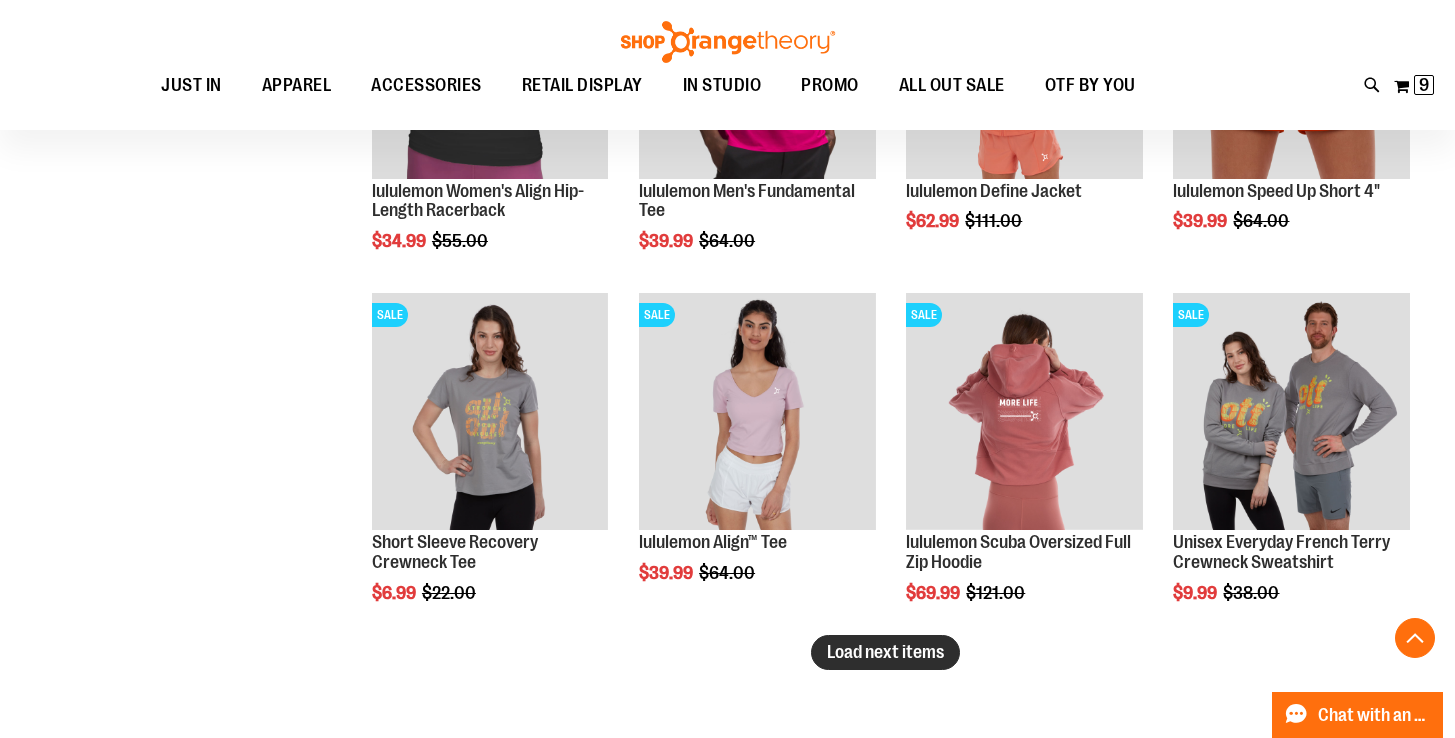 click on "Load next items" at bounding box center (885, 652) 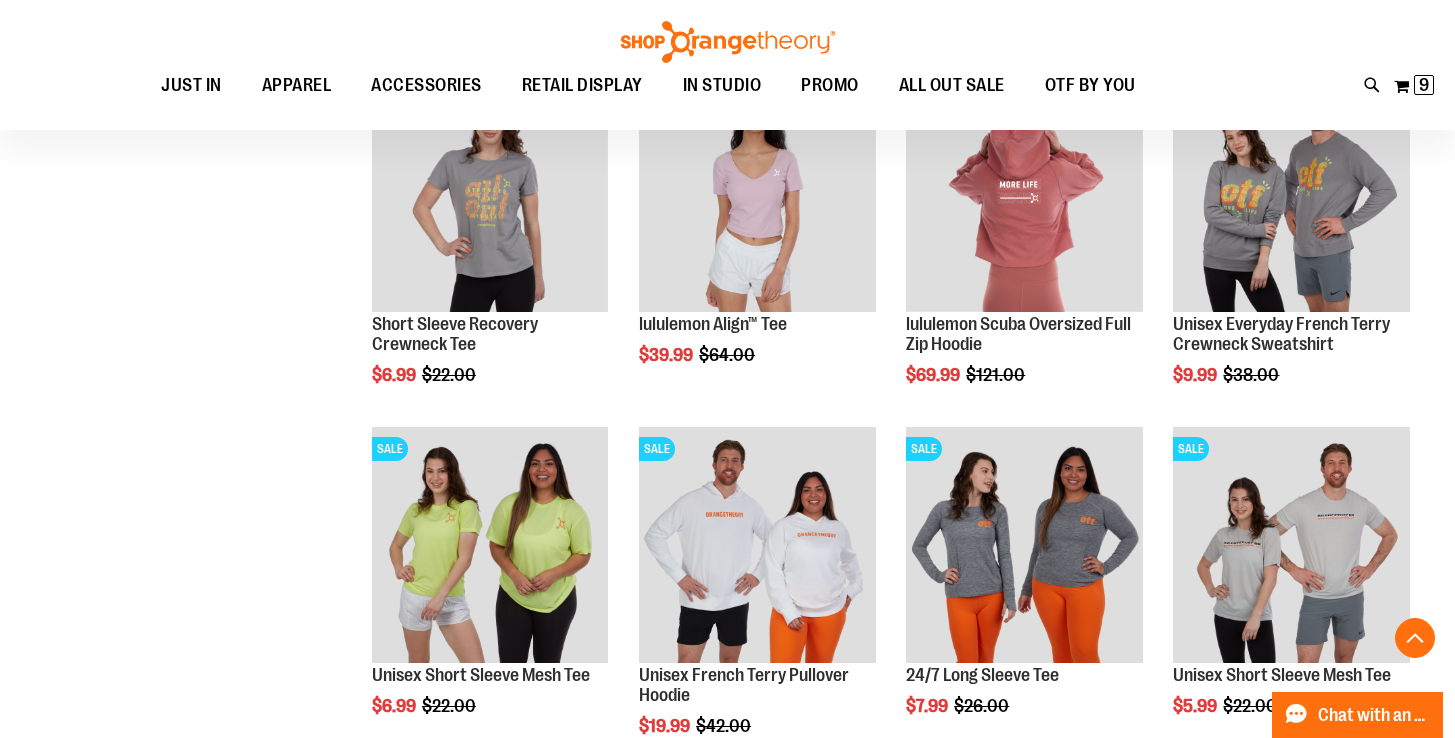scroll, scrollTop: 15608, scrollLeft: 0, axis: vertical 